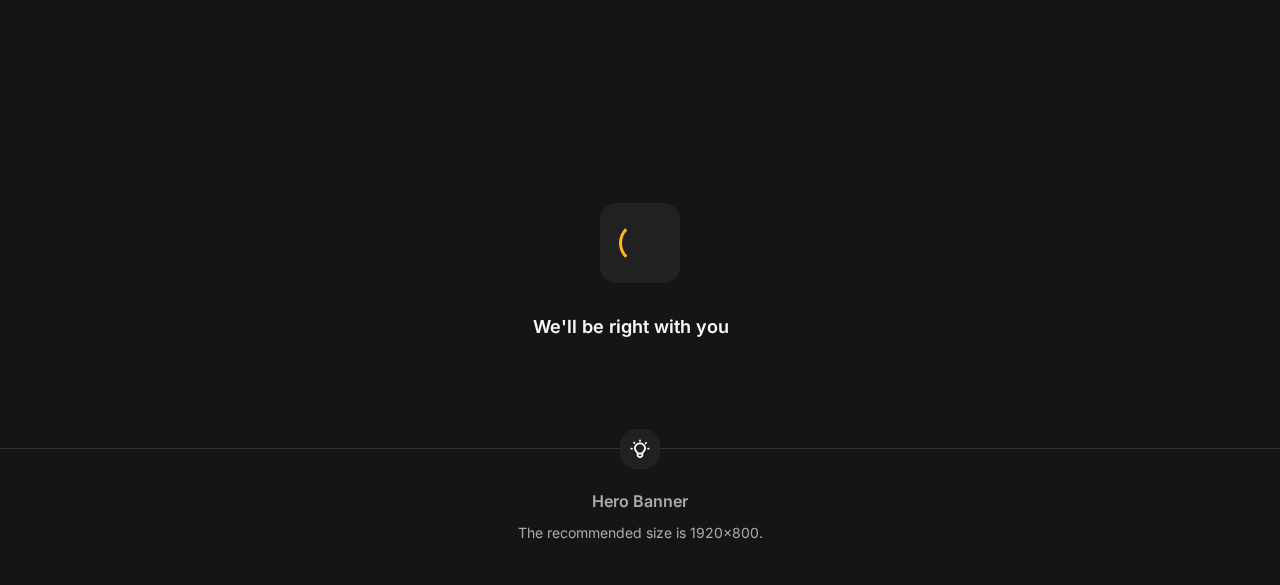 scroll, scrollTop: 0, scrollLeft: 0, axis: both 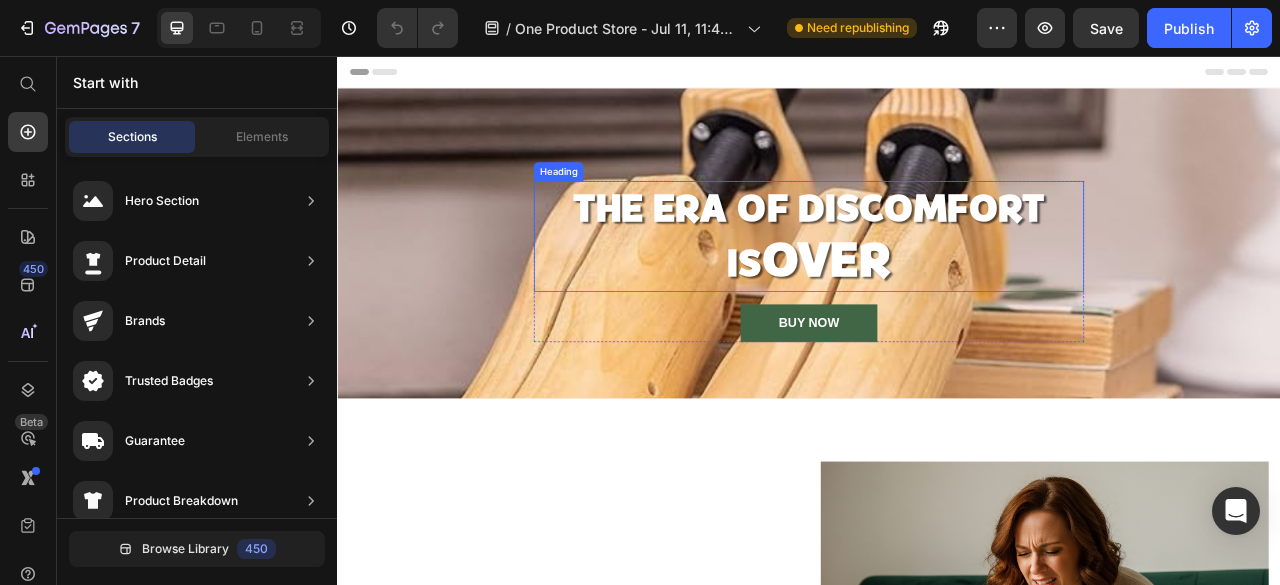 click on "The Era of Discomfort is" at bounding box center (937, 284) 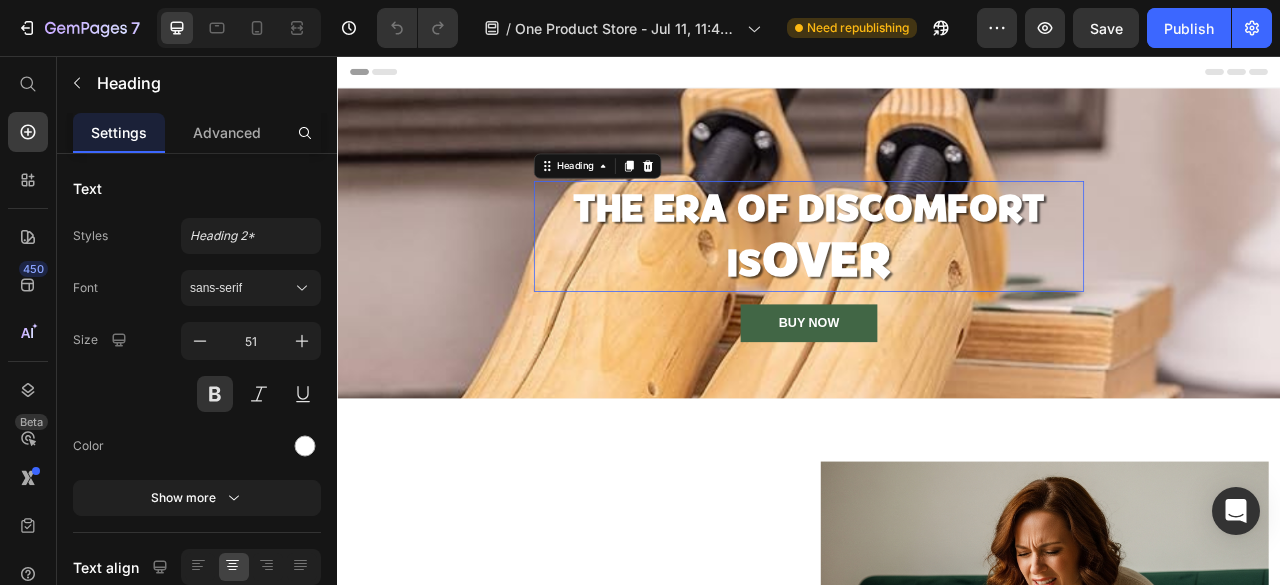 click on "The Era of Discomfort is" at bounding box center [937, 284] 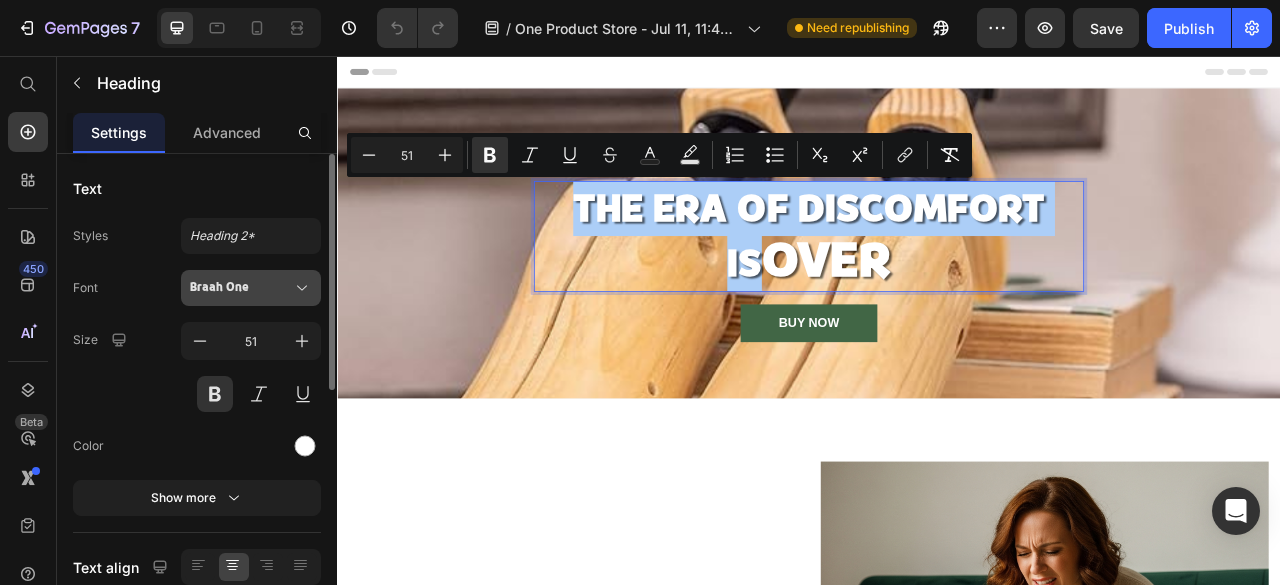 click on "Braah One" at bounding box center [241, 288] 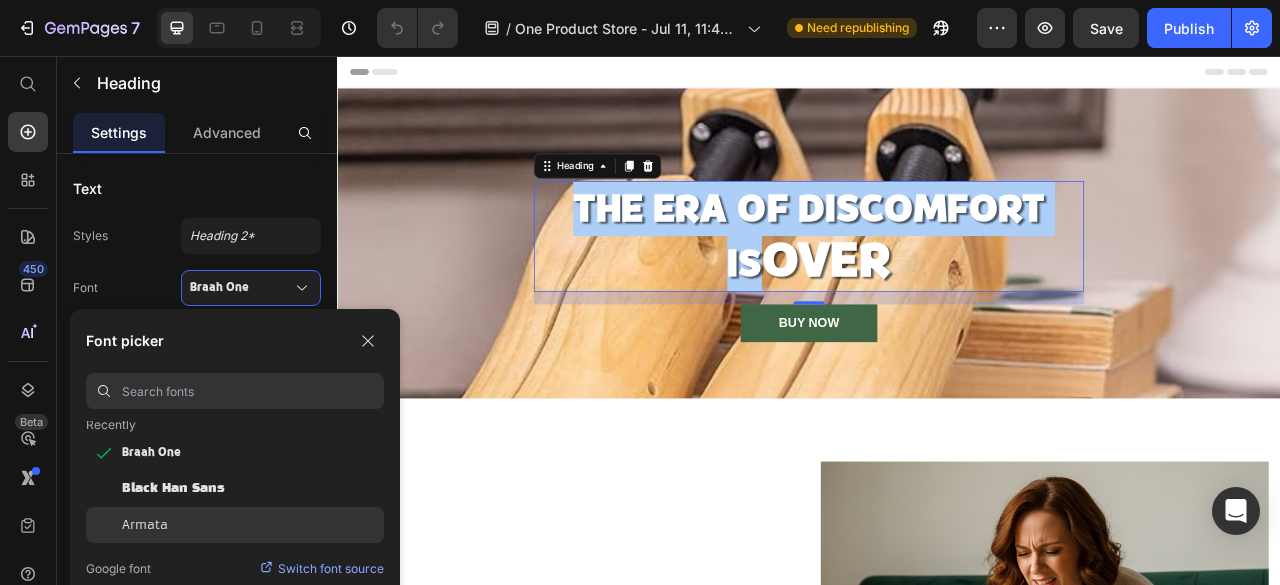 scroll, scrollTop: 200, scrollLeft: 0, axis: vertical 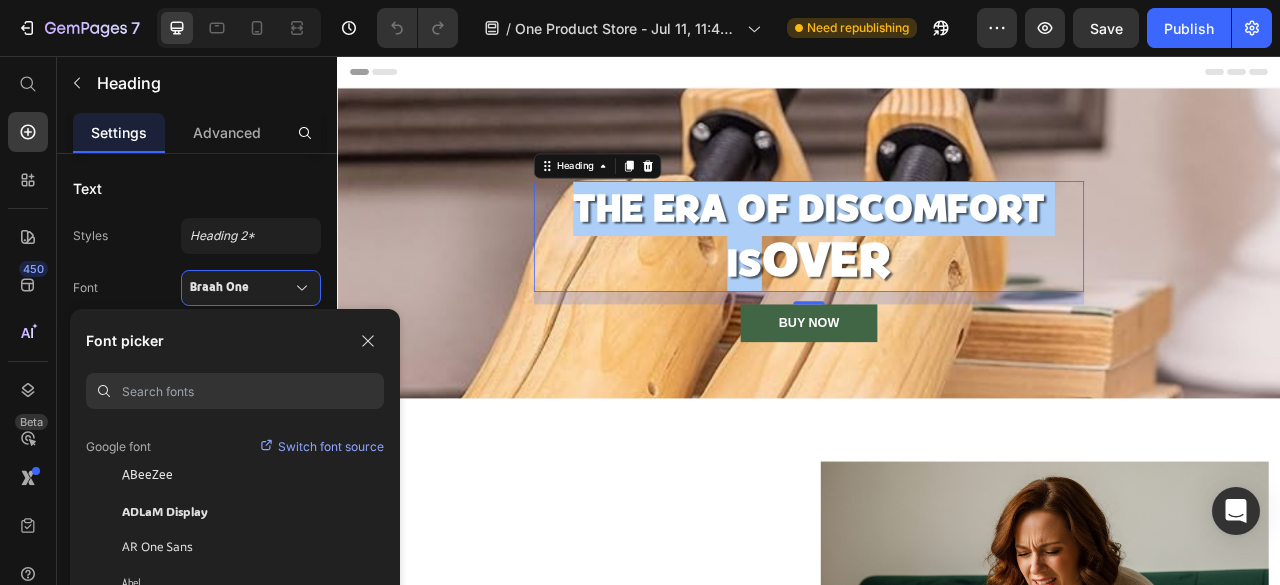 click at bounding box center [253, 391] 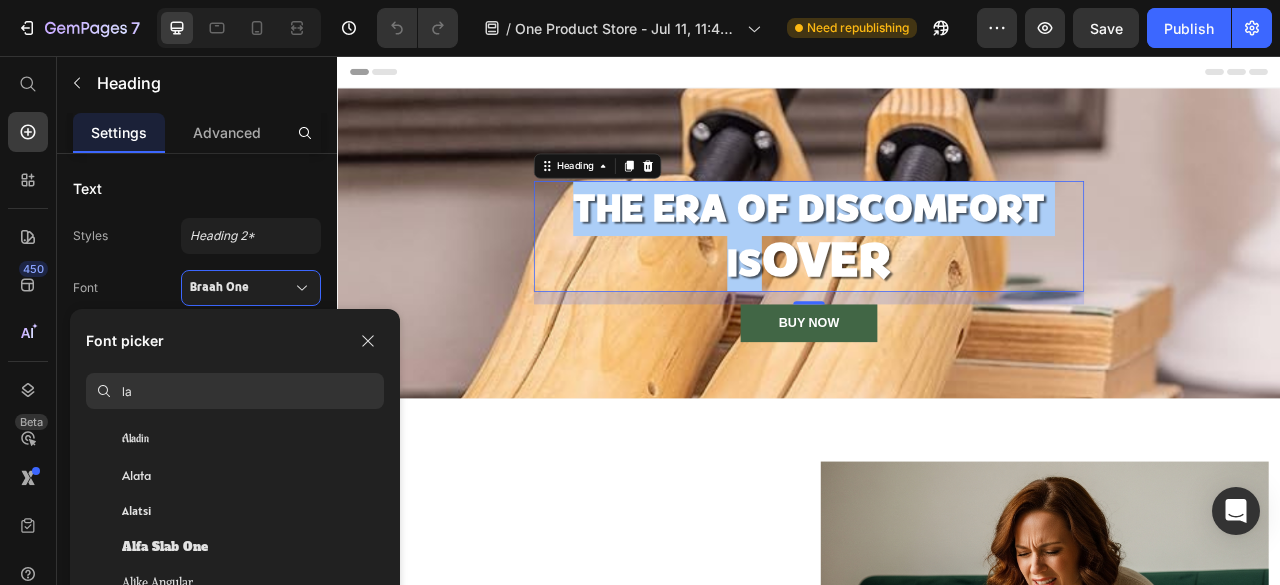scroll, scrollTop: 0, scrollLeft: 0, axis: both 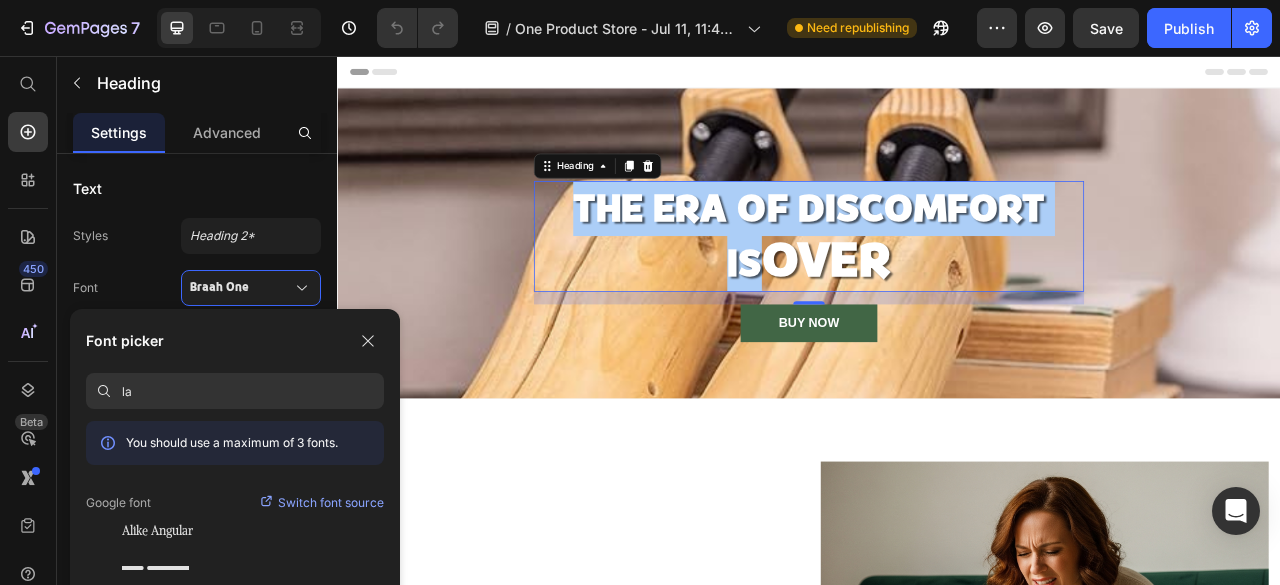 type on "l" 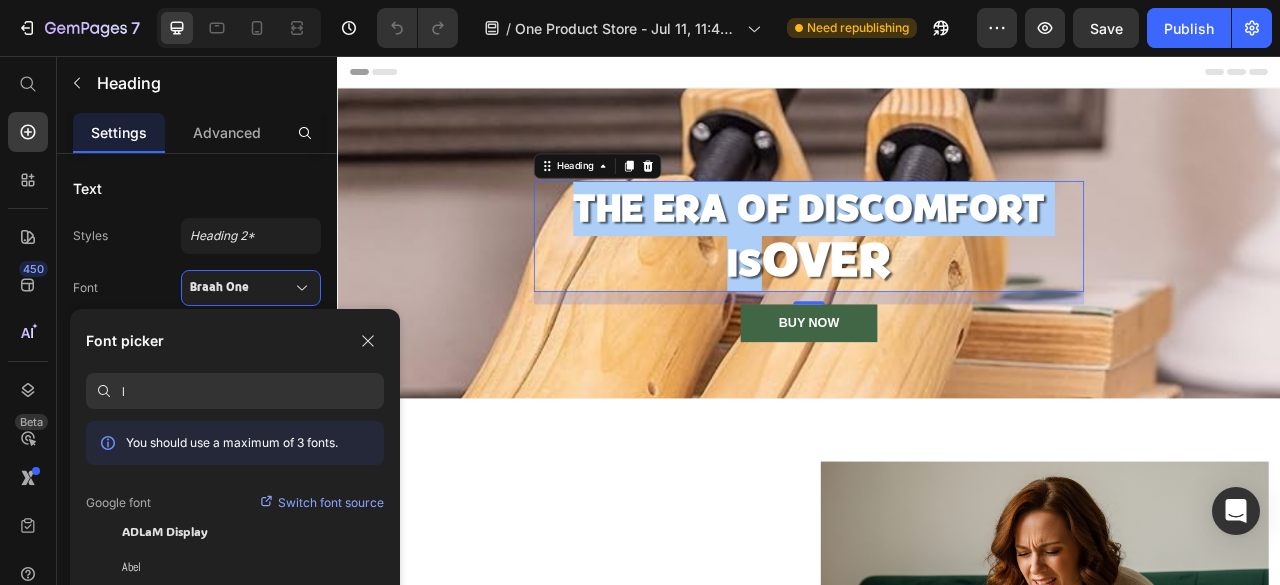 type 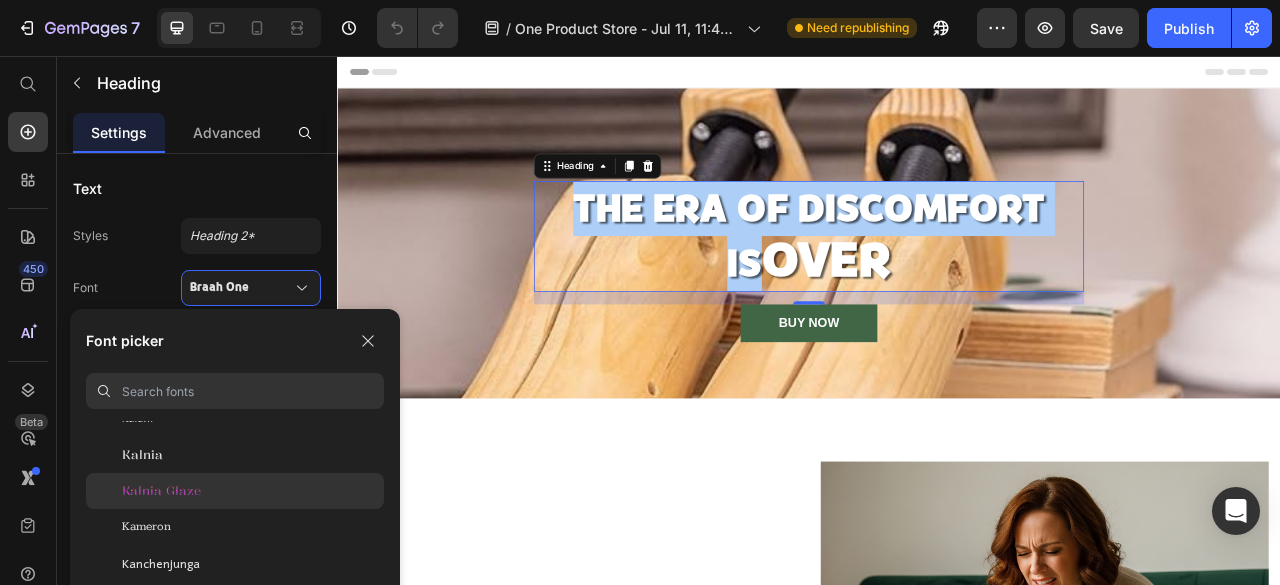 scroll, scrollTop: 25700, scrollLeft: 0, axis: vertical 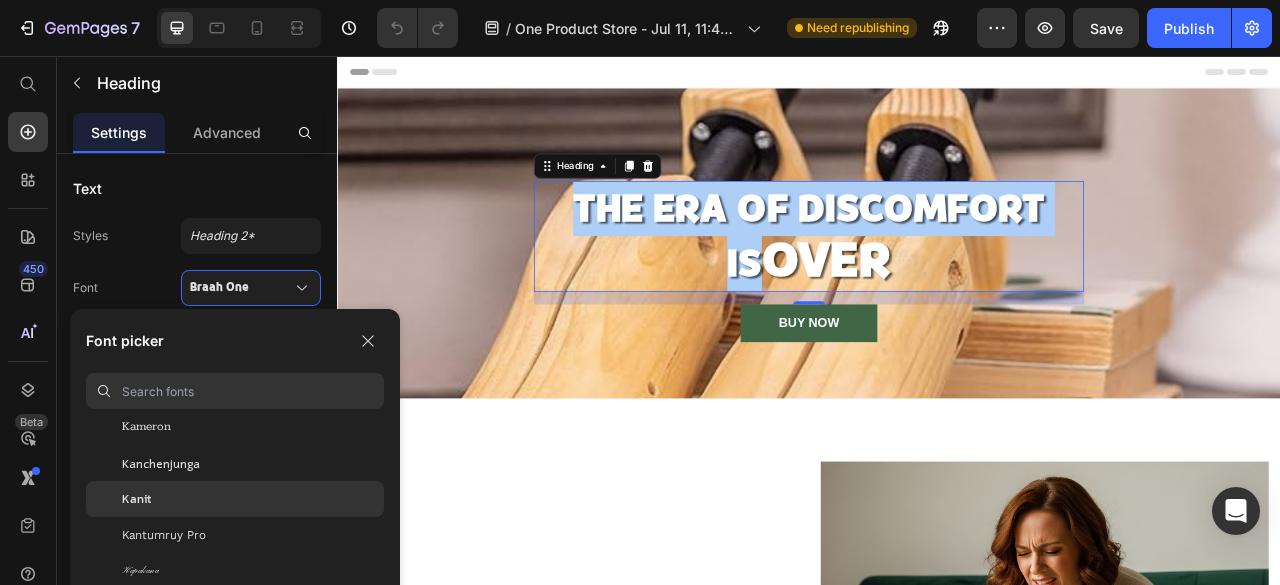 click on "Kanit" 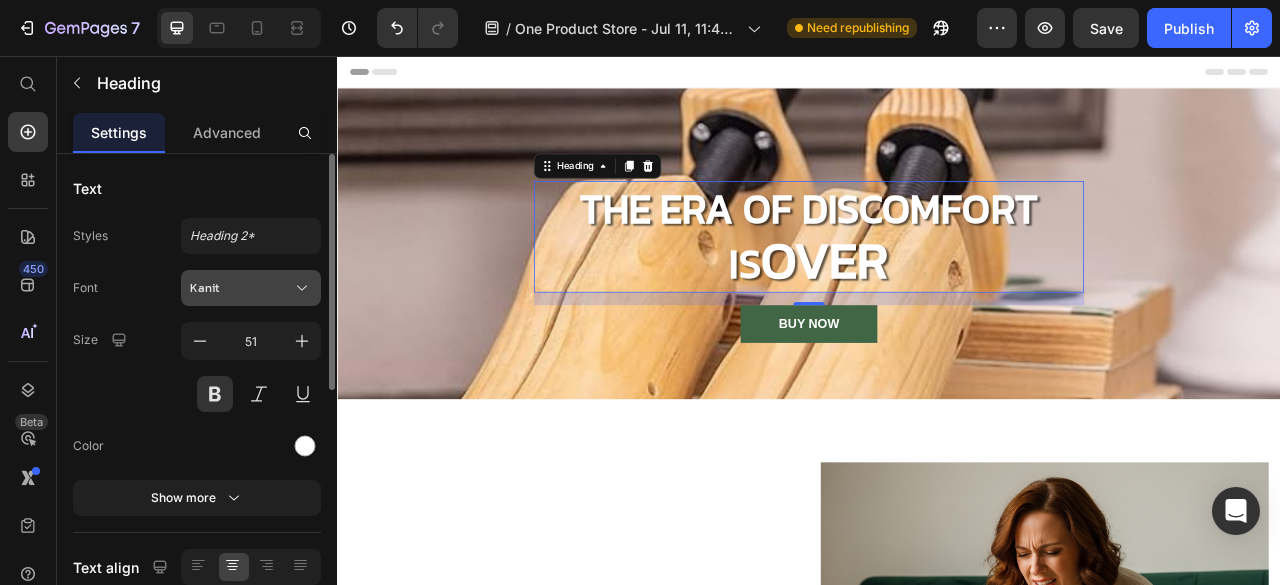 click on "Kanit" at bounding box center [251, 288] 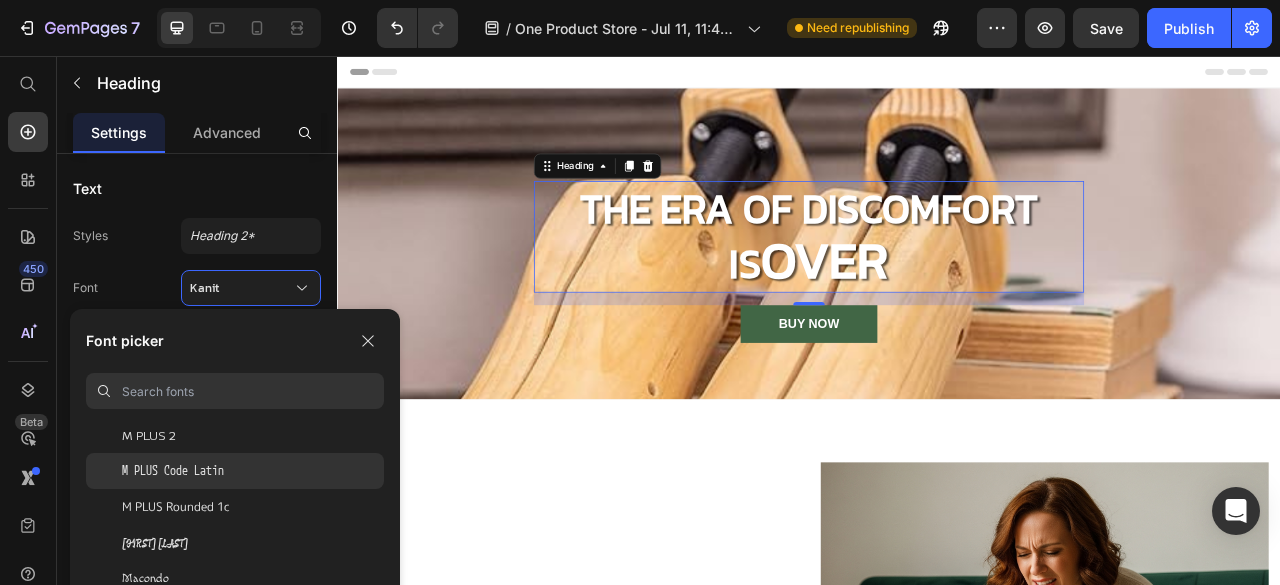 scroll, scrollTop: 30500, scrollLeft: 0, axis: vertical 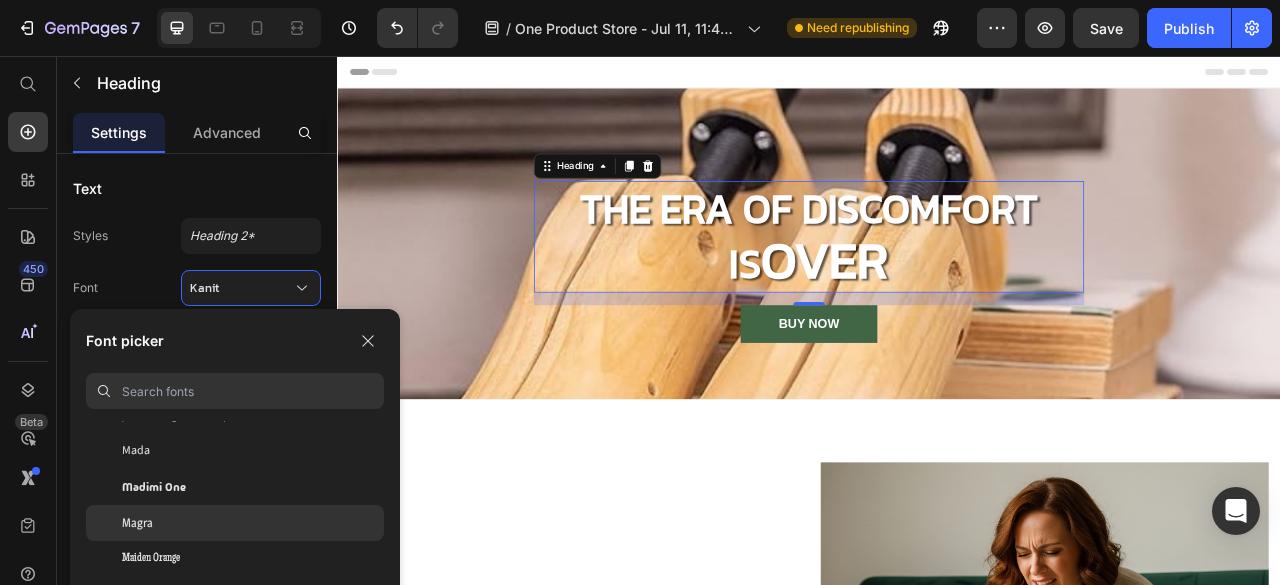 click on "Magra" 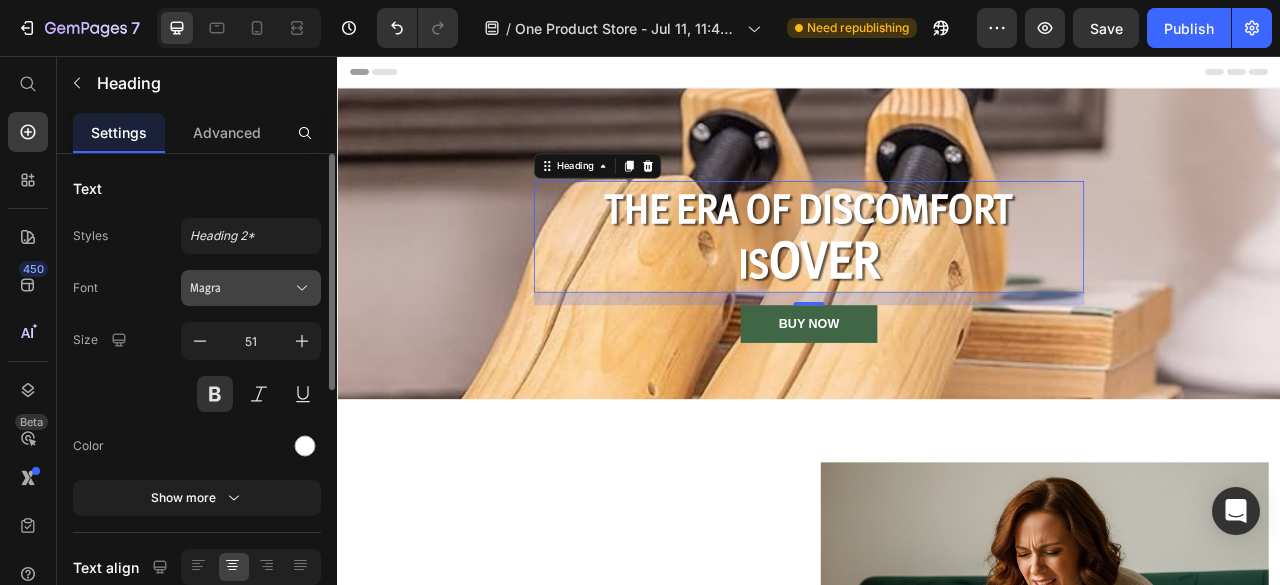click on "Magra" at bounding box center [241, 288] 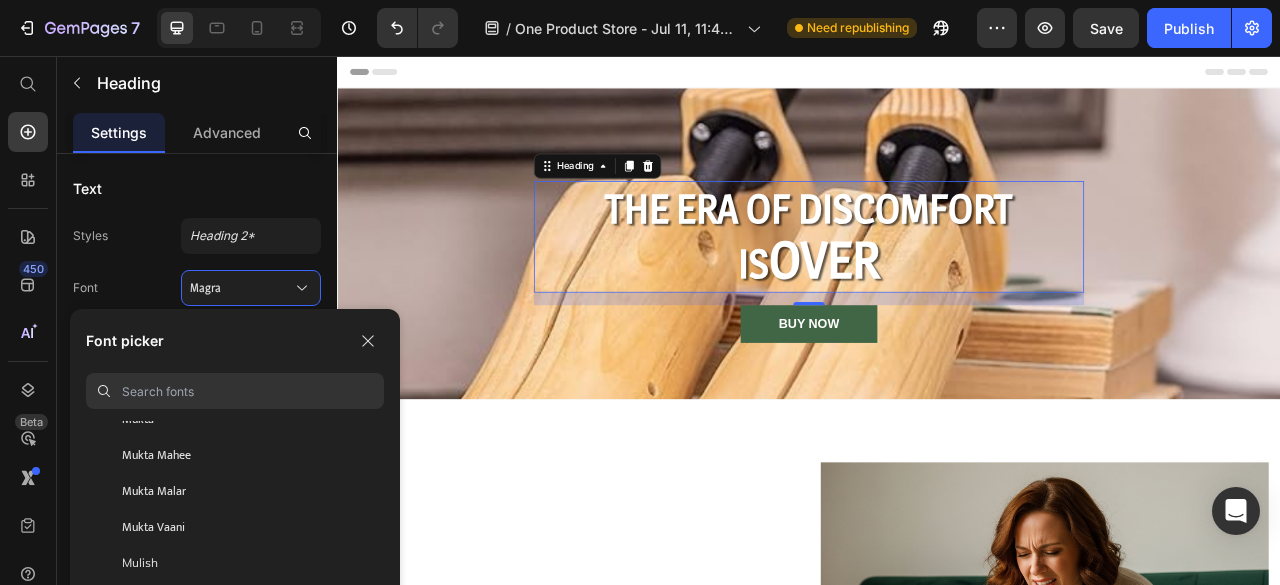 scroll, scrollTop: 34600, scrollLeft: 0, axis: vertical 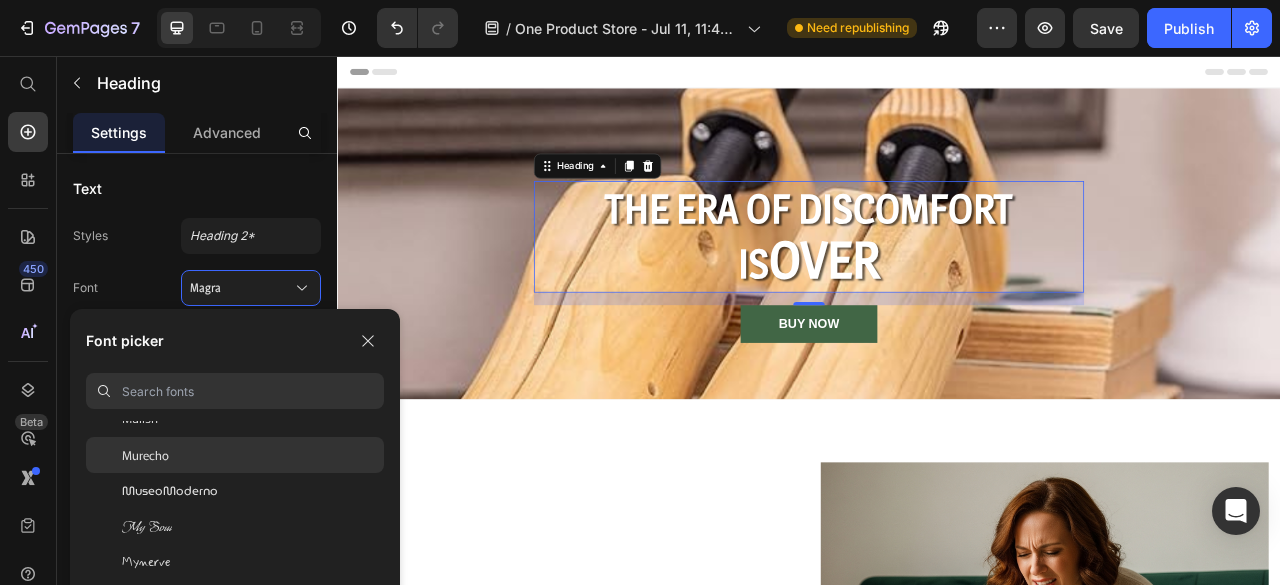 click on "Murecho" 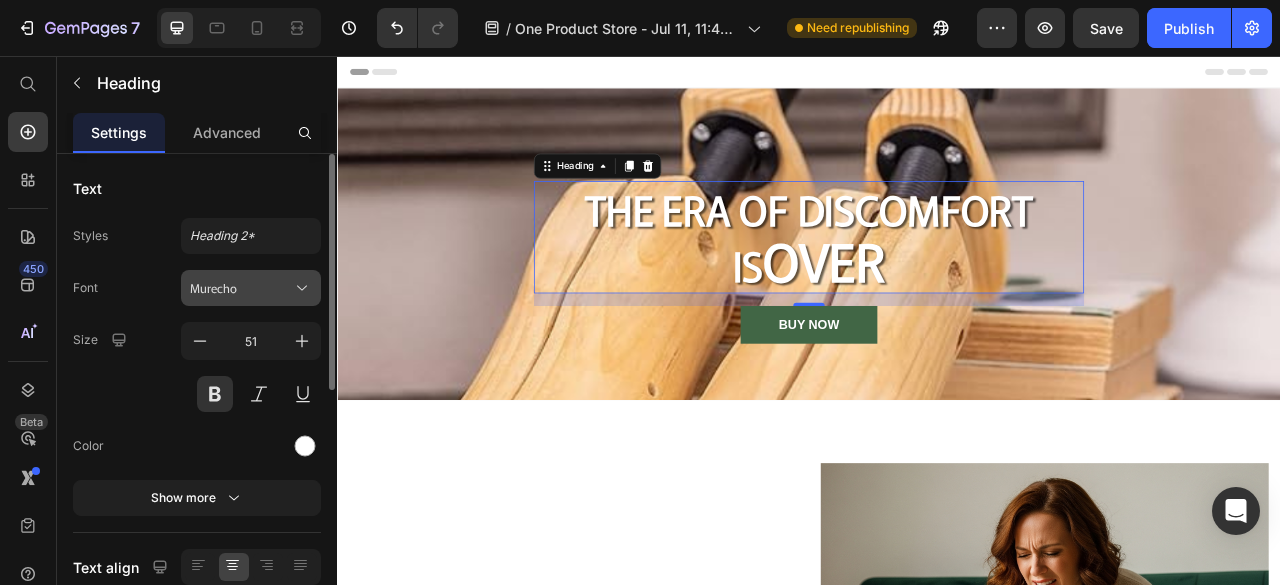 click 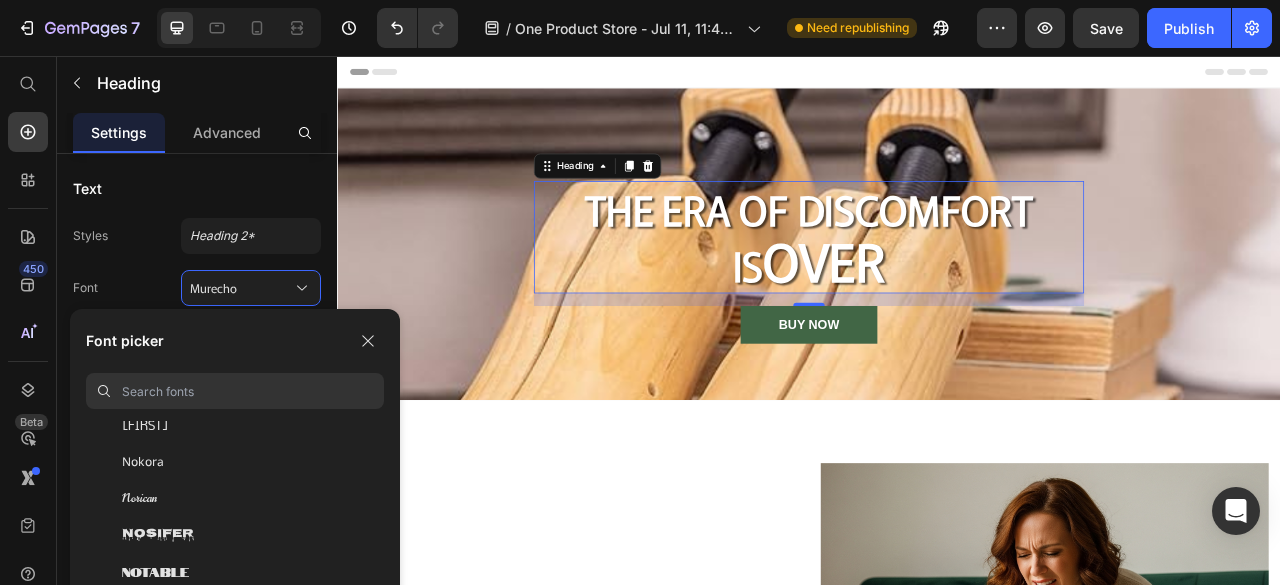scroll, scrollTop: 35700, scrollLeft: 0, axis: vertical 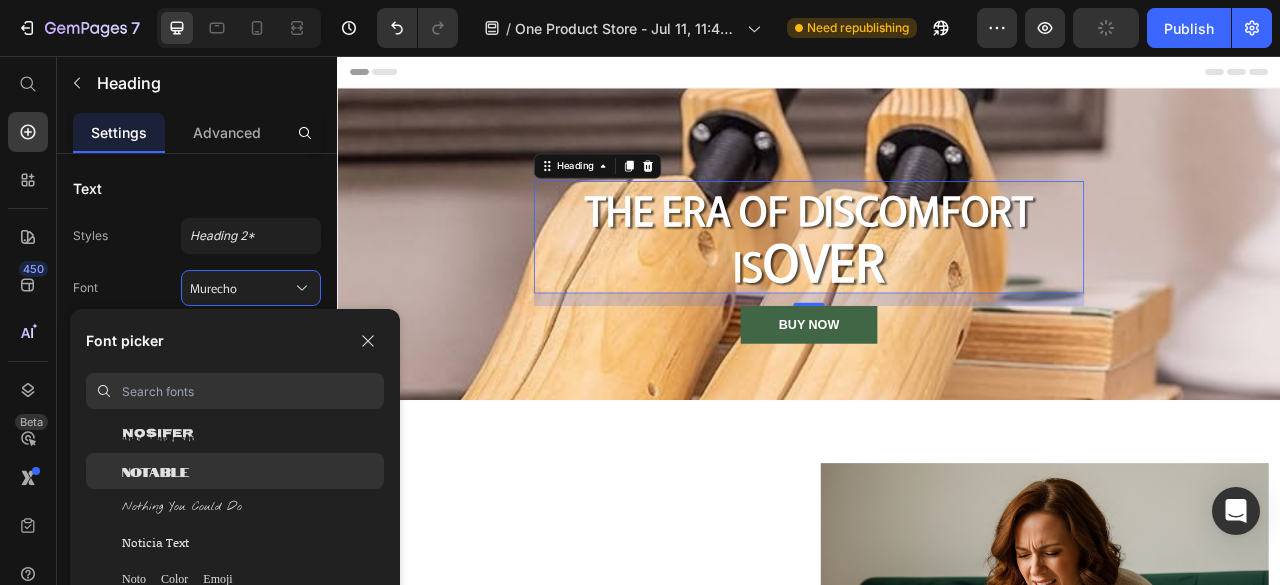 click on "Notable" 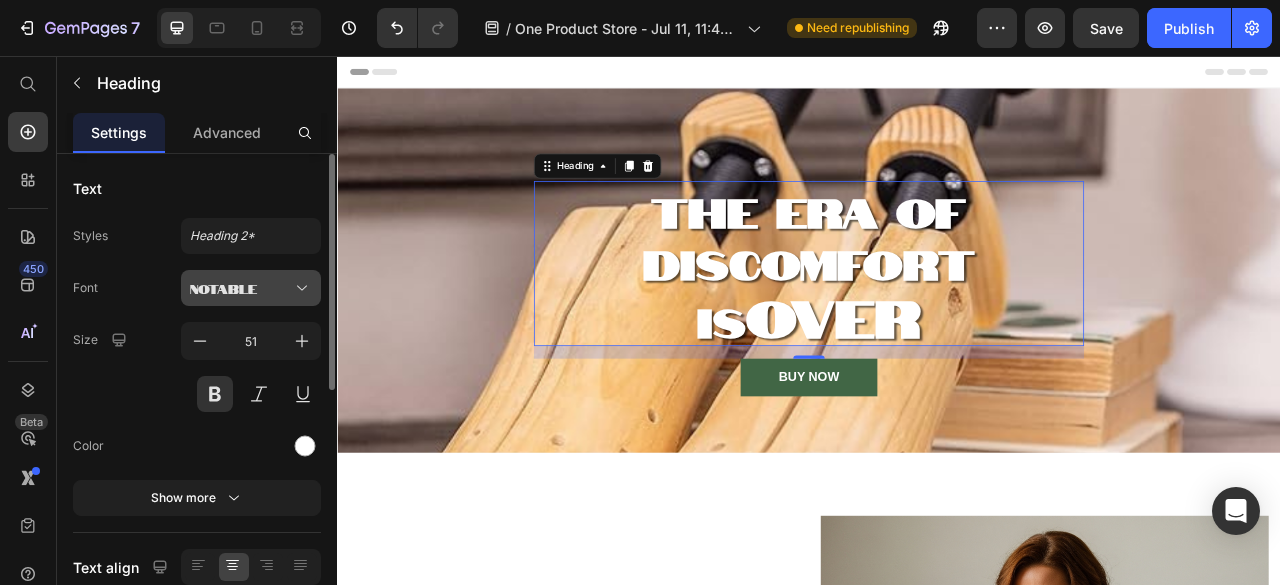 click 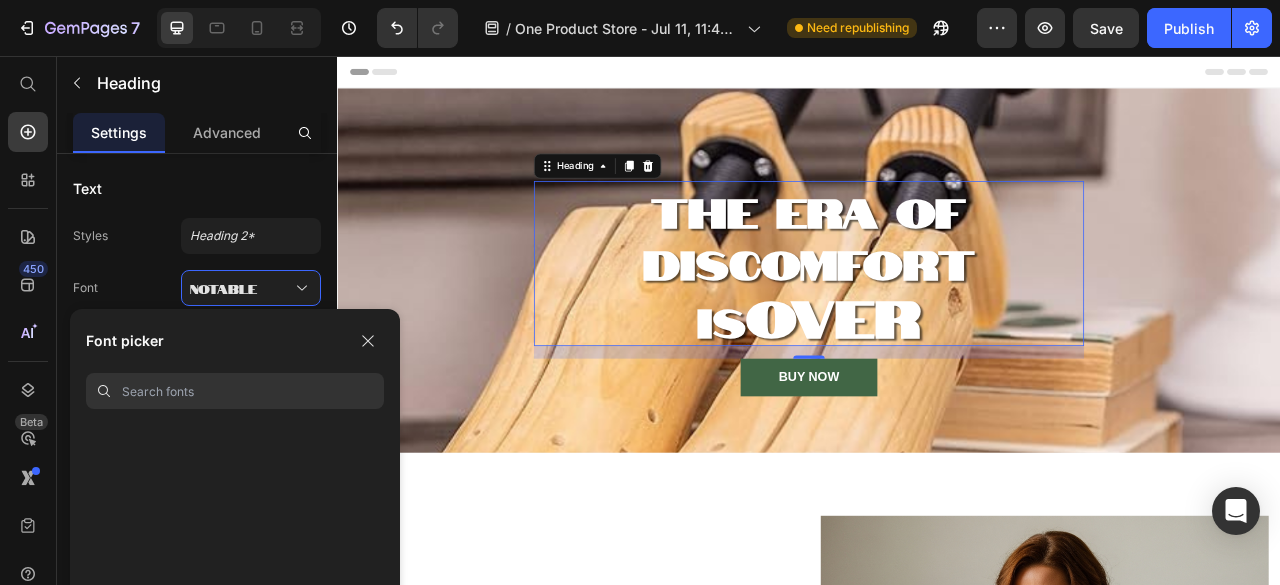 scroll, scrollTop: 45900, scrollLeft: 0, axis: vertical 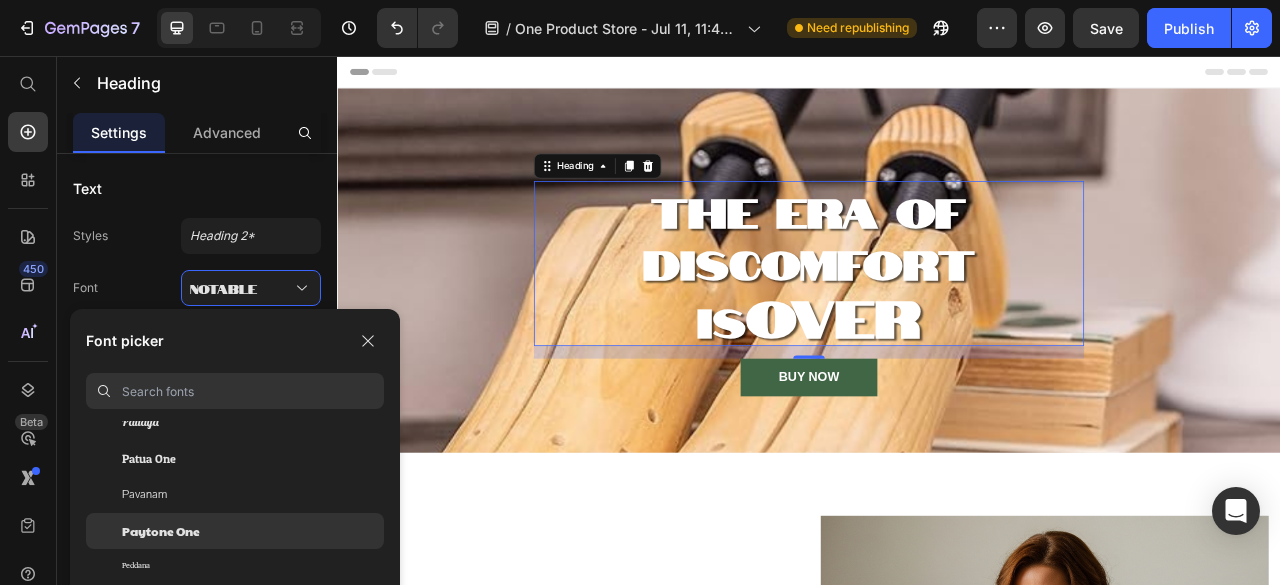 click on "Paytone One" 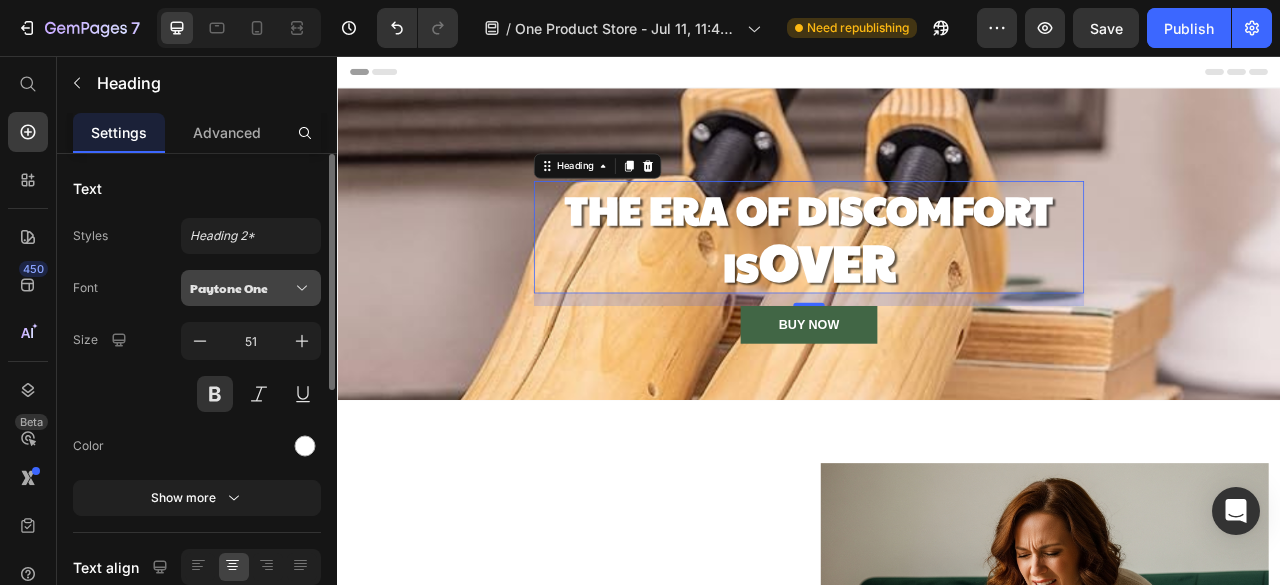 click on "Paytone One" at bounding box center [241, 288] 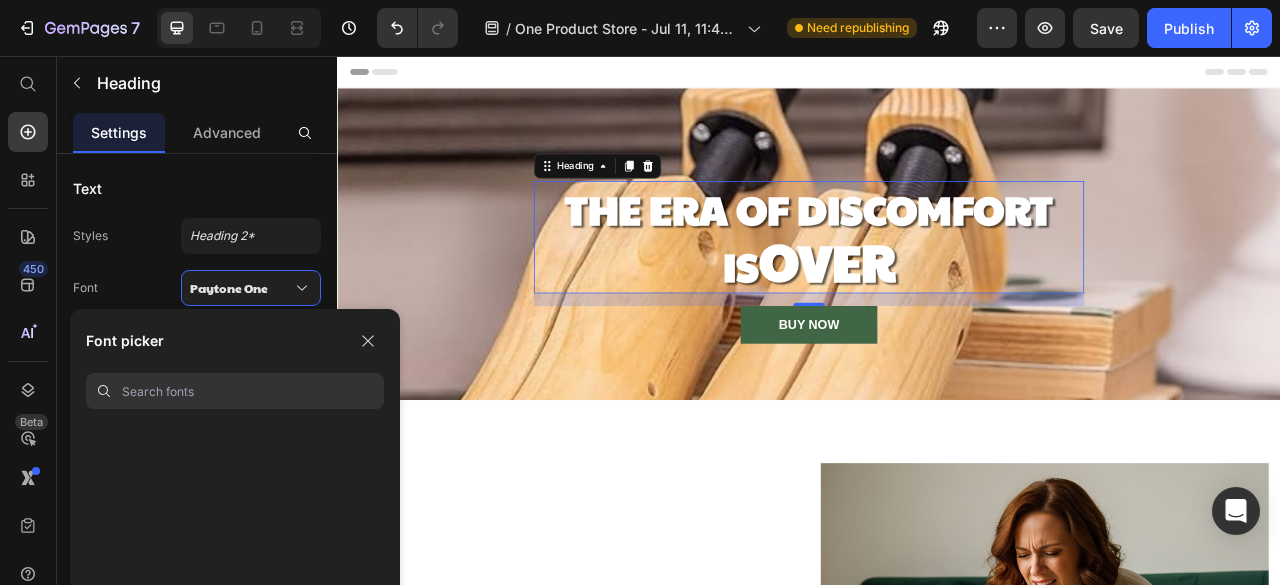 scroll, scrollTop: 51000, scrollLeft: 0, axis: vertical 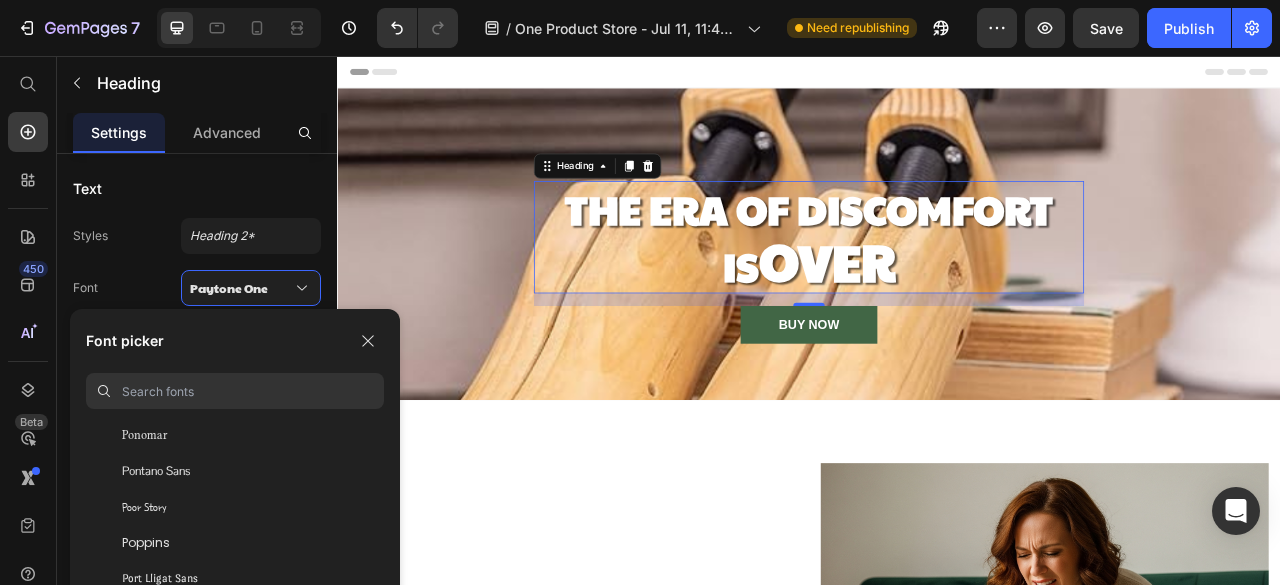 click on "You should use a maximum of 3 fonts. Pompiere Ponnala Ponomar Pontano Sans Poor Story Poppins Port Lligat Sans Port Lligat Slab Potta One Pragati Narrow Praise Prata Preahvihear Press Start 2P Pridi Princess Sofia Prociono Prompt Prosto One Protest Guerrilla Protest Revolution Protest Riot Protest Strike Proza Libre Public Sans Puppies Play Puritan Purple Purse Qahiri" at bounding box center (235, 8335) 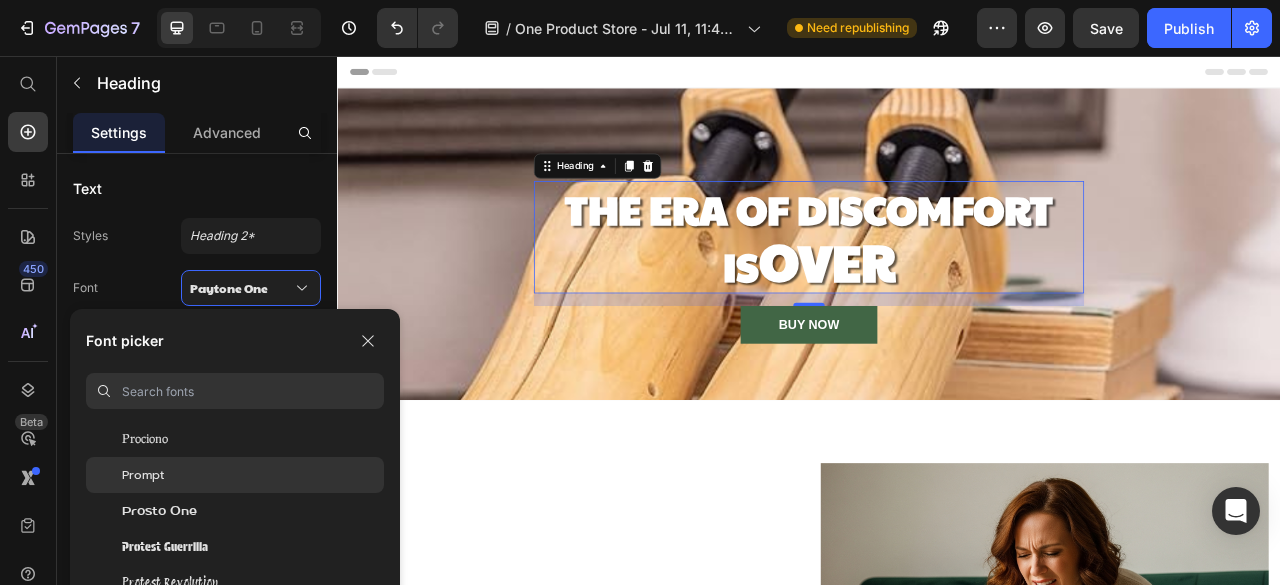 scroll, scrollTop: 51700, scrollLeft: 0, axis: vertical 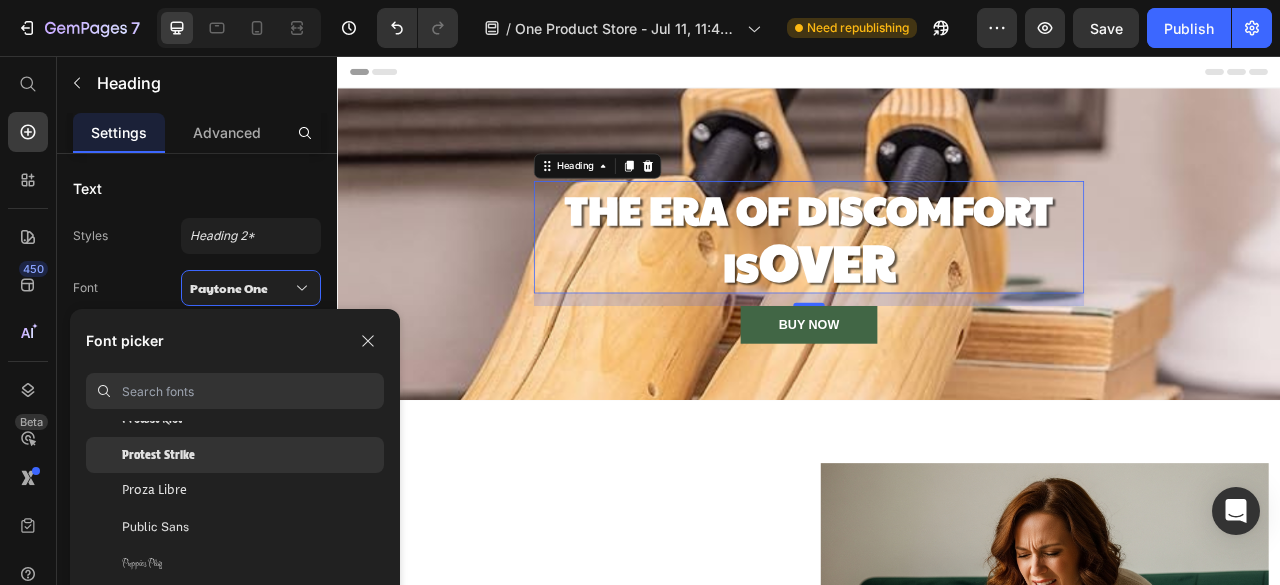 click on "Protest Strike" at bounding box center [158, 455] 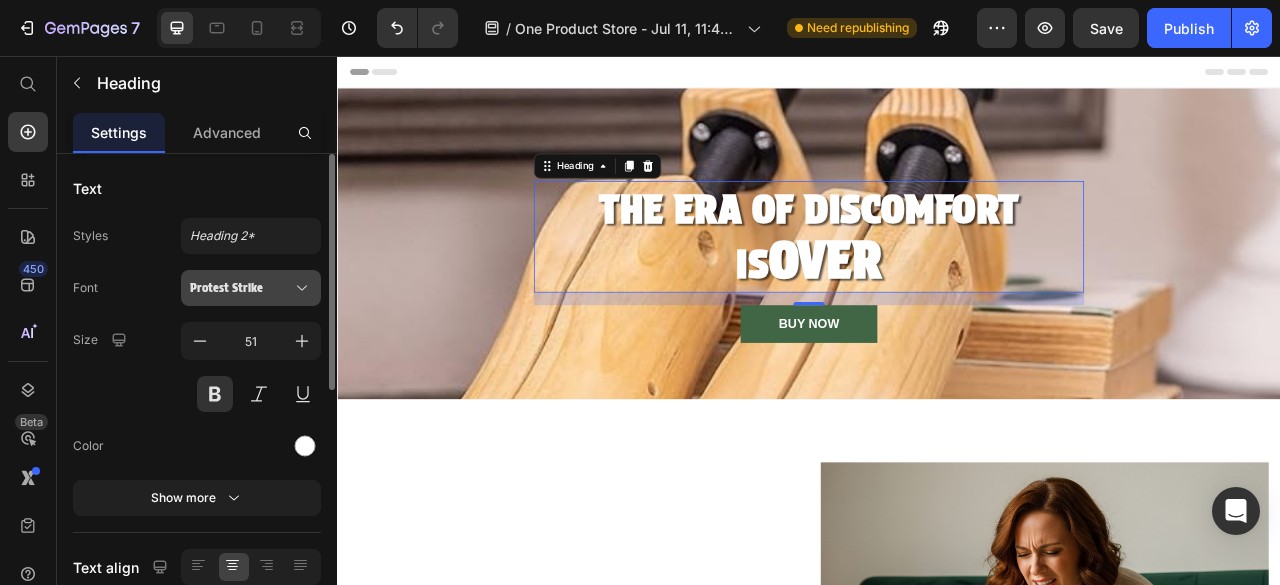 click on "Protest Strike" at bounding box center [241, 288] 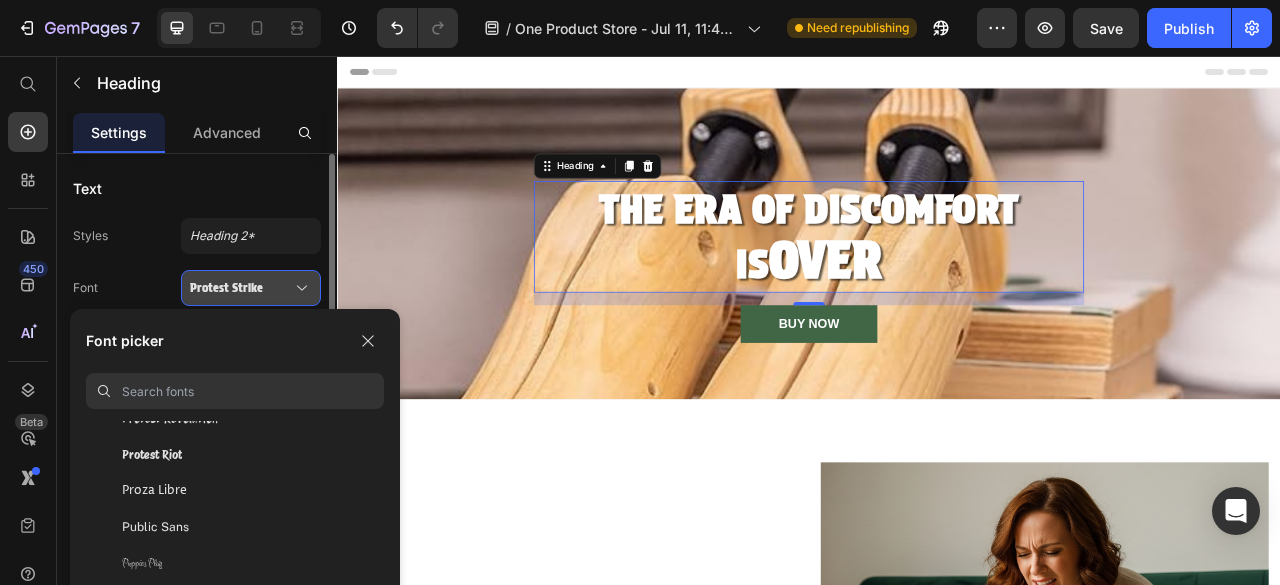 click on "Protest Strike" at bounding box center (241, 288) 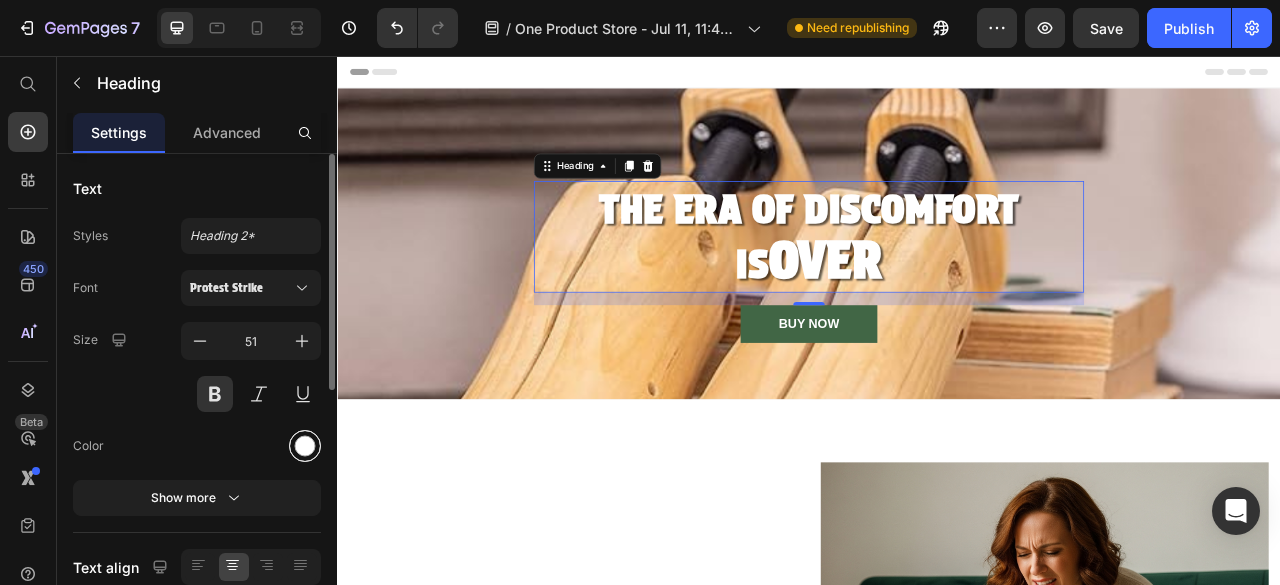 click at bounding box center [305, 446] 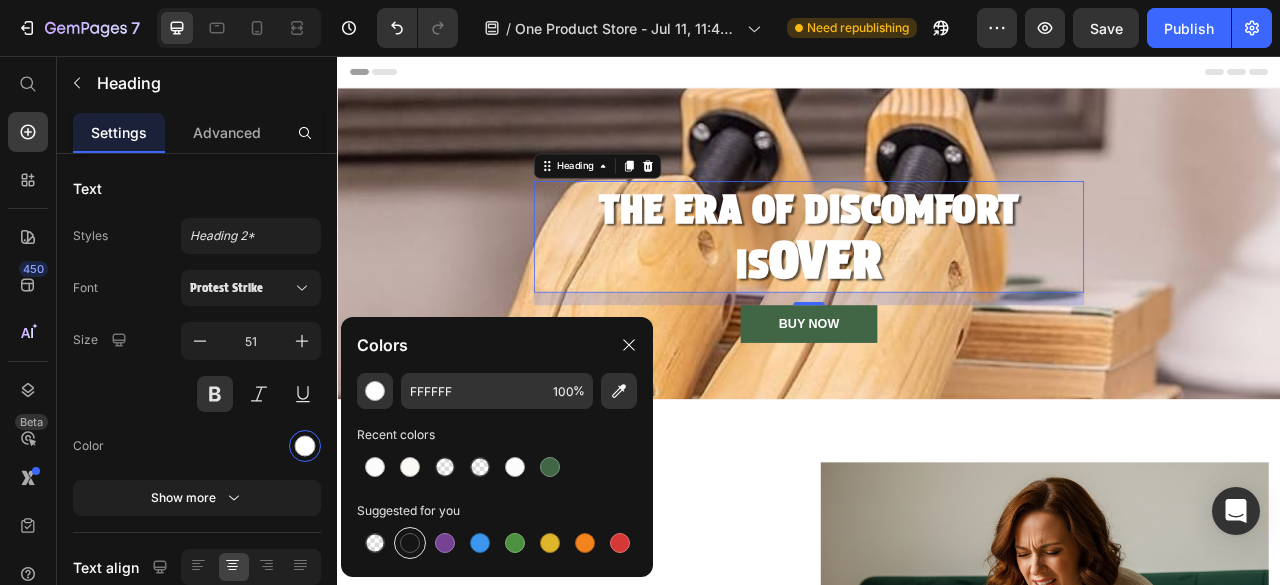 click at bounding box center (410, 543) 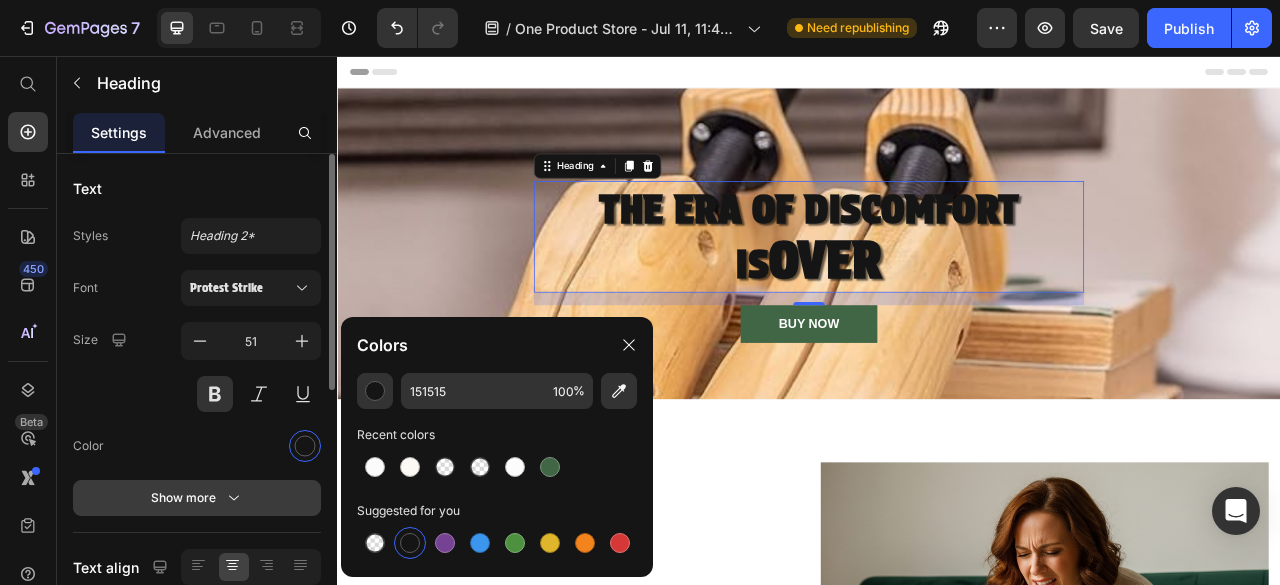 click on "Show more" at bounding box center [197, 498] 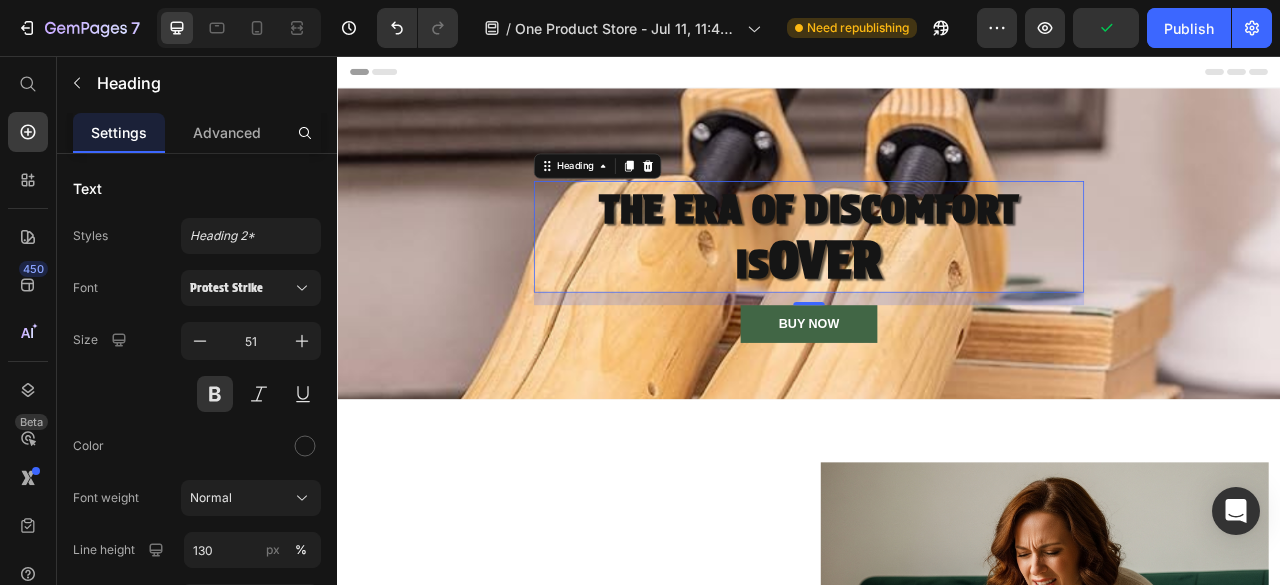 scroll, scrollTop: 400, scrollLeft: 0, axis: vertical 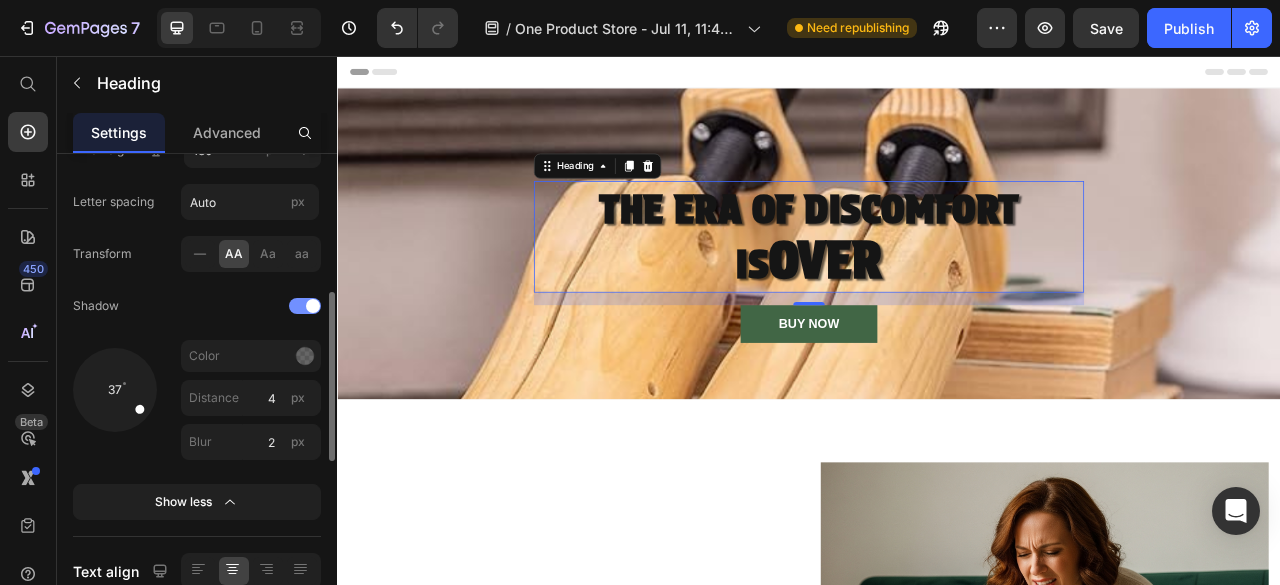 click at bounding box center [305, 306] 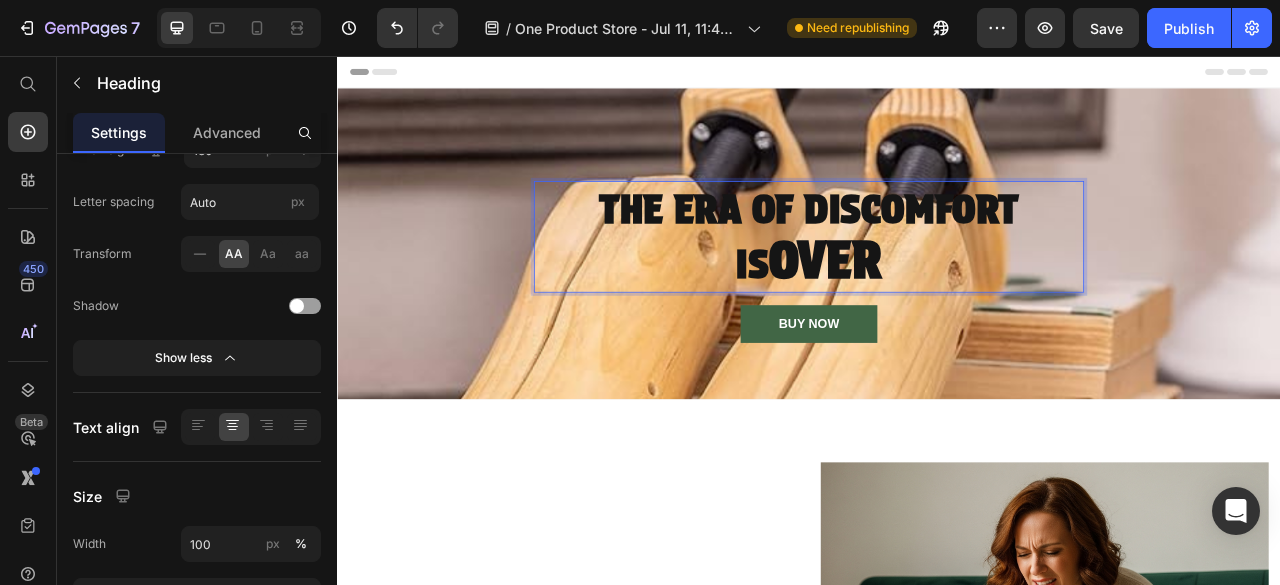 drag, startPoint x: 986, startPoint y: 304, endPoint x: 984, endPoint y: 320, distance: 16.124516 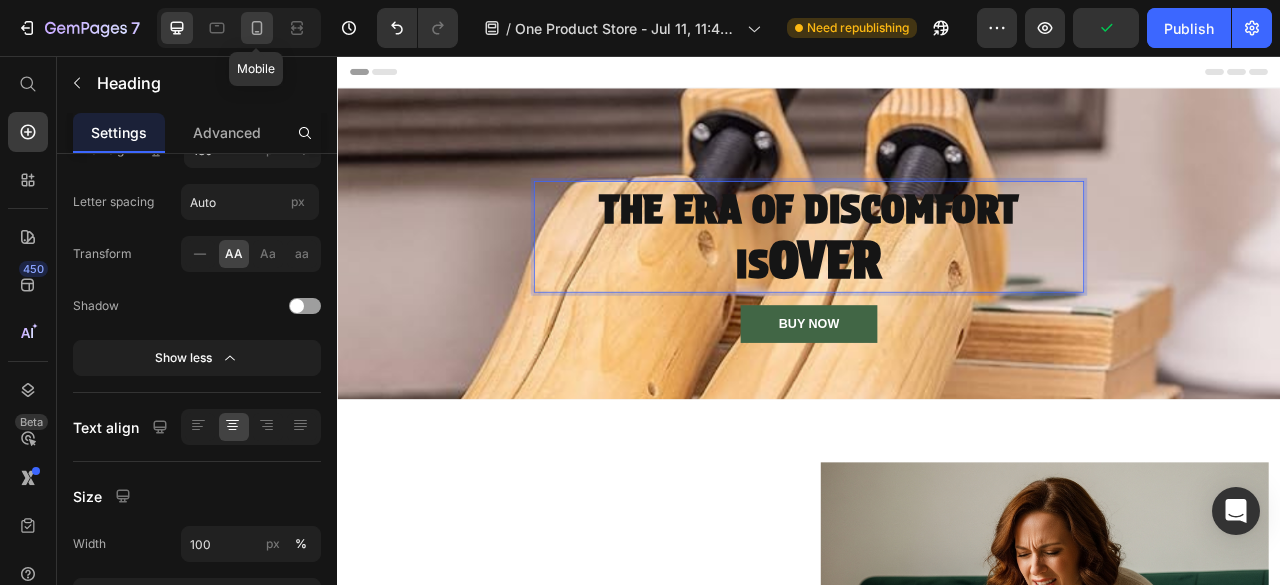click 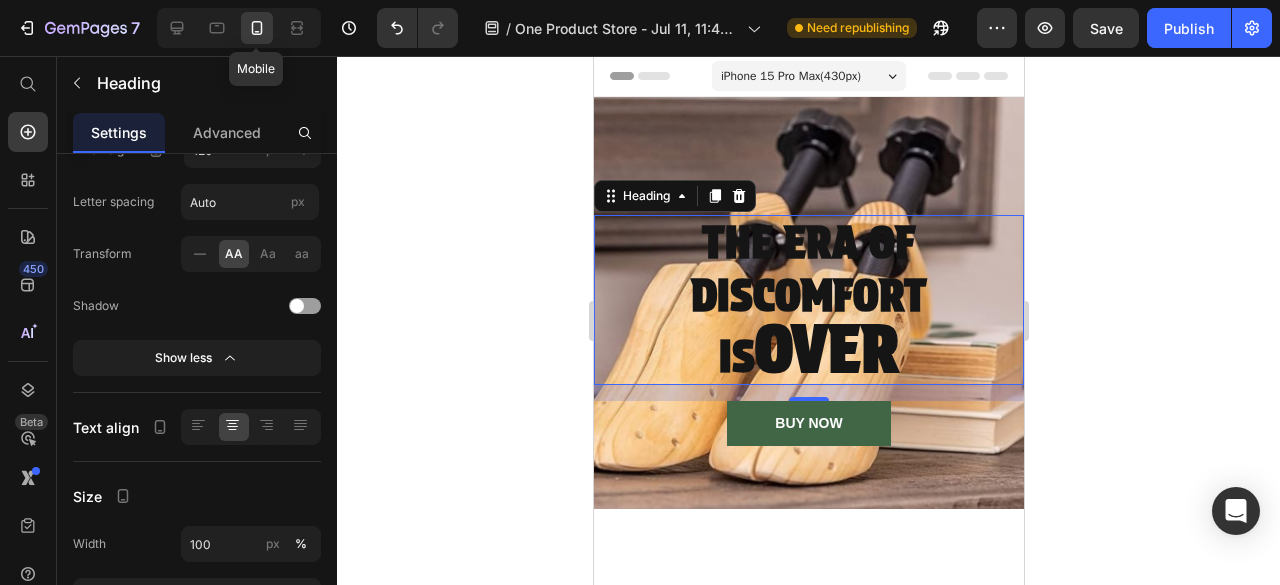 scroll, scrollTop: 88, scrollLeft: 0, axis: vertical 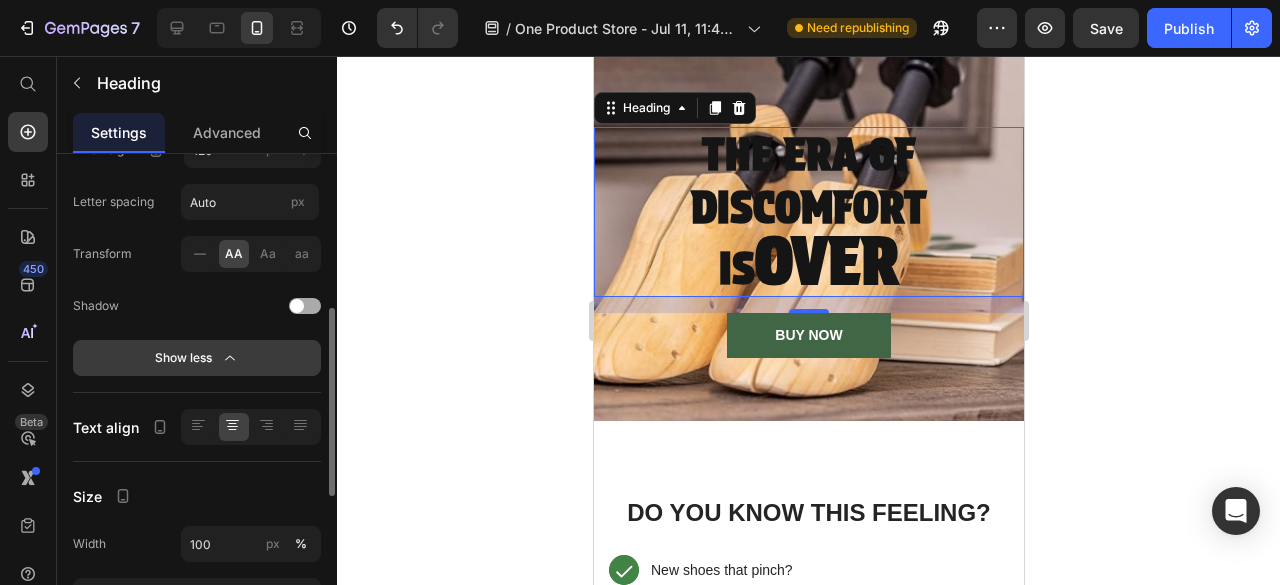 click on "Show less" 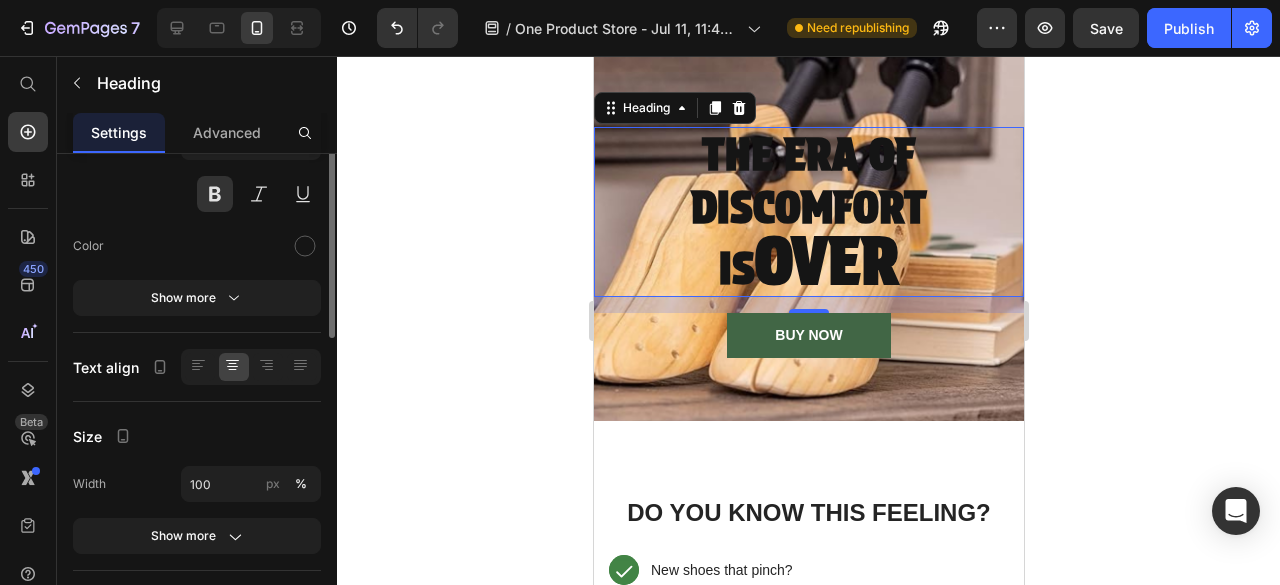 scroll, scrollTop: 0, scrollLeft: 0, axis: both 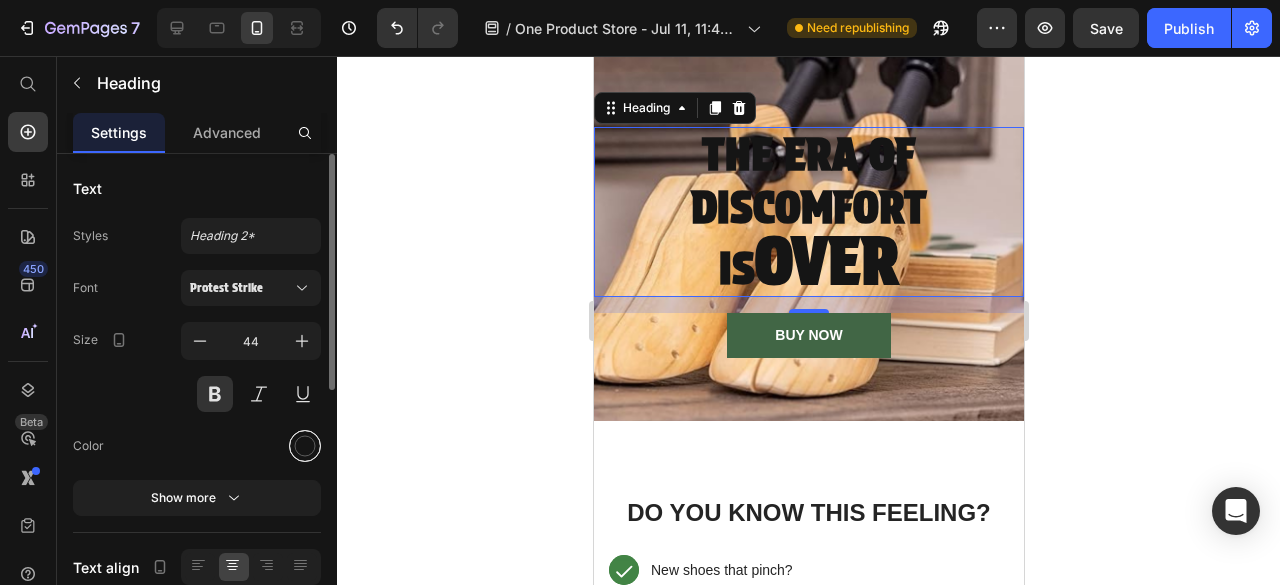 click at bounding box center [305, 446] 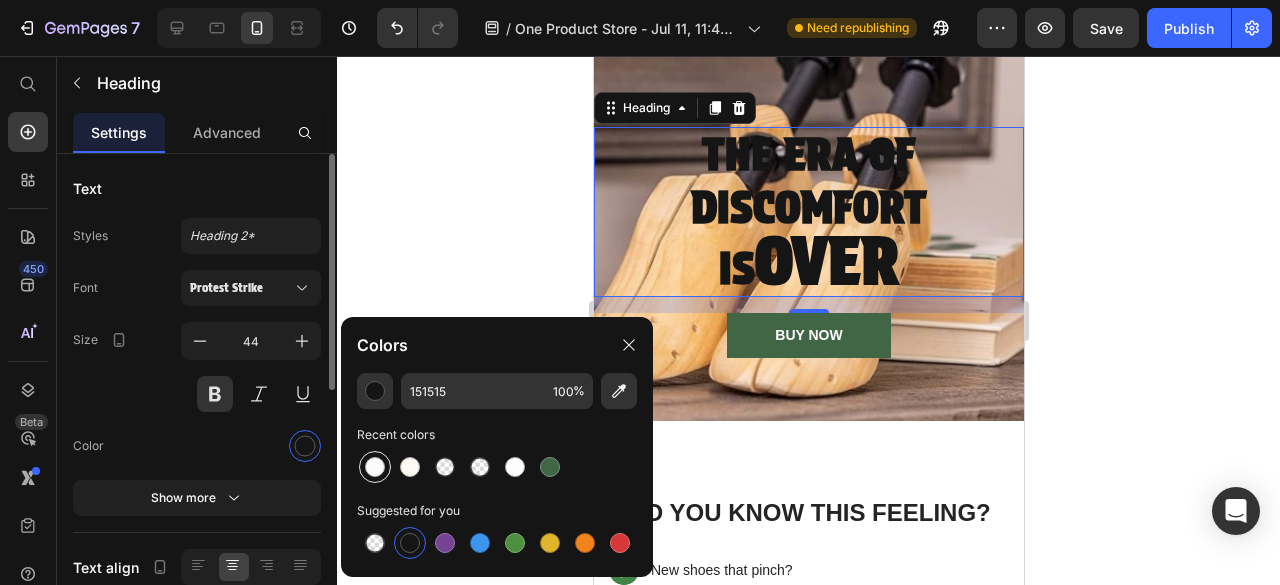 click at bounding box center (375, 467) 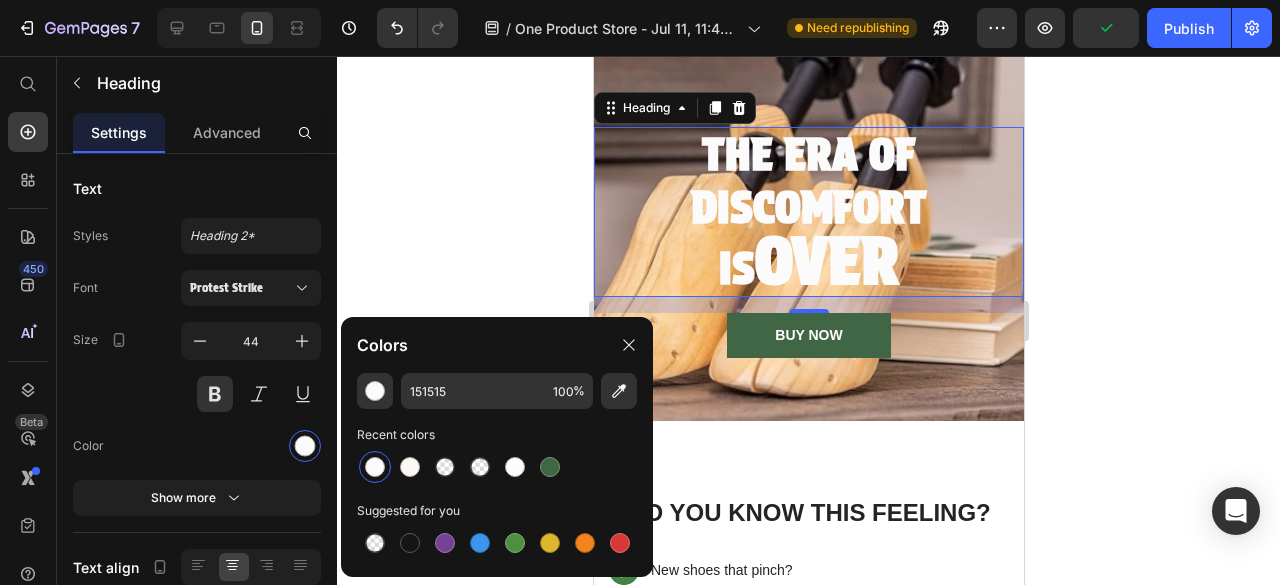type on "FBFBFB" 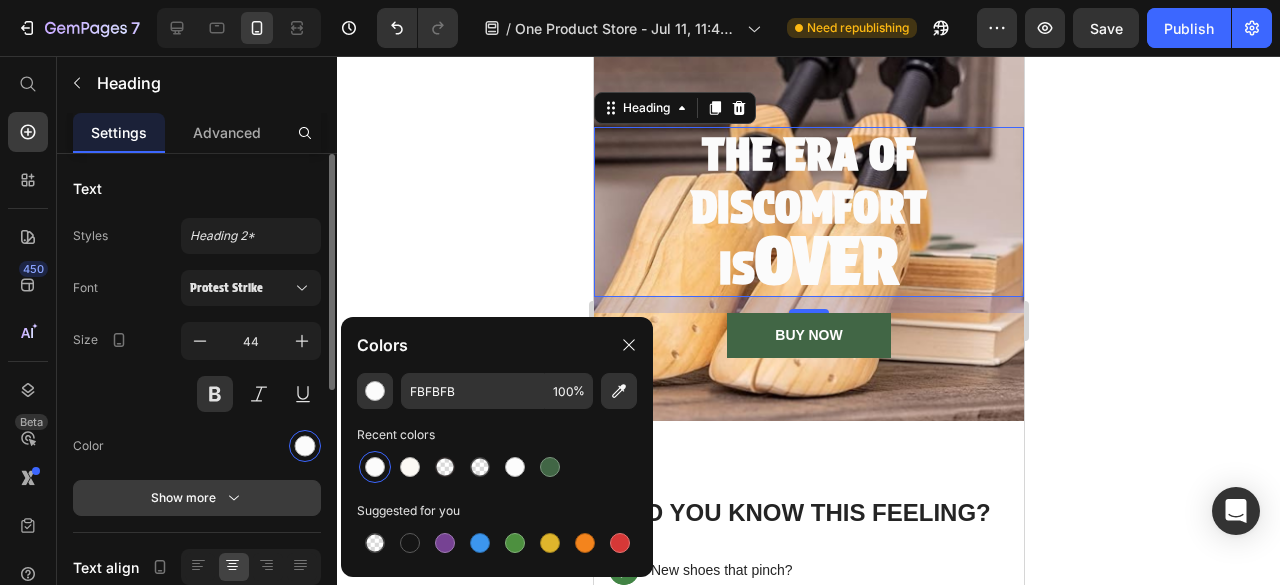 click on "Show more" at bounding box center (197, 498) 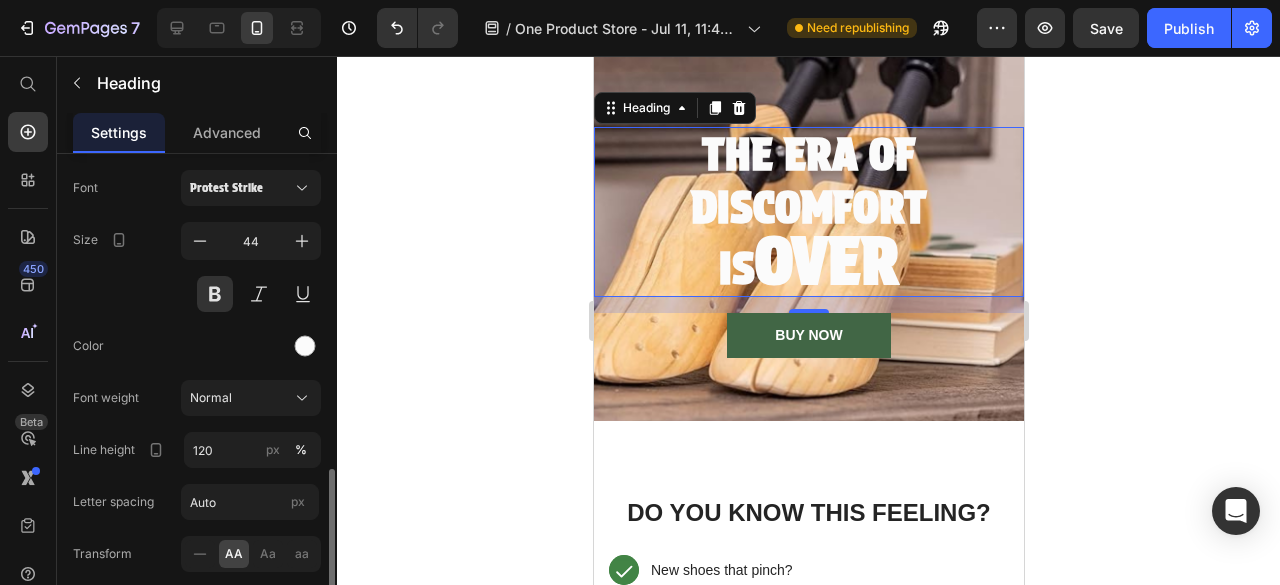 scroll, scrollTop: 300, scrollLeft: 0, axis: vertical 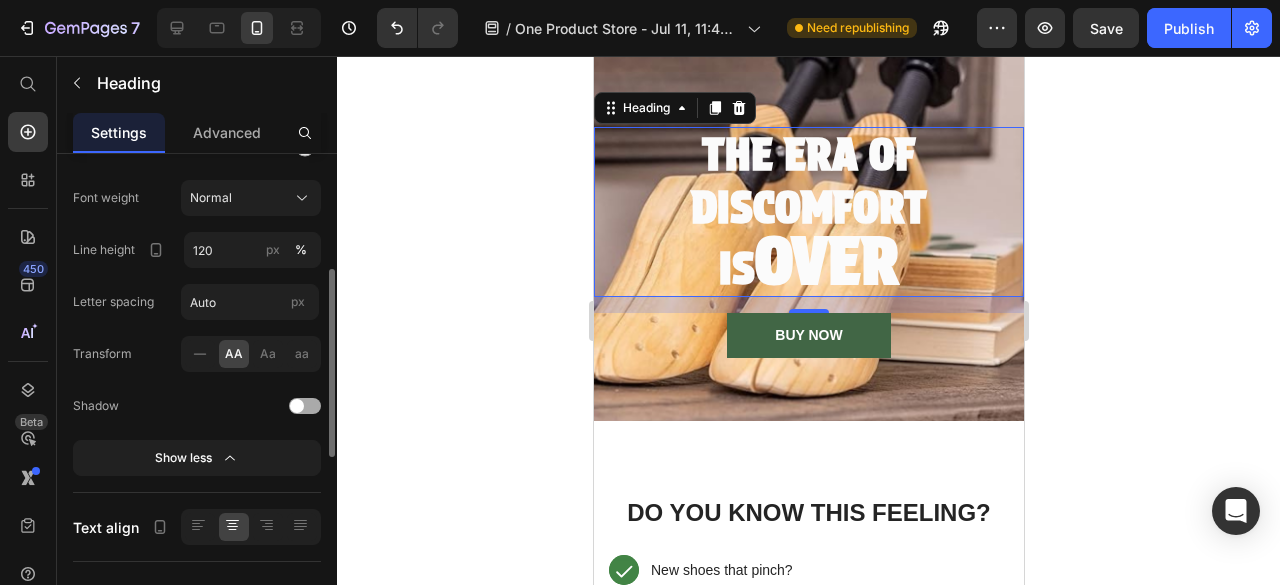 click at bounding box center (305, 406) 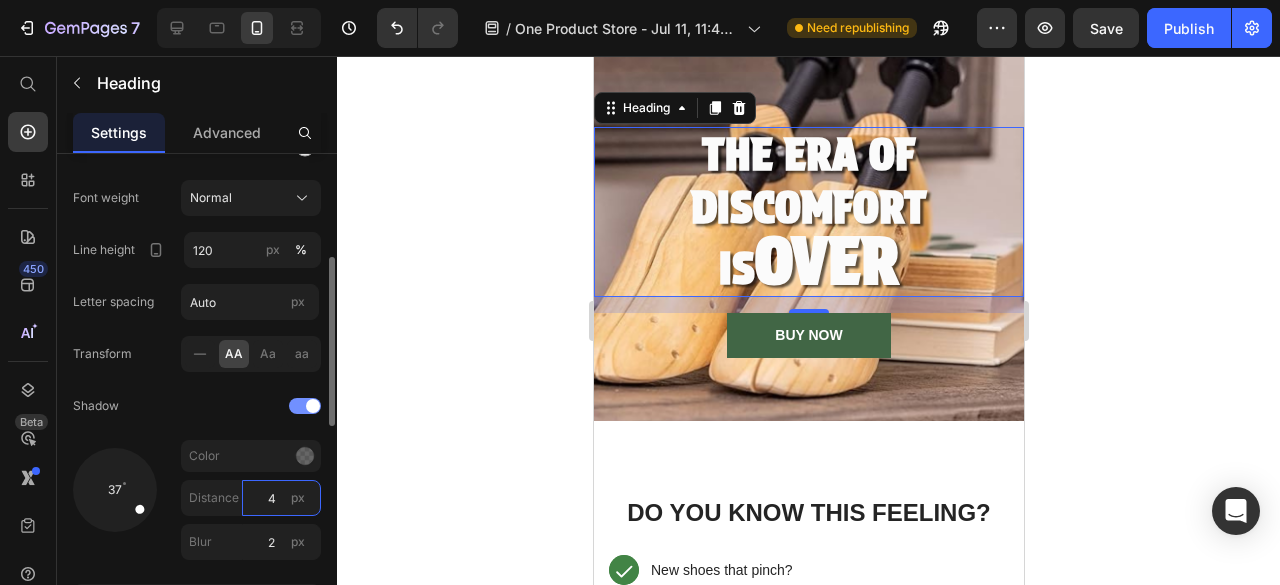 click on "4" at bounding box center (281, 498) 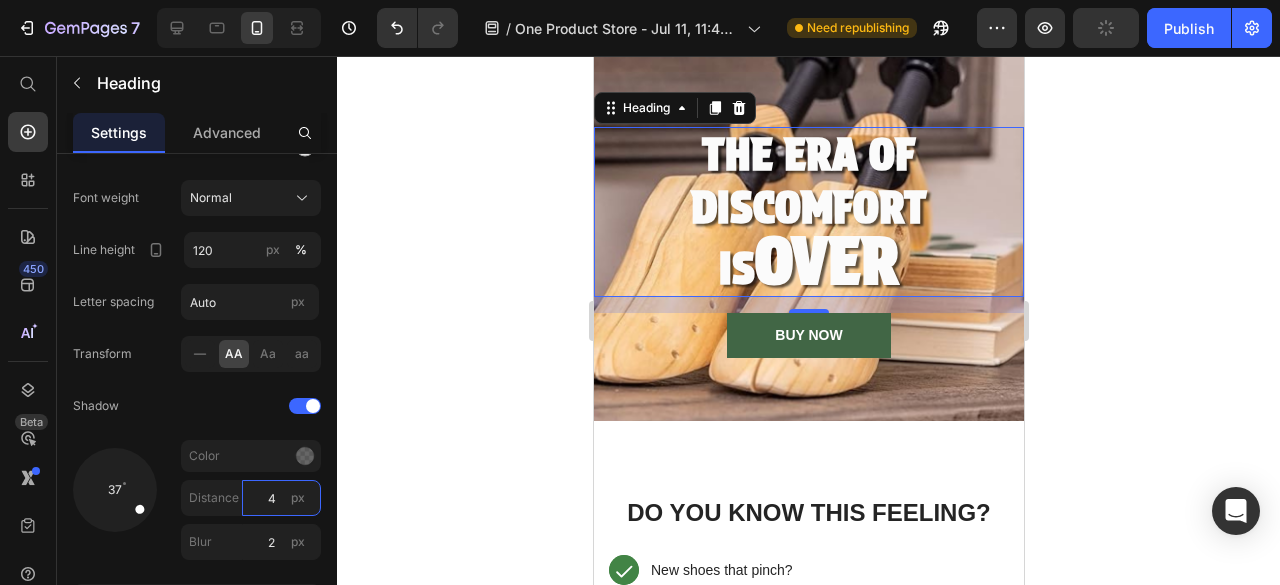 type on "3" 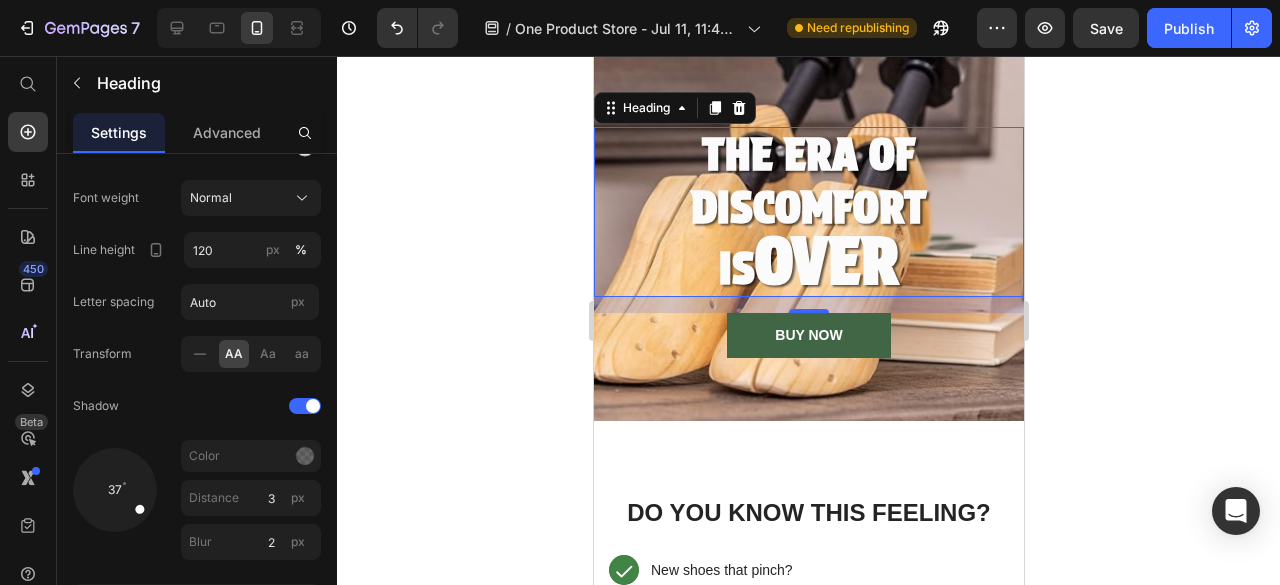 click 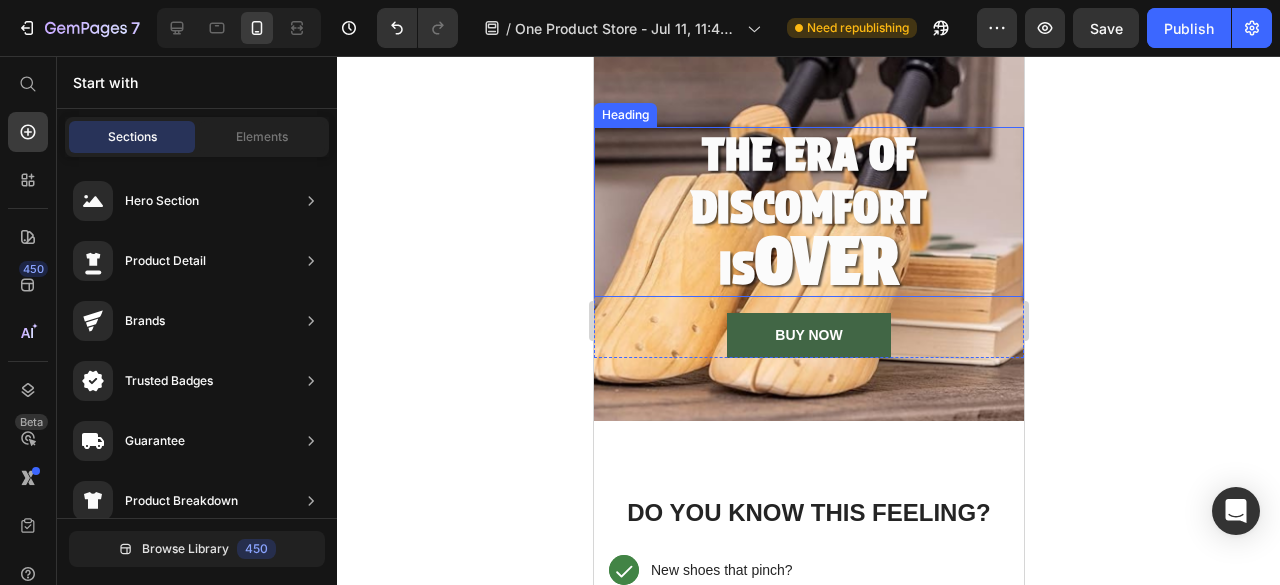 click on "The Era of Discomfort is" at bounding box center [808, 211] 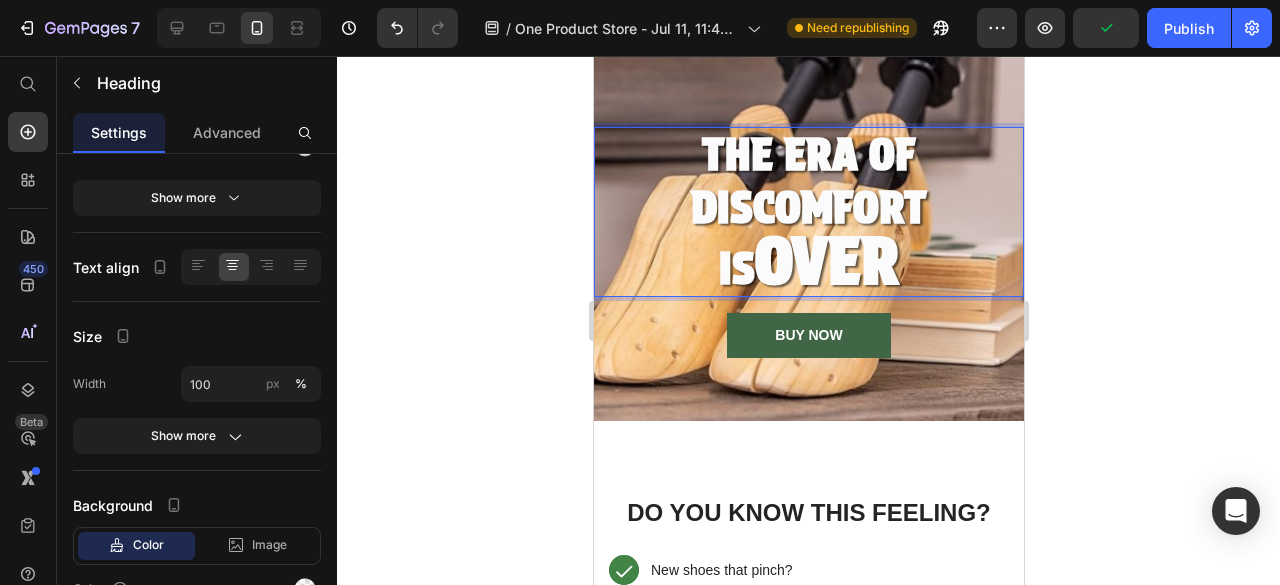 click on "The Era of Discomfort is" at bounding box center [808, 211] 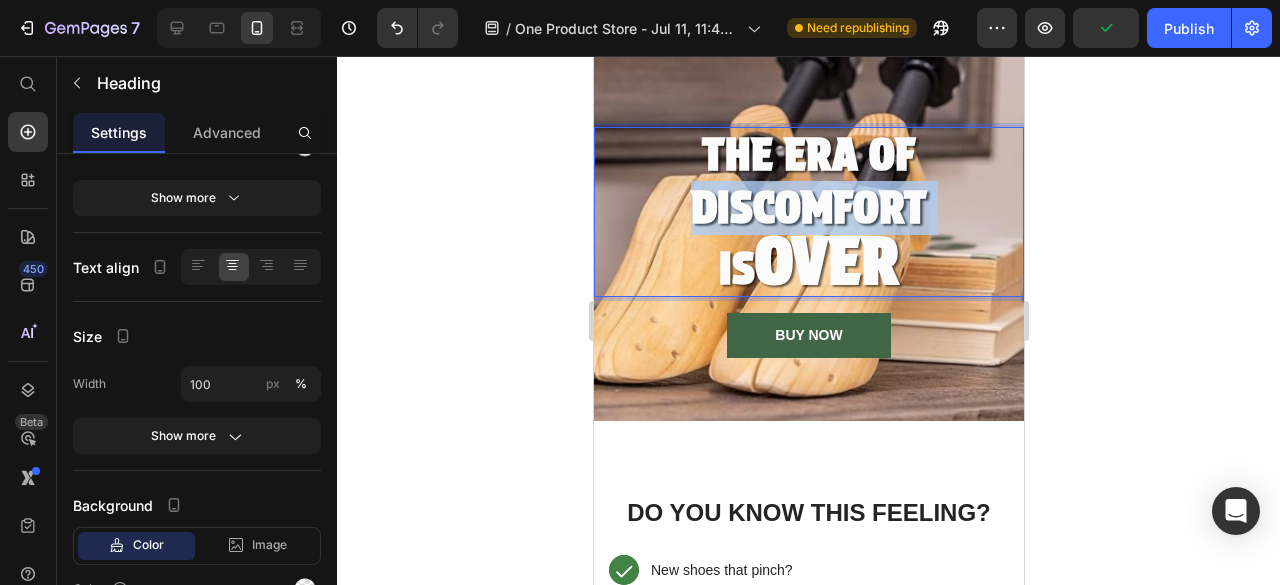 click on "The Era of Discomfort is" at bounding box center [808, 211] 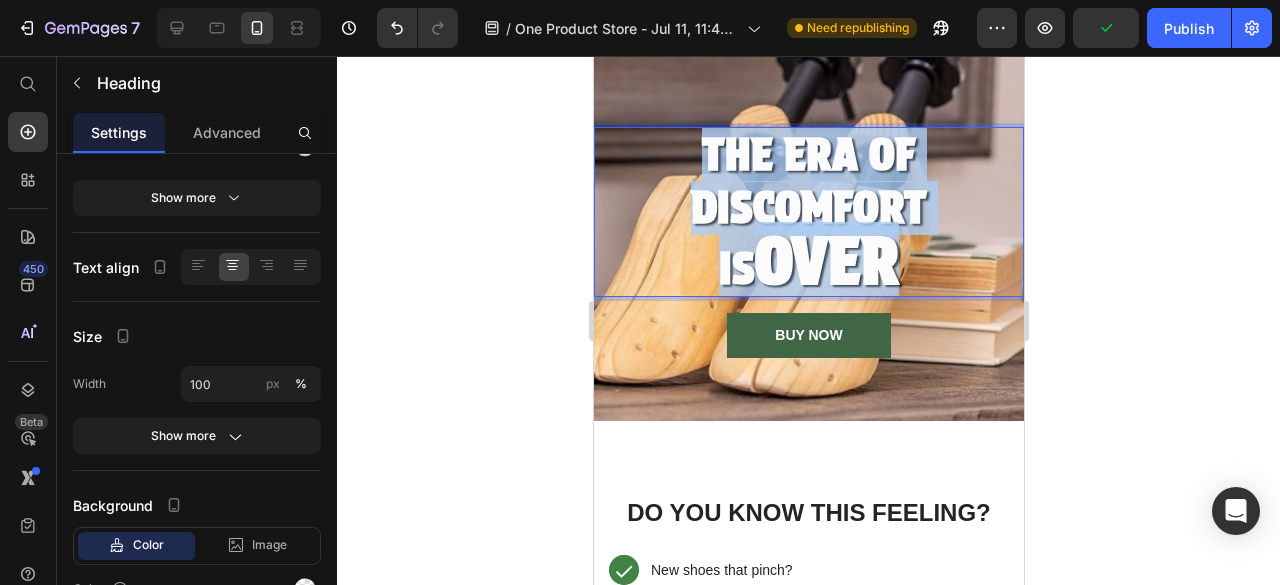 click on "The Era of Discomfort is" at bounding box center [808, 211] 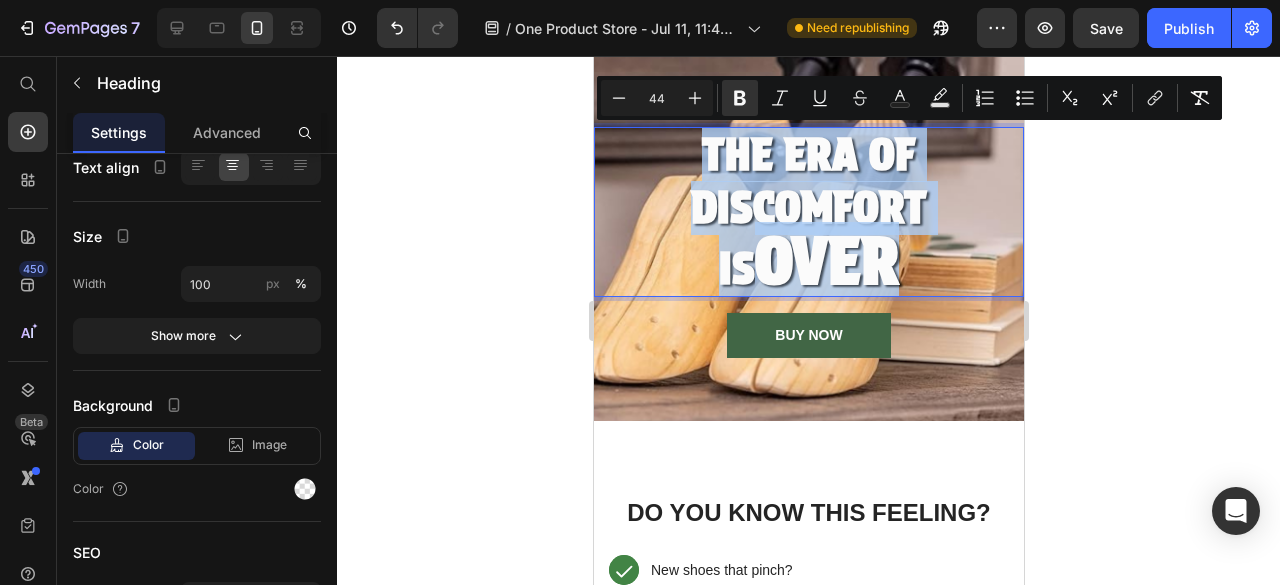 scroll, scrollTop: 0, scrollLeft: 0, axis: both 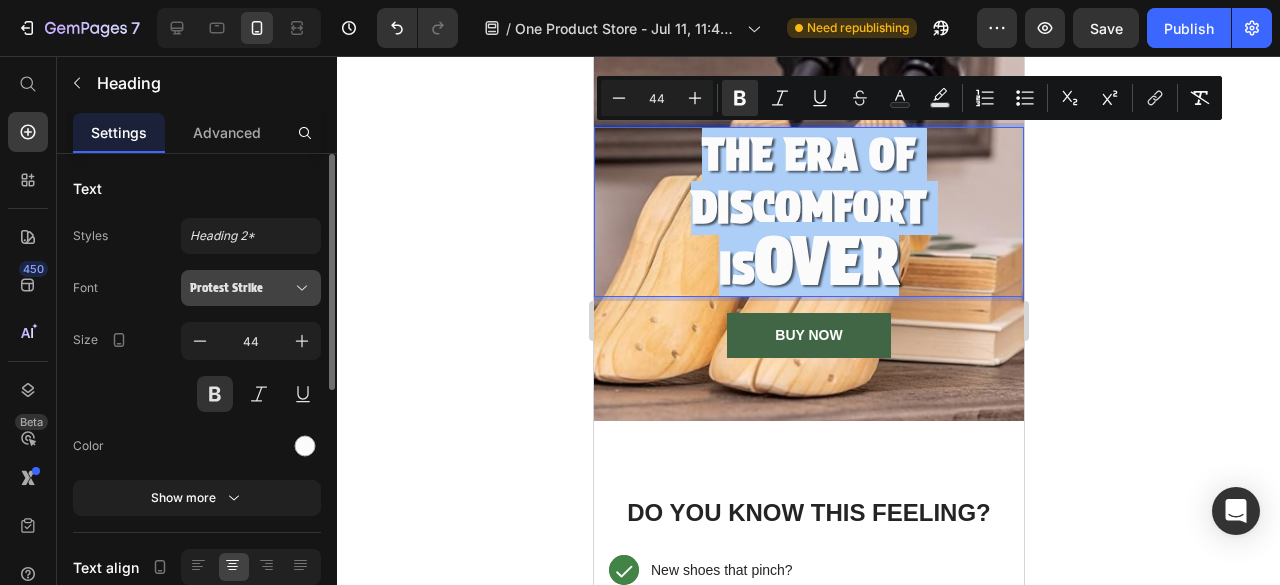 click on "Protest Strike" at bounding box center (241, 288) 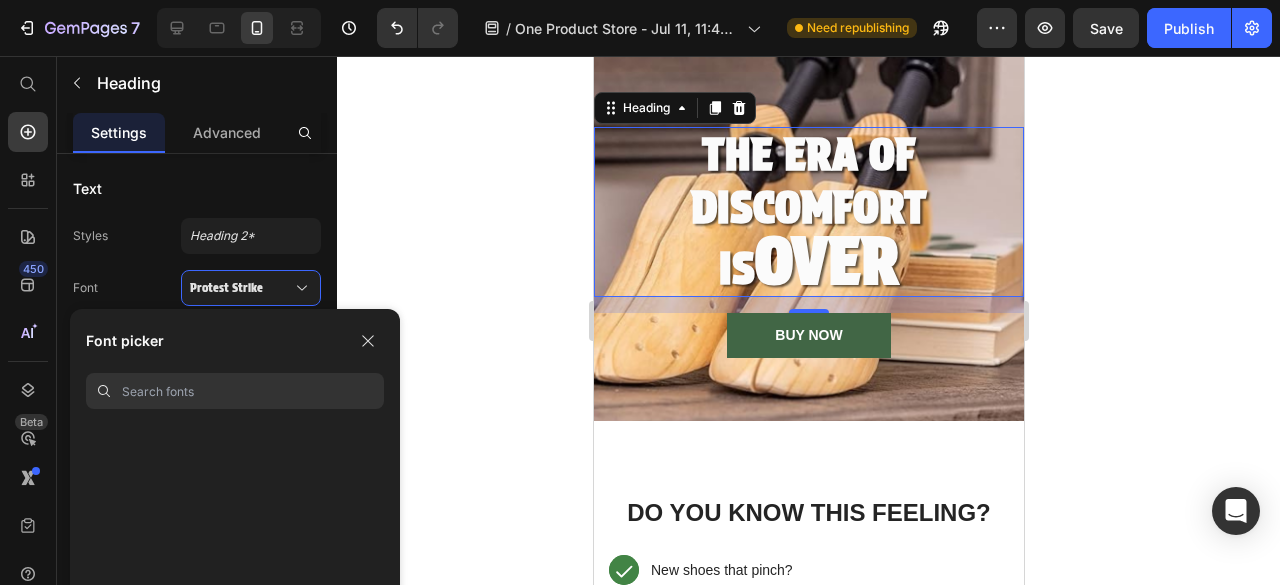 scroll, scrollTop: 54414, scrollLeft: 0, axis: vertical 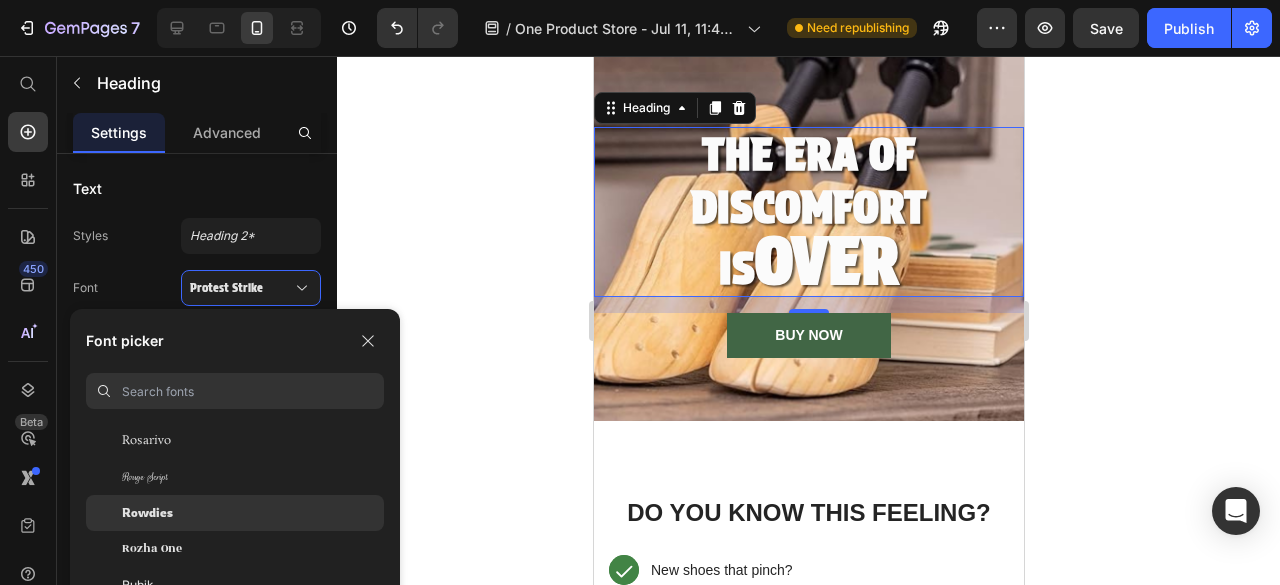 click on "Rowdies" 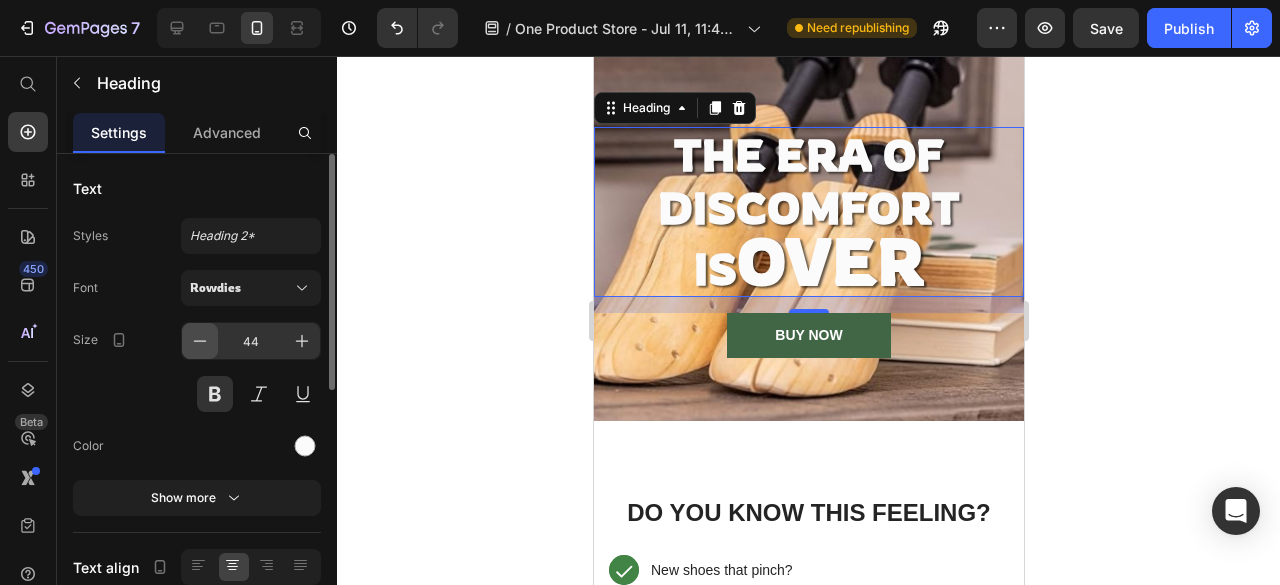 click 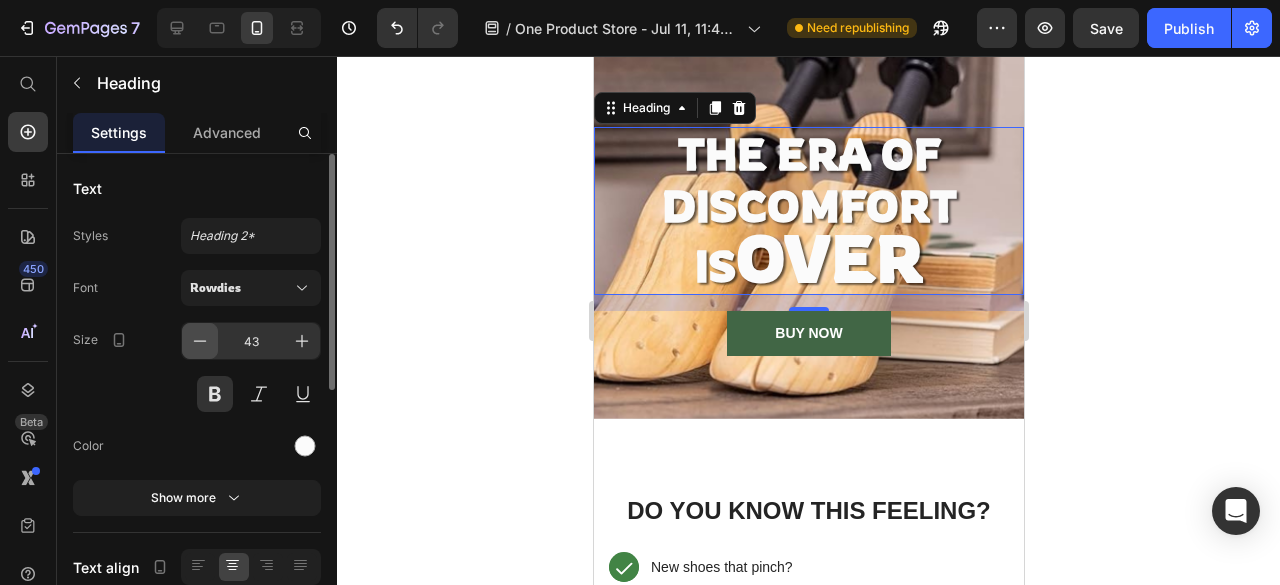 click 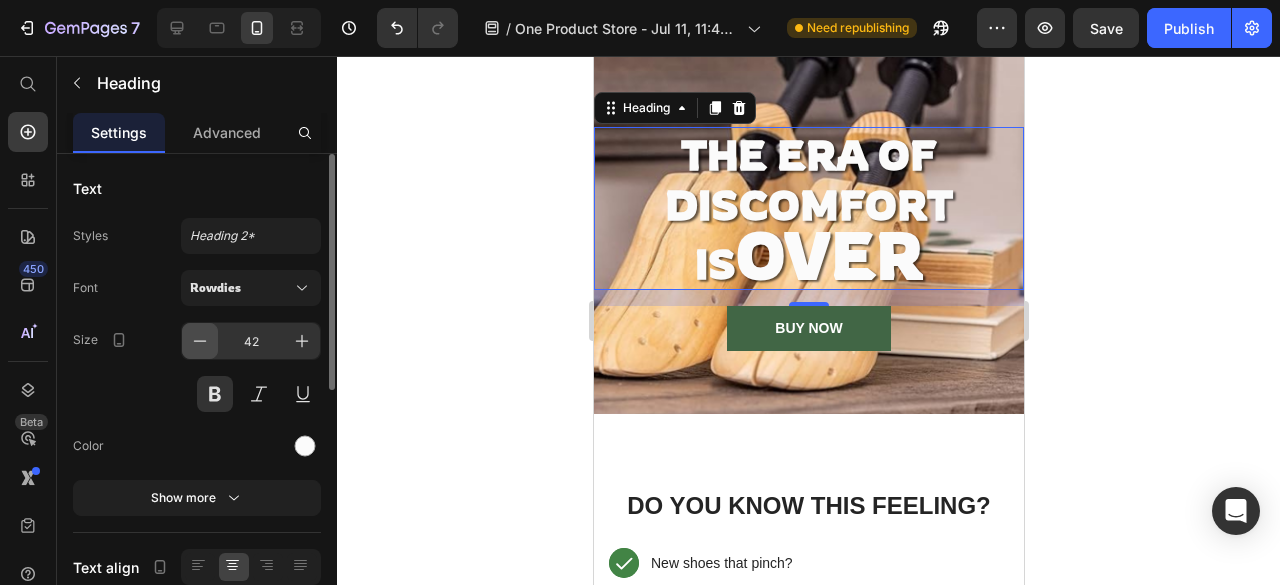 click 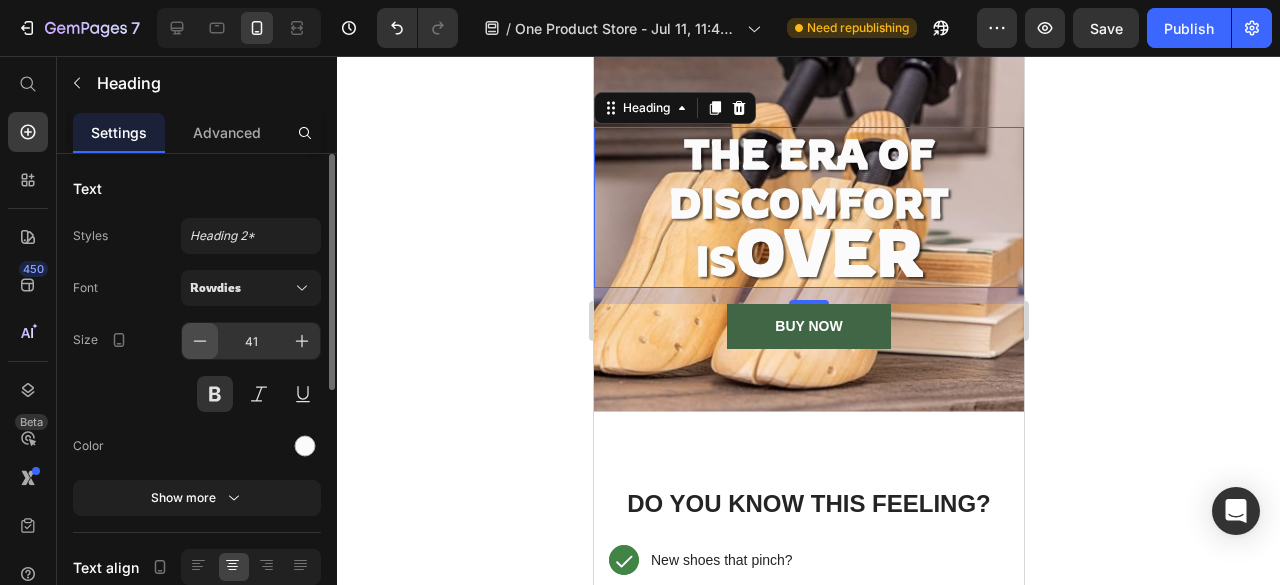 click 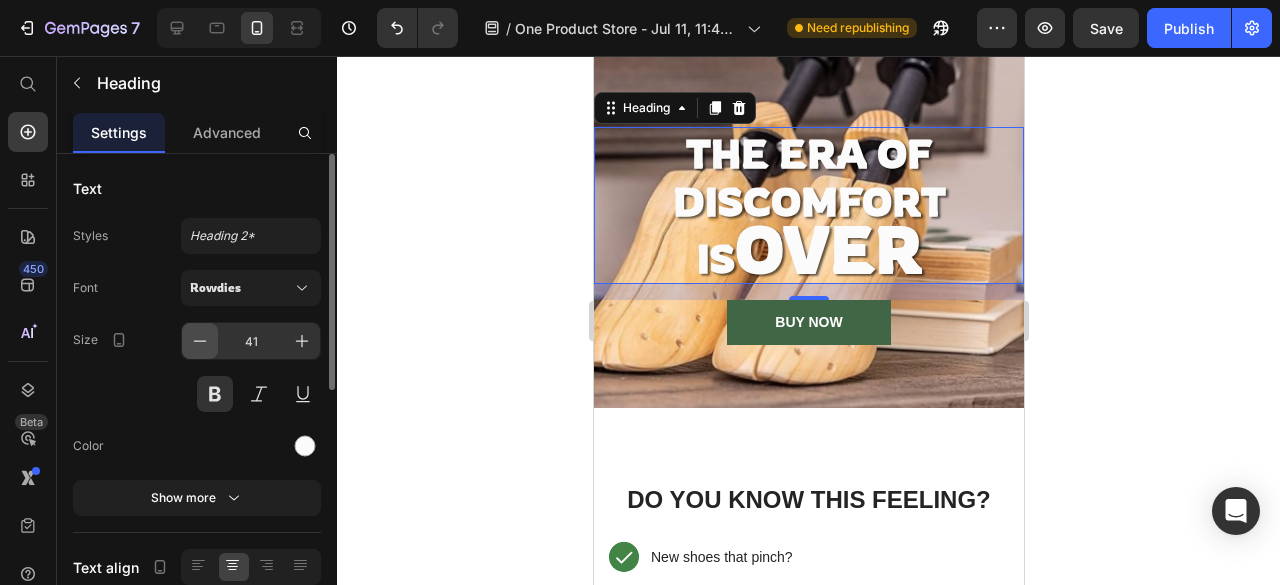 type on "40" 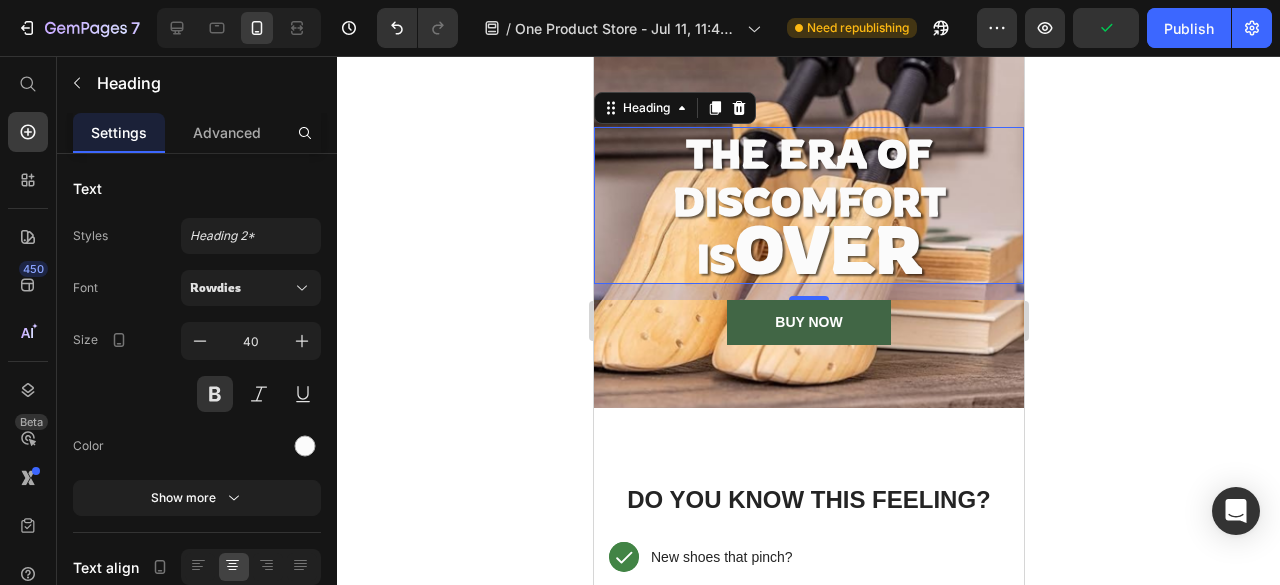 click on "Do You Know This Feeling?" at bounding box center [808, 499] 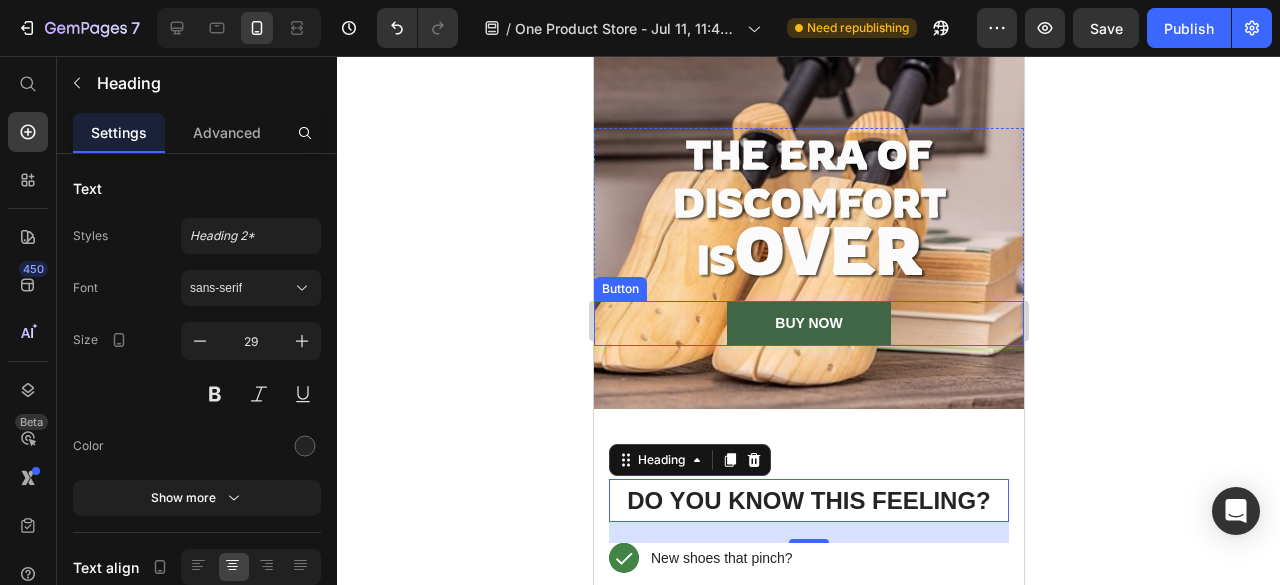 scroll, scrollTop: 0, scrollLeft: 0, axis: both 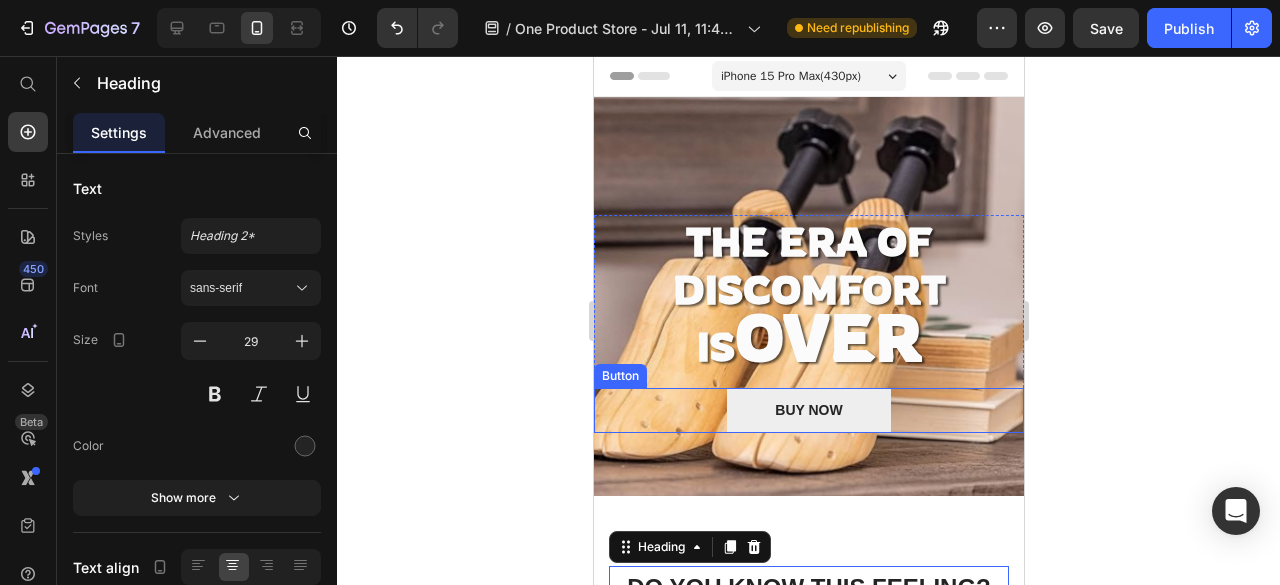 click on "BUY NOW" at bounding box center [807, 410] 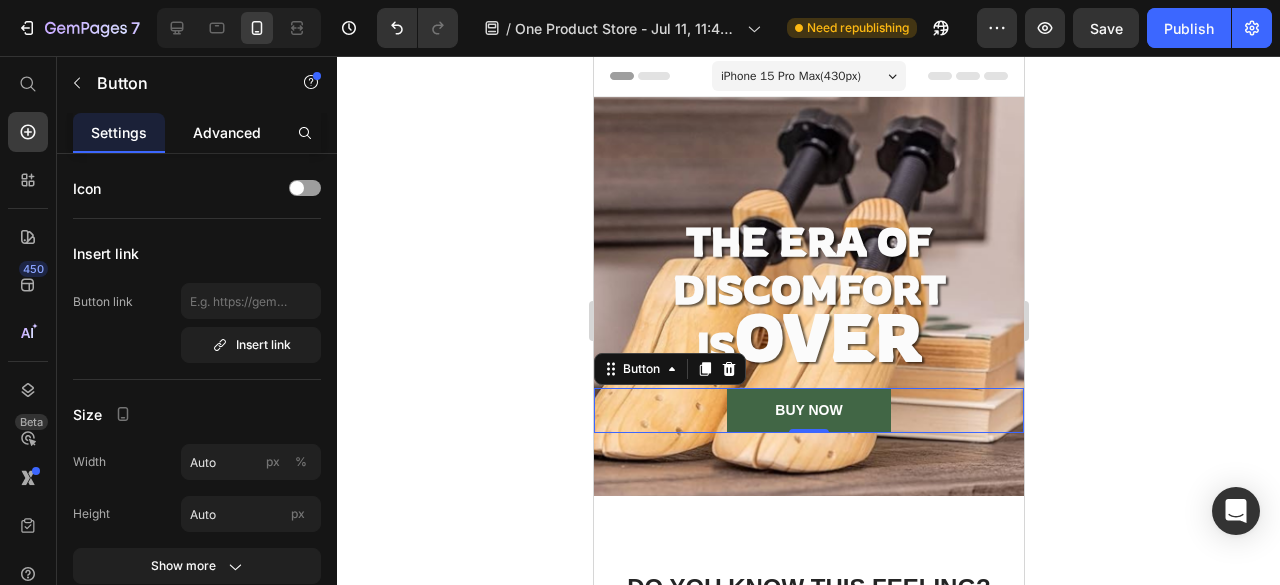 click on "Advanced" at bounding box center (227, 132) 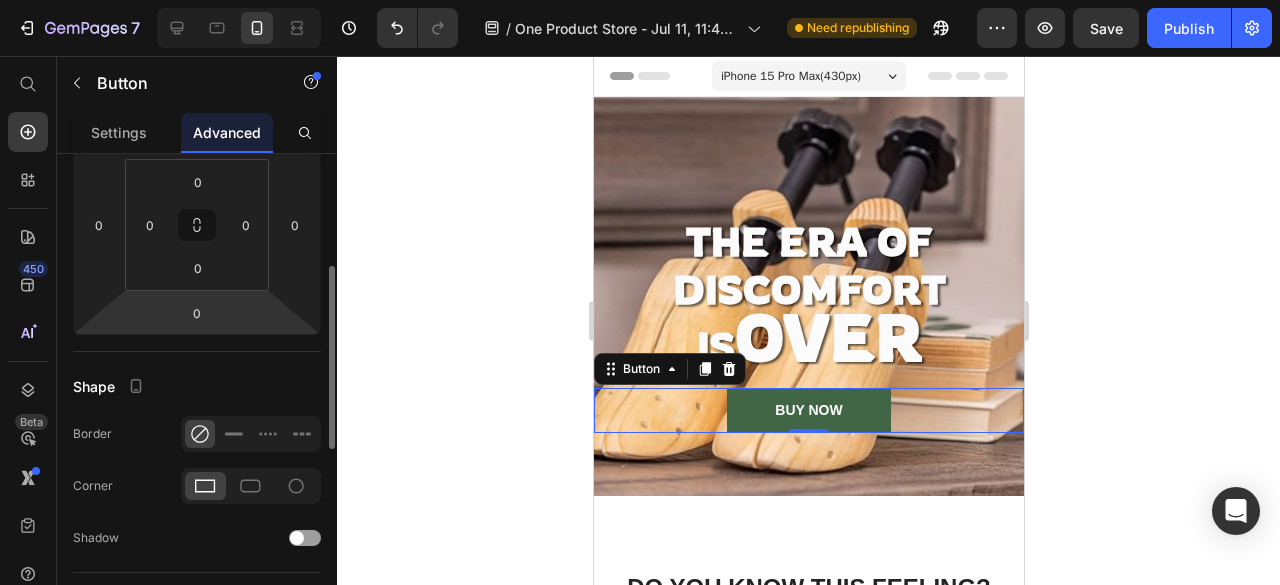 scroll, scrollTop: 400, scrollLeft: 0, axis: vertical 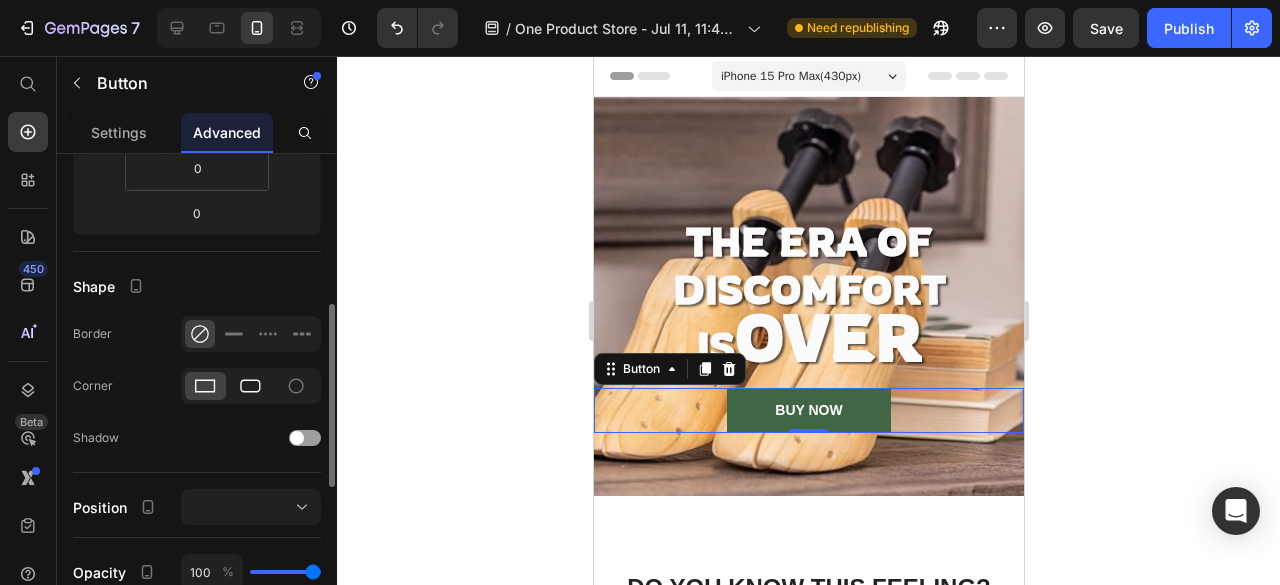 click 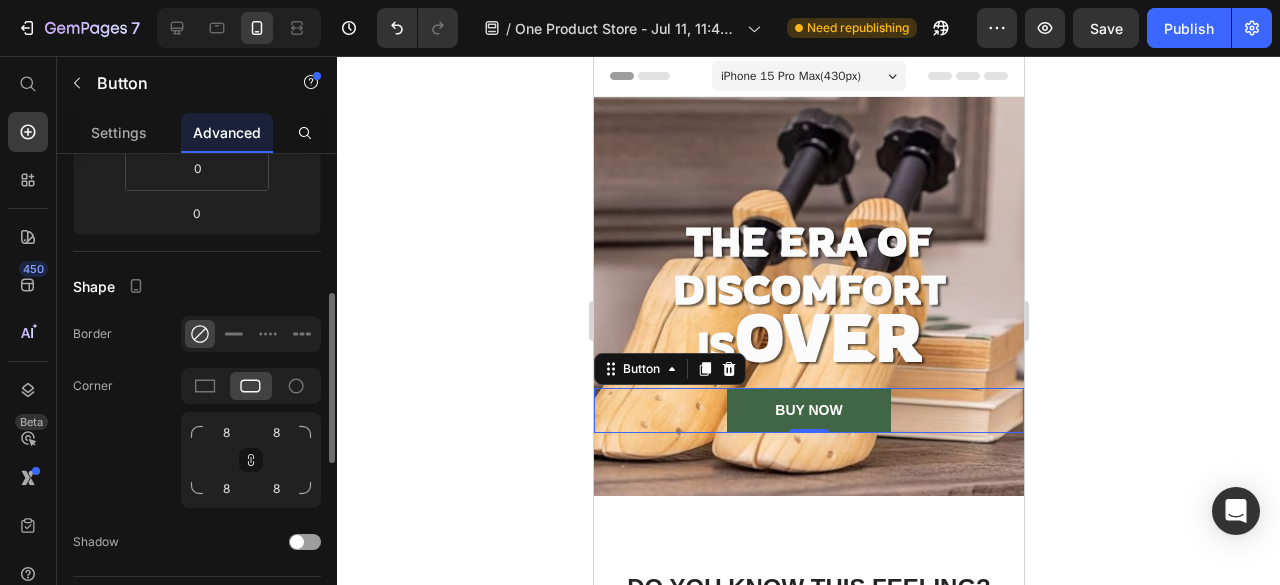 drag, startPoint x: 308, startPoint y: 429, endPoint x: 297, endPoint y: 432, distance: 11.401754 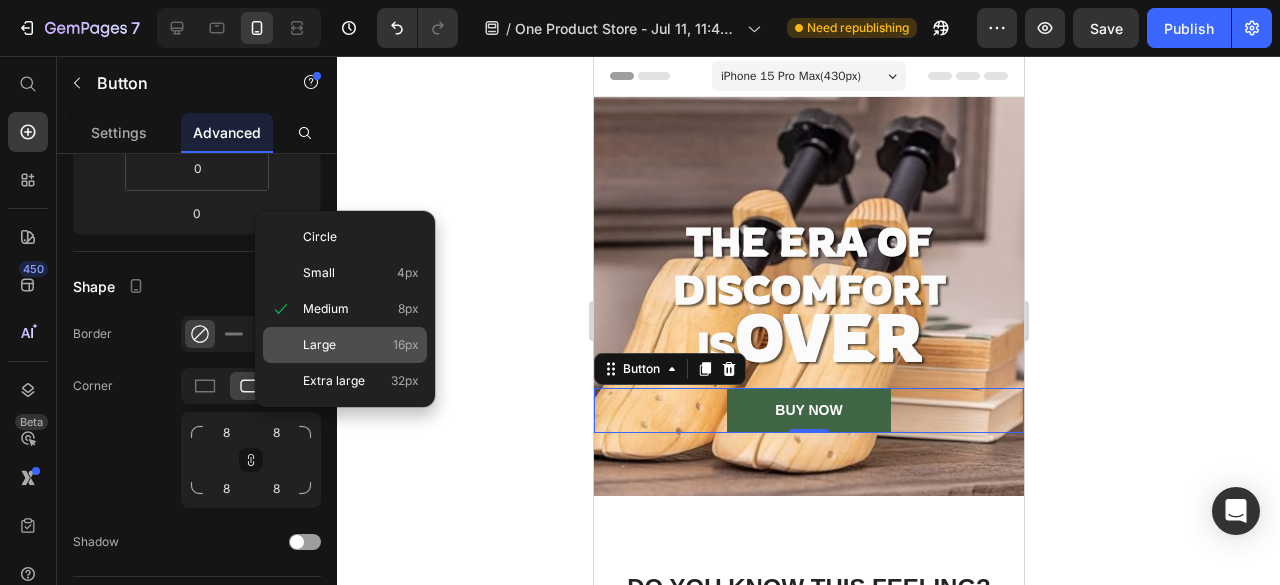click on "Large" at bounding box center (319, 345) 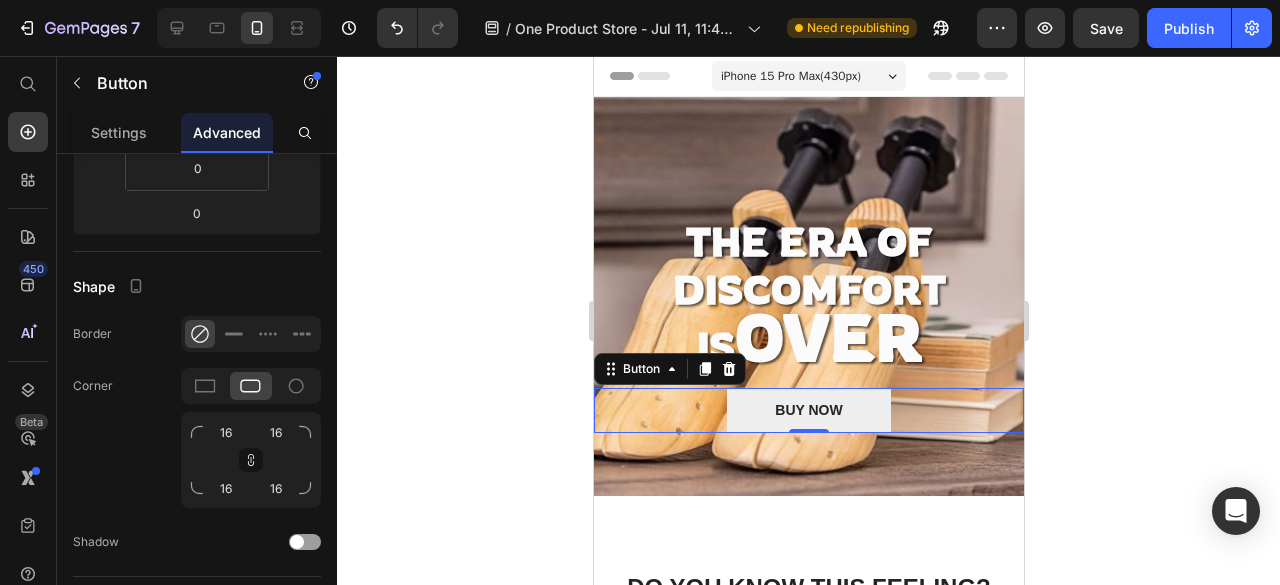 click on "BUY NOW" at bounding box center (807, 410) 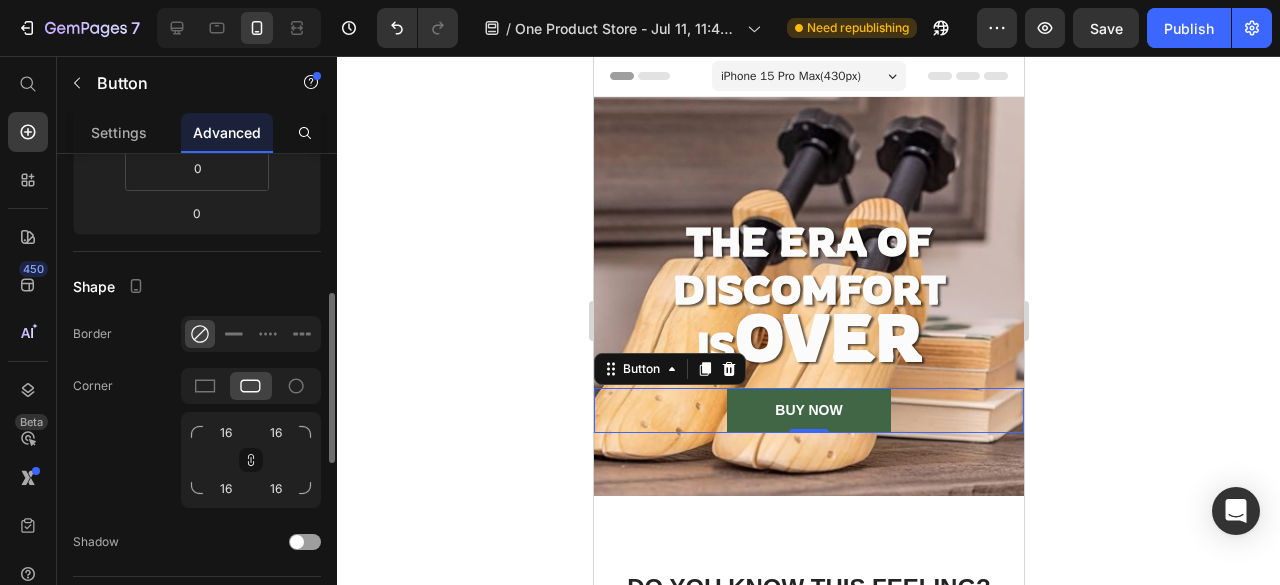 click 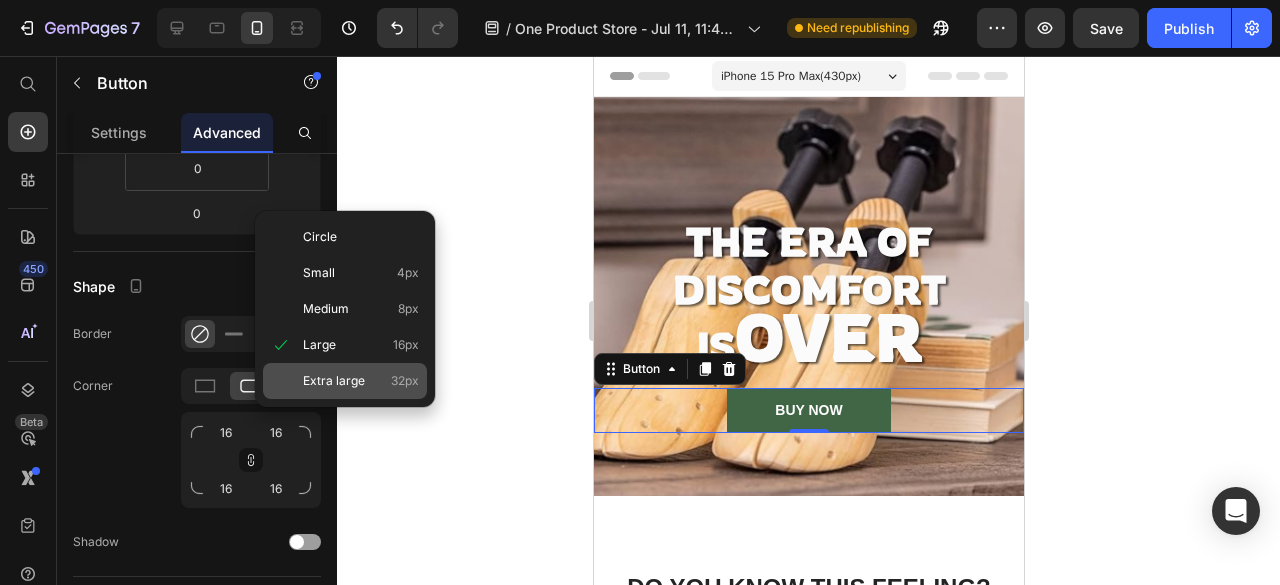 click on "Extra large 32px" 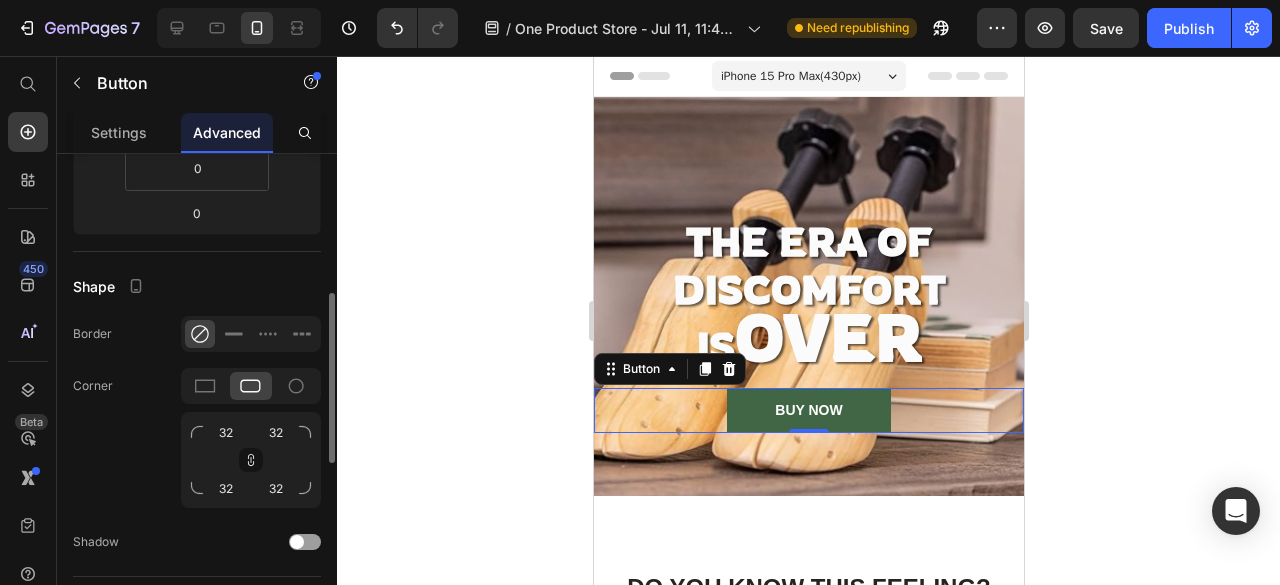 click 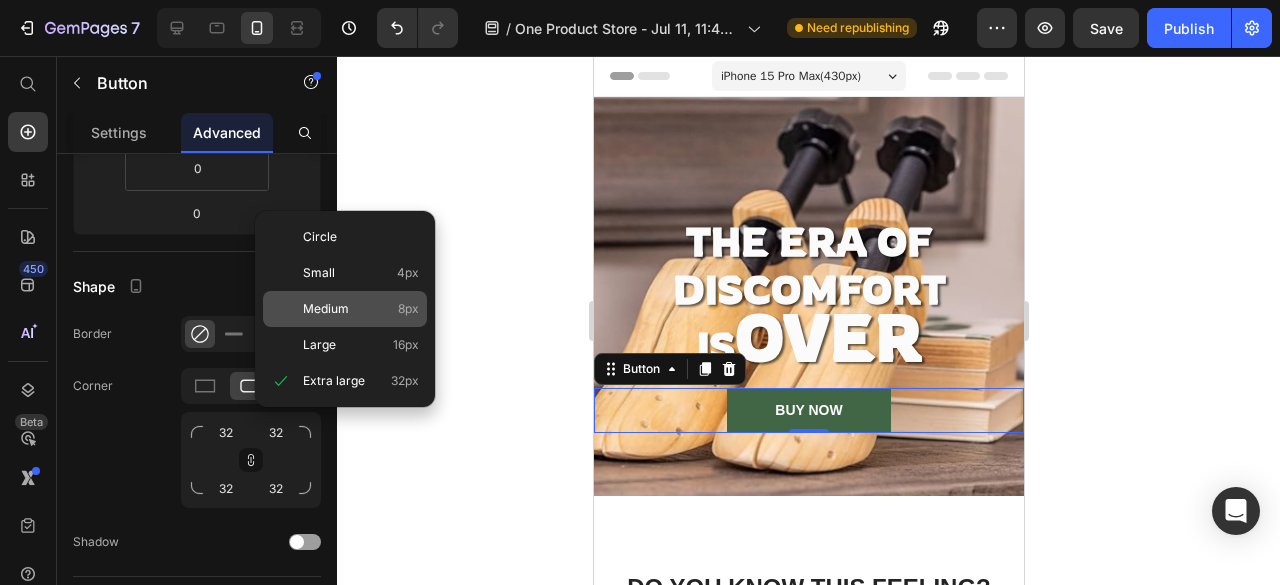 click on "Medium 8px" 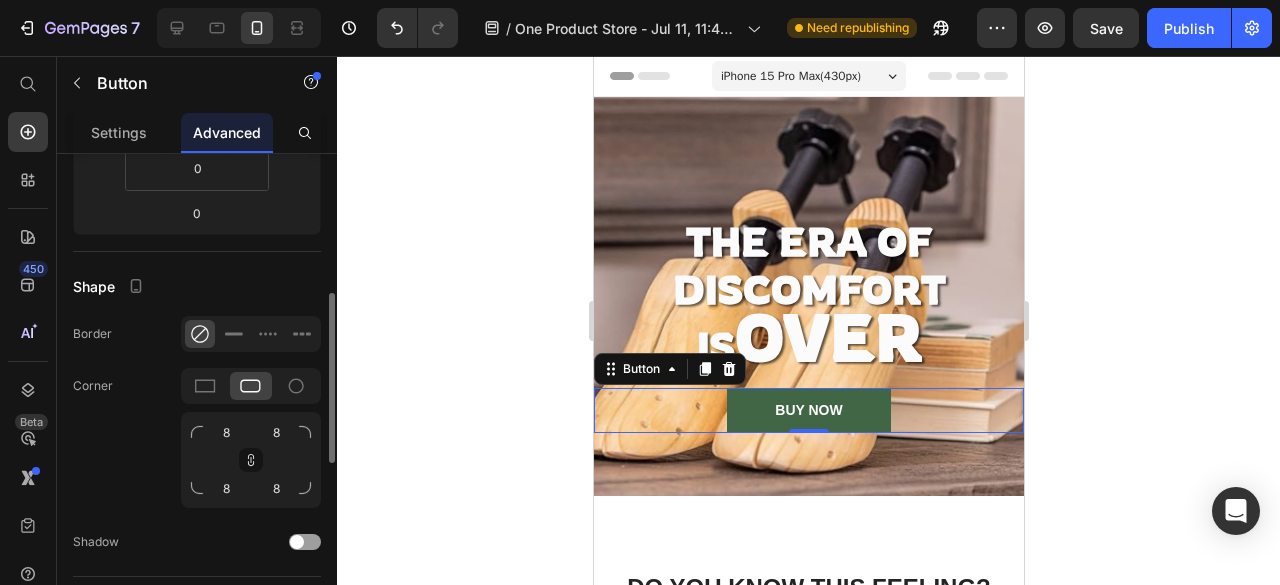 click 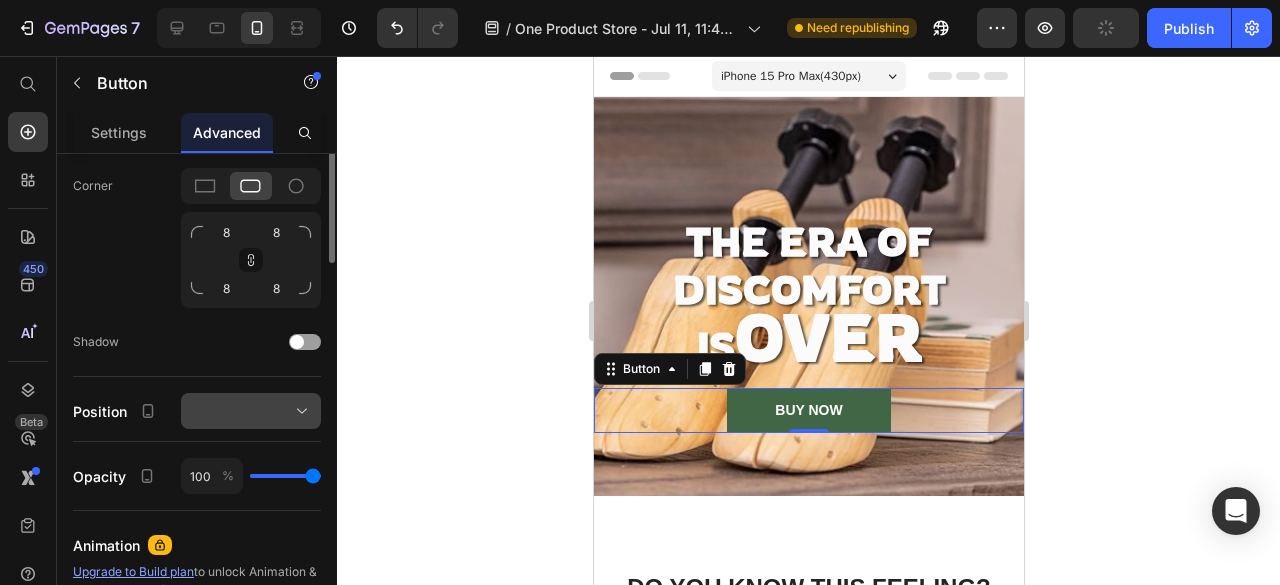 scroll, scrollTop: 400, scrollLeft: 0, axis: vertical 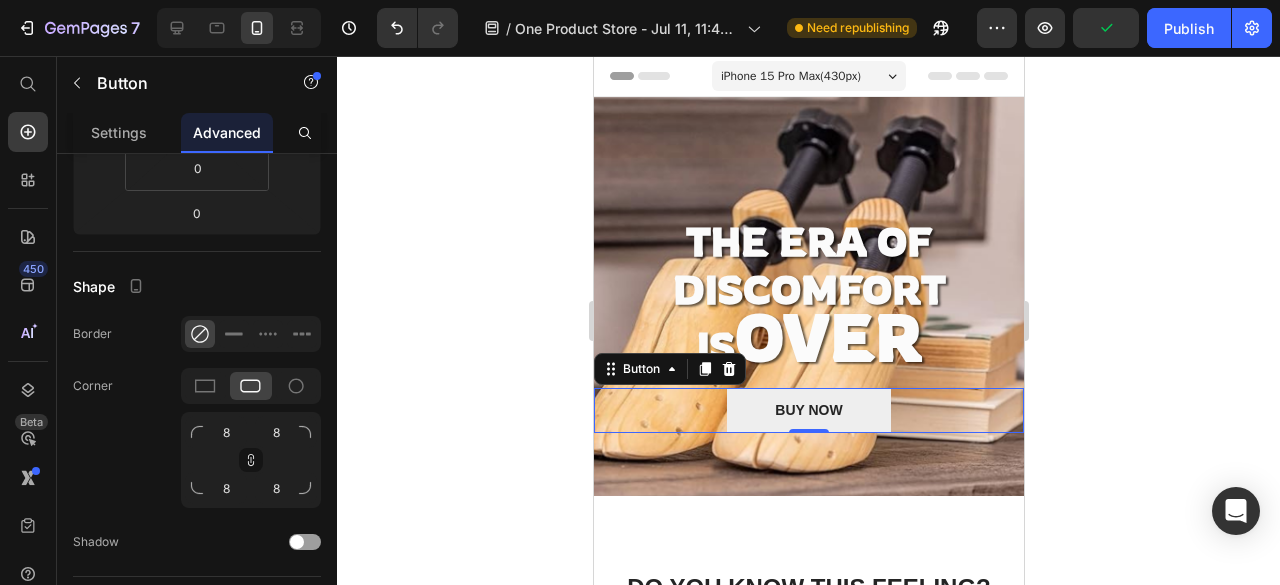 click on "BUY NOW" at bounding box center [807, 410] 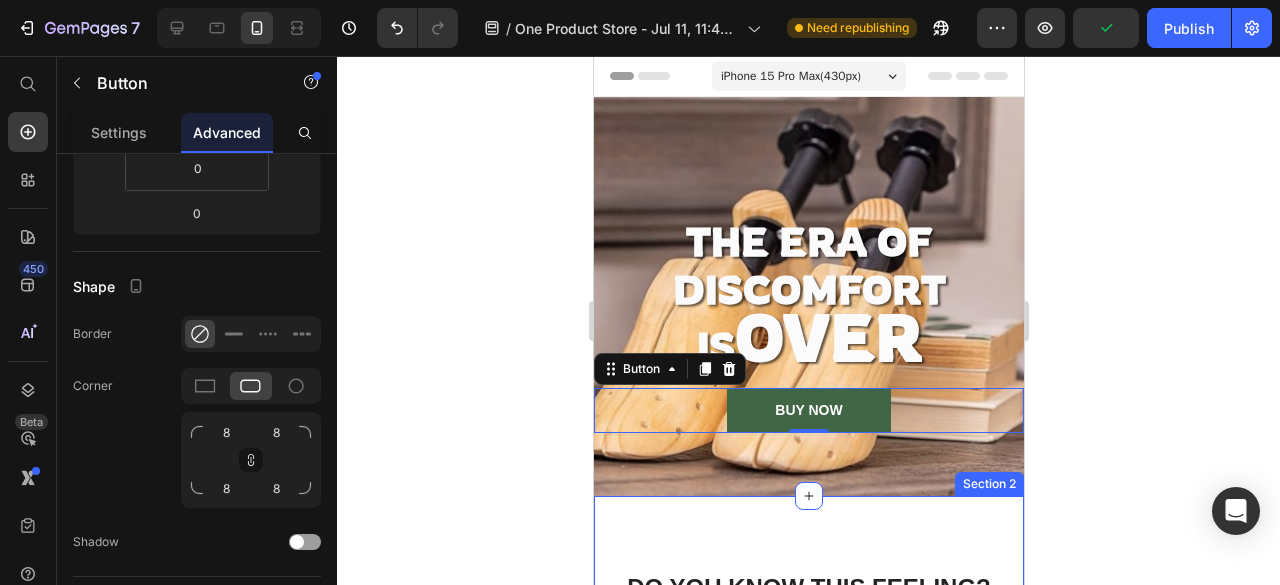 click on "Do You Know This Feeling? Heading Text Block
Icon Row Hero Banner New shoes that pinch? Text Block Row Text Block
Icon Row Hero Banner That favorite pair that doesn't fit like it used to? Text Block Row Text Block
Icon Row Hero Banner Sore feet and blisters after a long day at work or an event? Text Block Row Row Image Row Section 2" at bounding box center [808, 931] 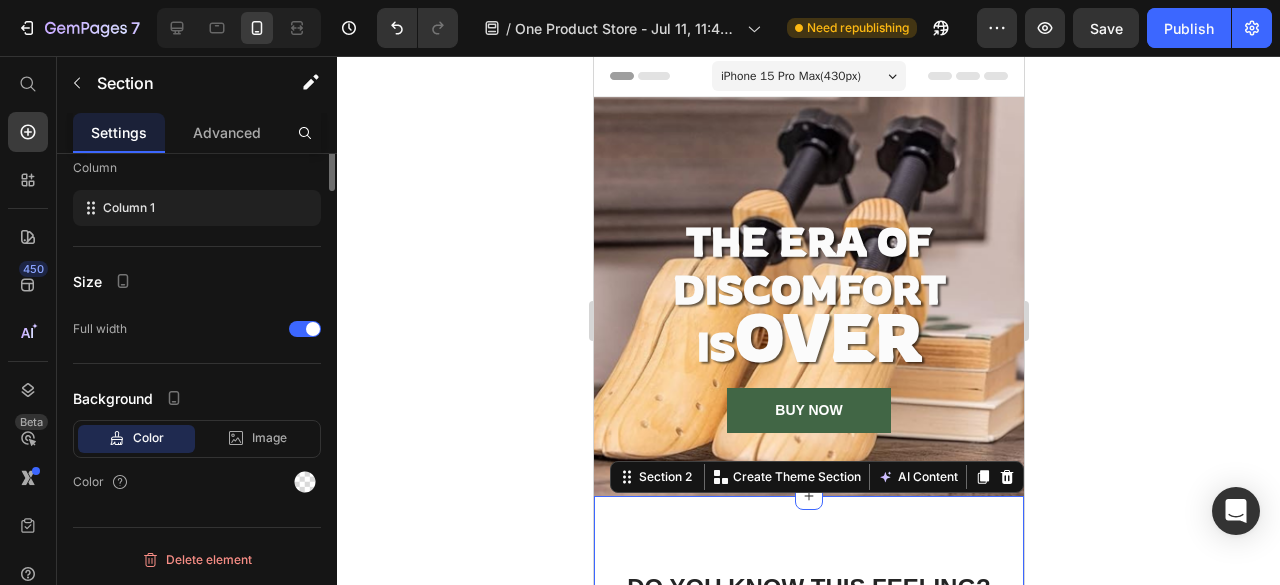 scroll, scrollTop: 0, scrollLeft: 0, axis: both 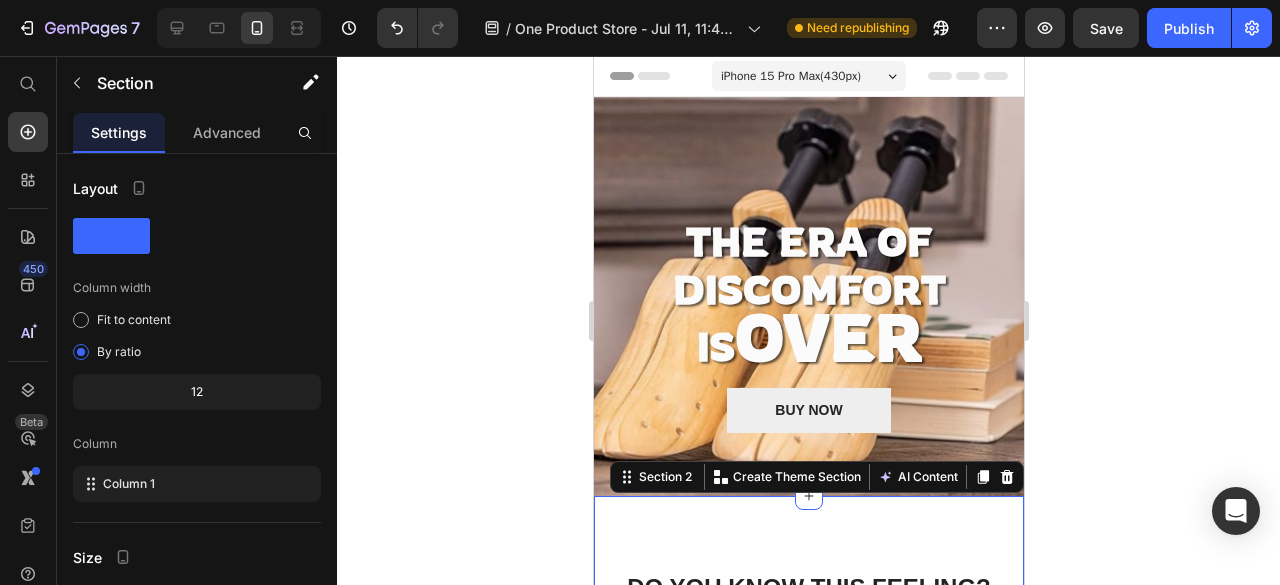 click on "BUY NOW" at bounding box center [807, 410] 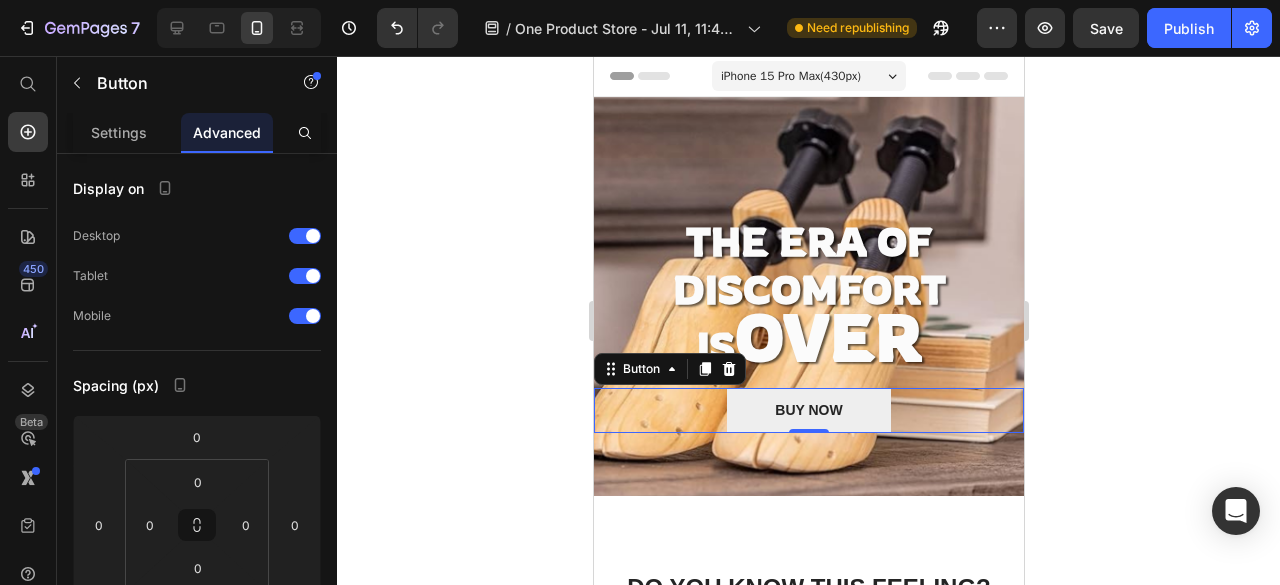 click on "BUY NOW" at bounding box center (807, 410) 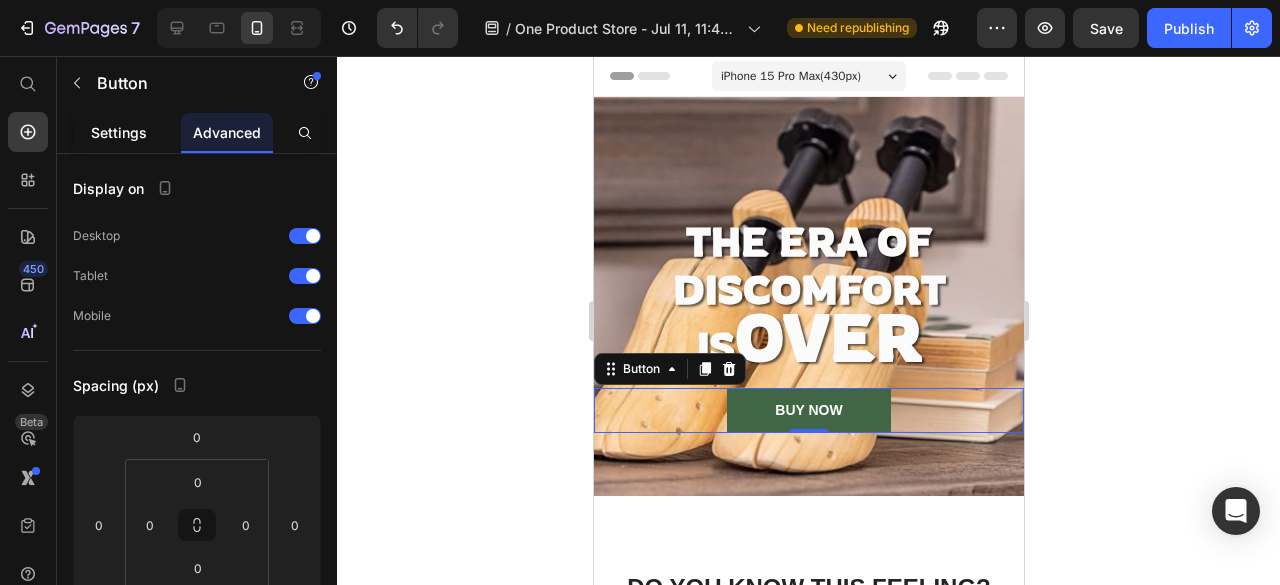 click on "Settings" at bounding box center (119, 132) 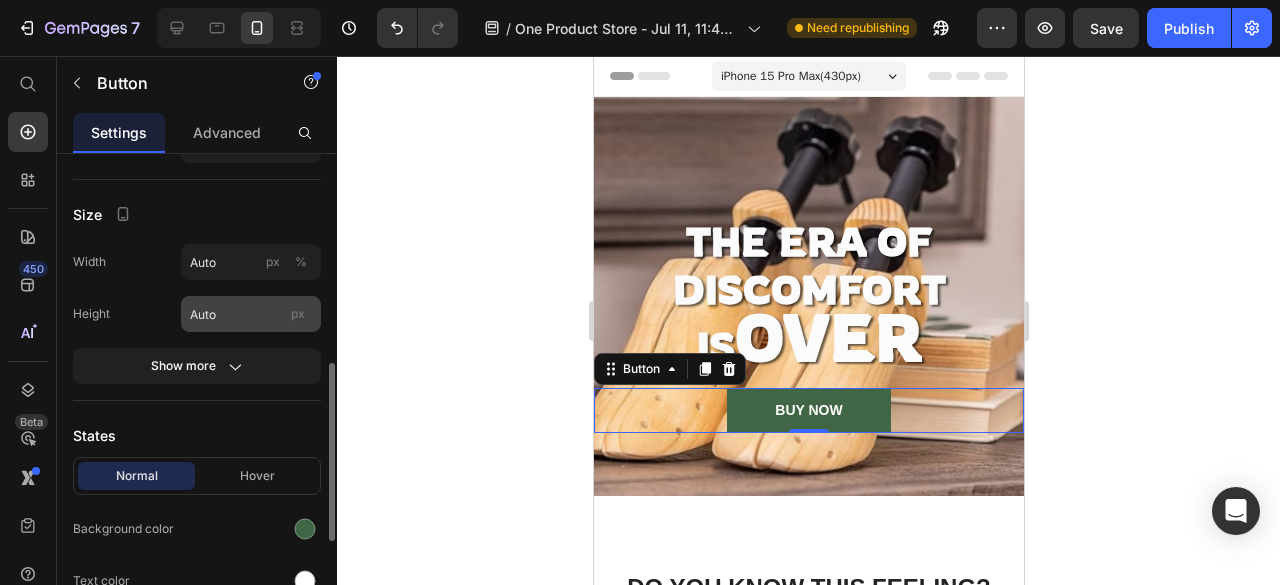 scroll, scrollTop: 400, scrollLeft: 0, axis: vertical 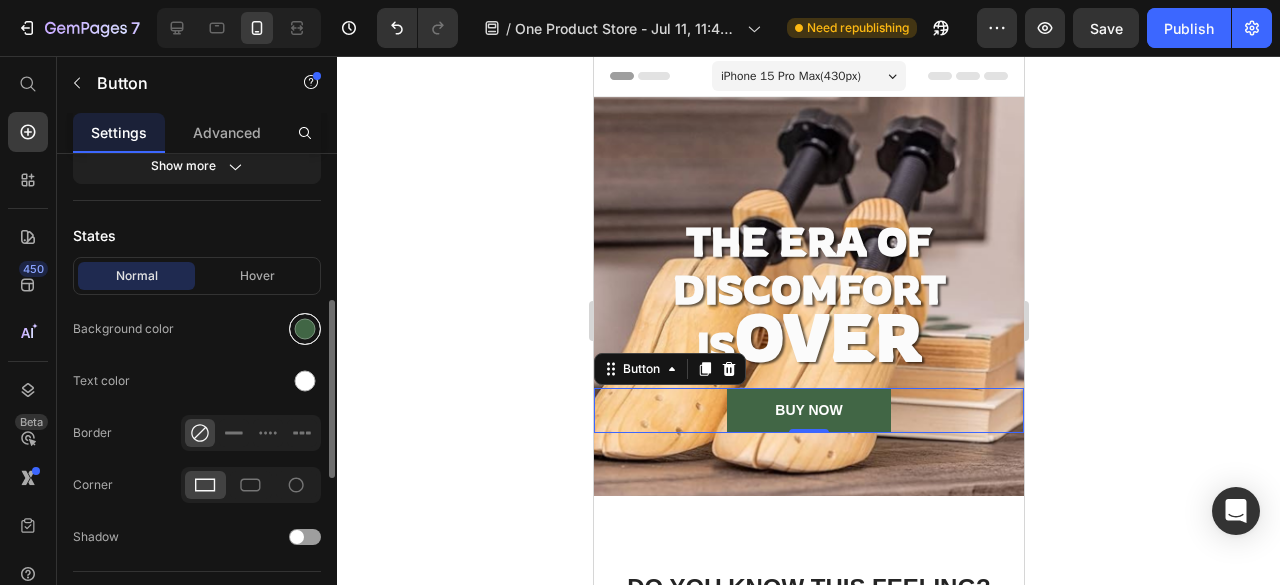 click at bounding box center [305, 329] 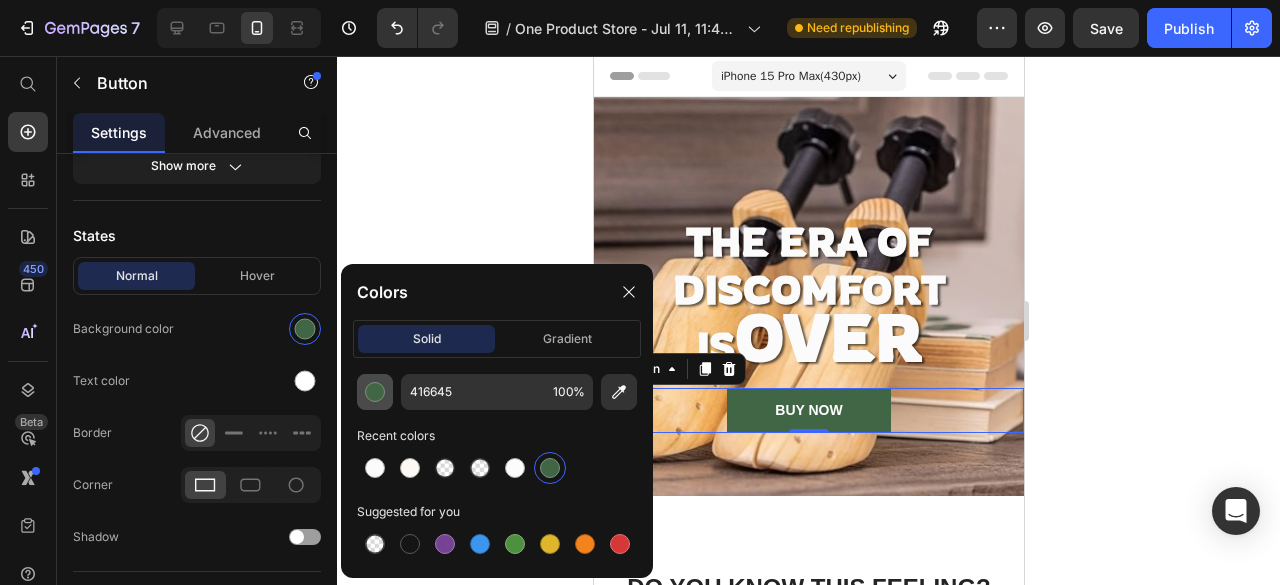 click at bounding box center (375, 392) 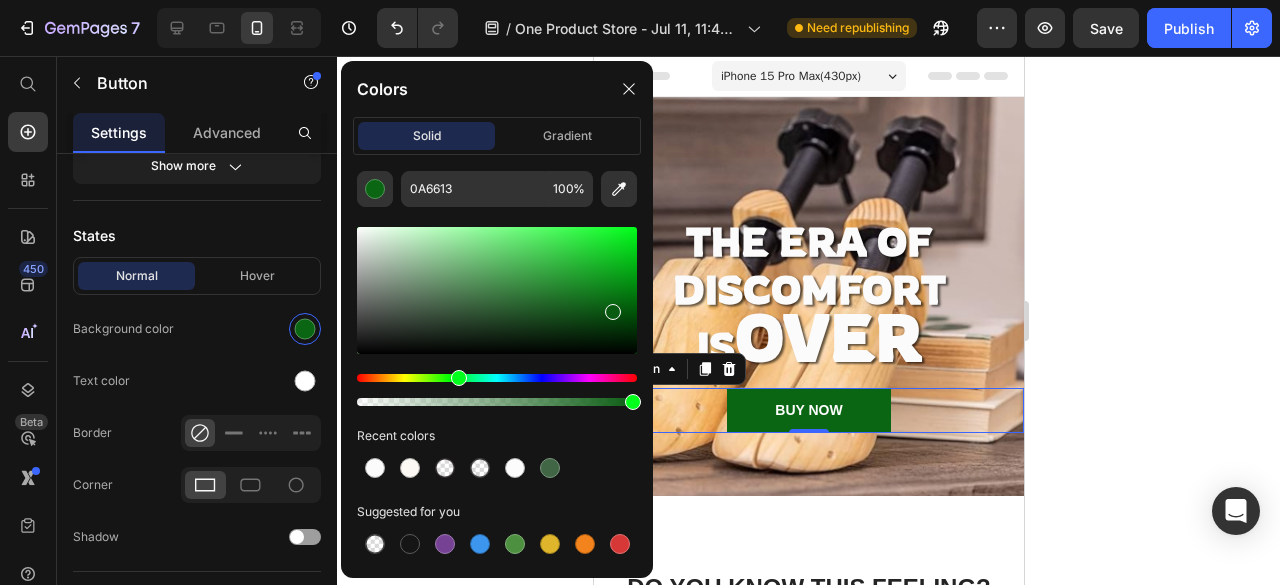 type on "095B11" 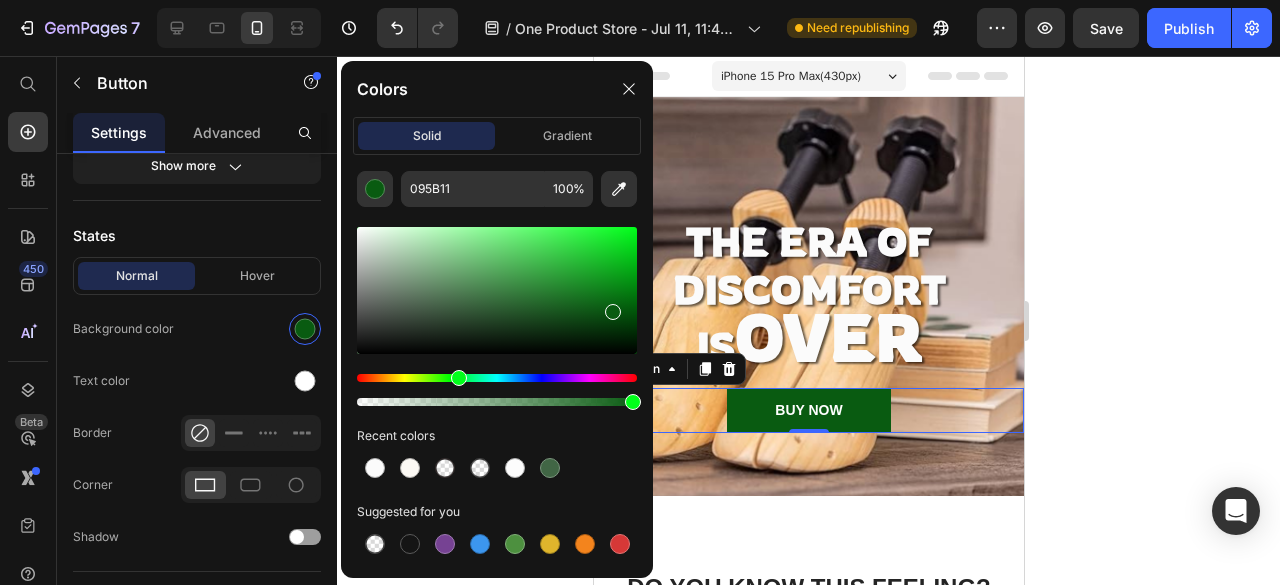 drag, startPoint x: 462, startPoint y: 303, endPoint x: 610, endPoint y: 307, distance: 148.05405 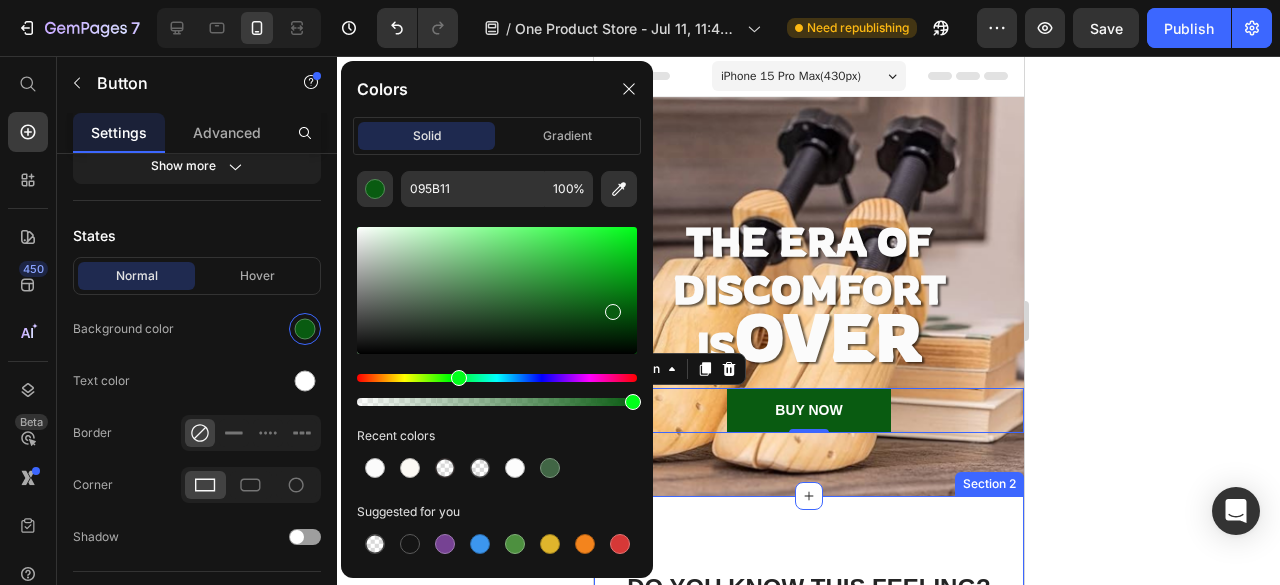 click on "Do You Know This Feeling? Heading Text Block
Icon Row Hero Banner New shoes that pinch? Text Block Row Text Block
Icon Row Hero Banner That favorite pair that doesn't fit like it used to? Text Block Row Text Block
Icon Row Hero Banner Sore feet and blisters after a long day at work or an event? Text Block Row Row Image Row Section 2" at bounding box center [808, 931] 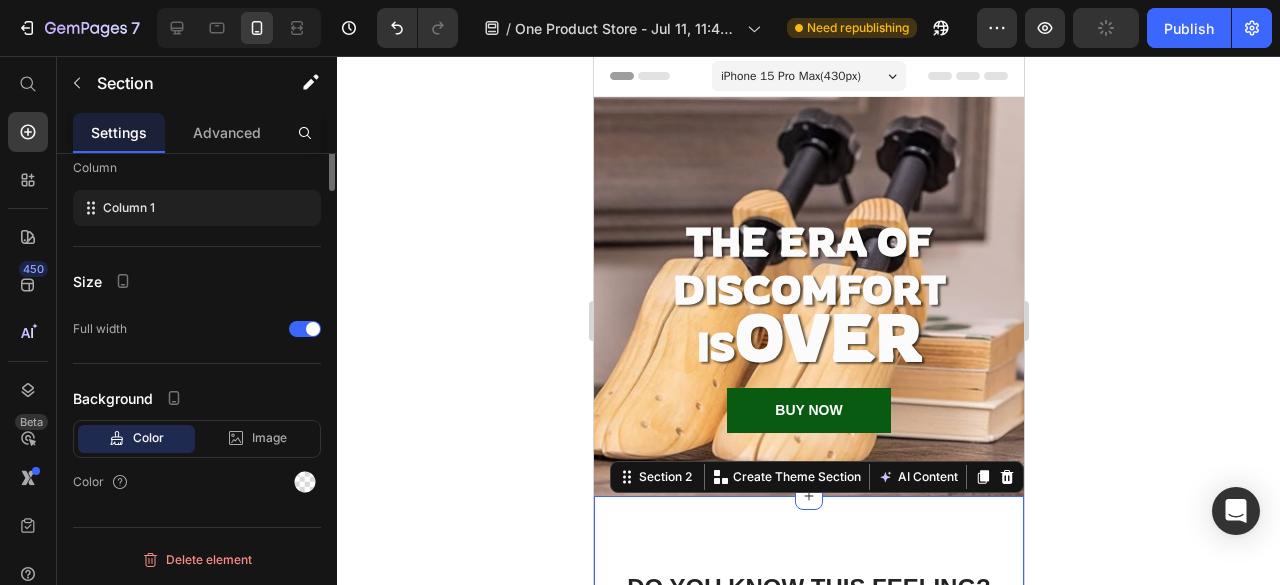 scroll, scrollTop: 0, scrollLeft: 0, axis: both 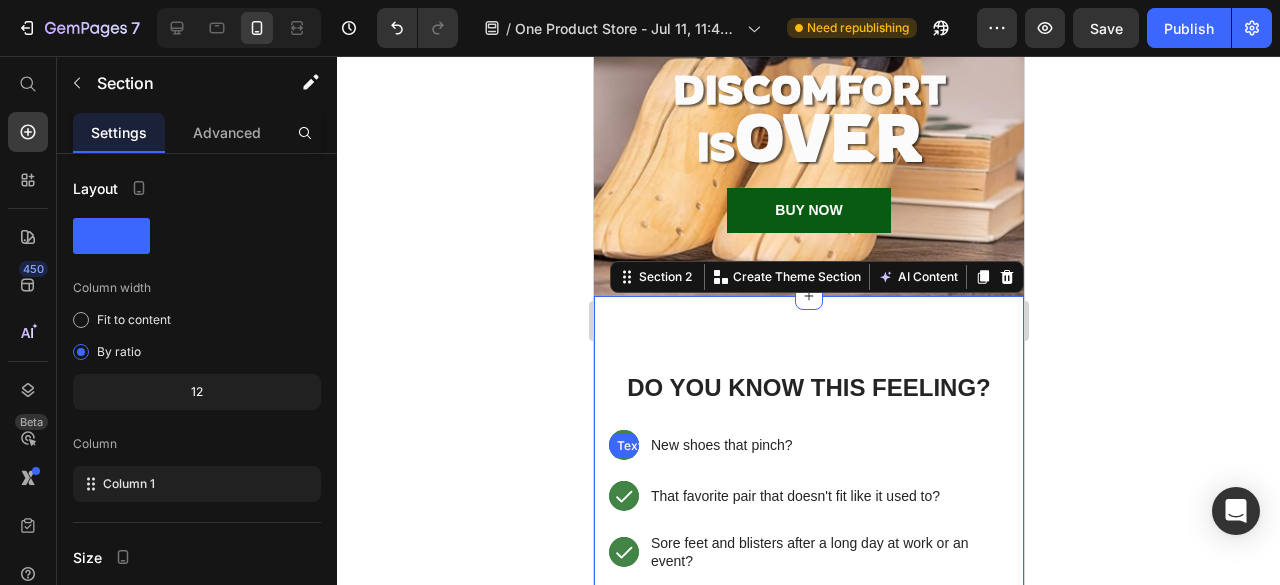 click at bounding box center (623, 433) 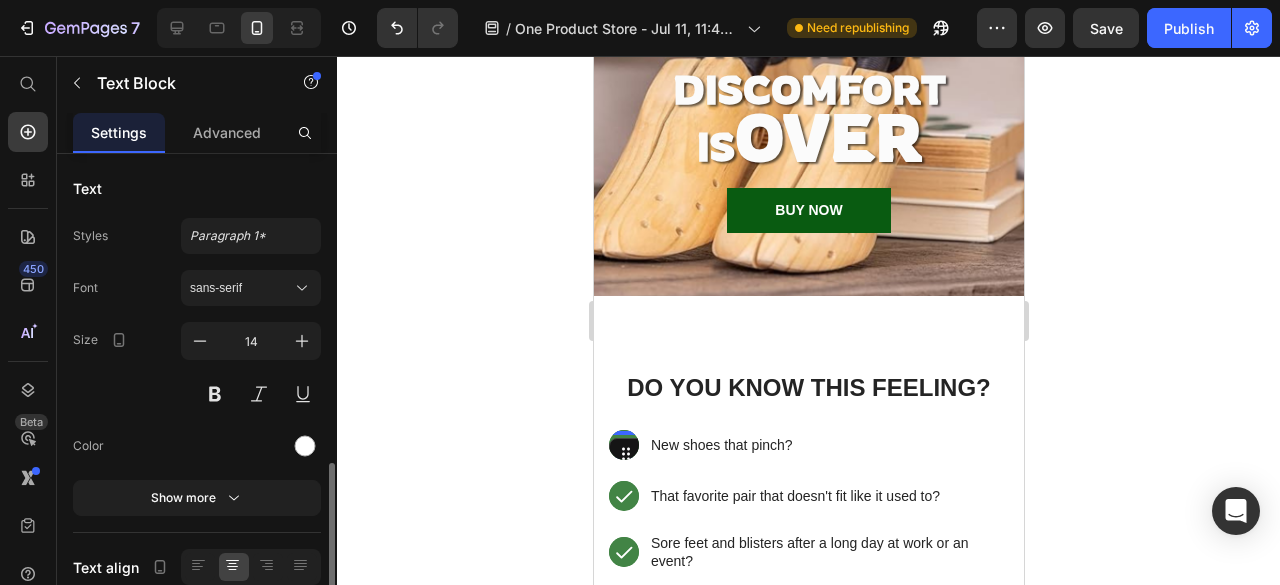 click 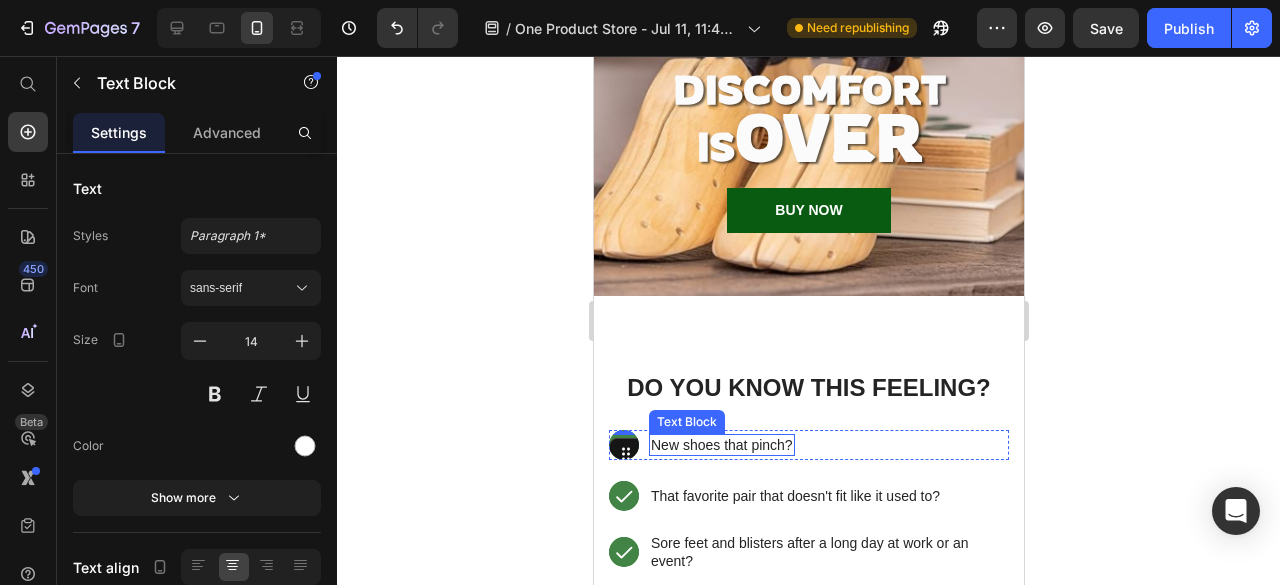 scroll, scrollTop: 720, scrollLeft: 0, axis: vertical 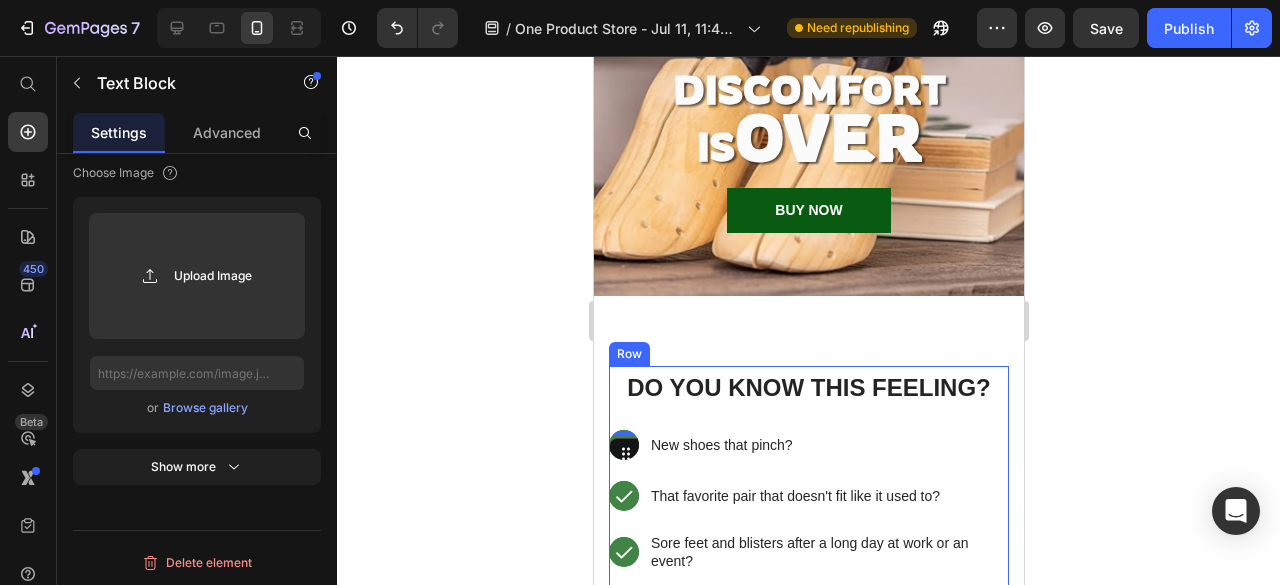 click on "Do You Know This Feeling? Heading Text Block   0
Icon Row Hero Banner New shoes that pinch? Text Block Row Text Block
Icon Row Hero Banner That favorite pair that doesn't fit like it used to? Text Block Row Text Block
Icon Row Hero Banner Sore feet and blisters after a long day at work or an event? Text Block Row" at bounding box center (808, 479) 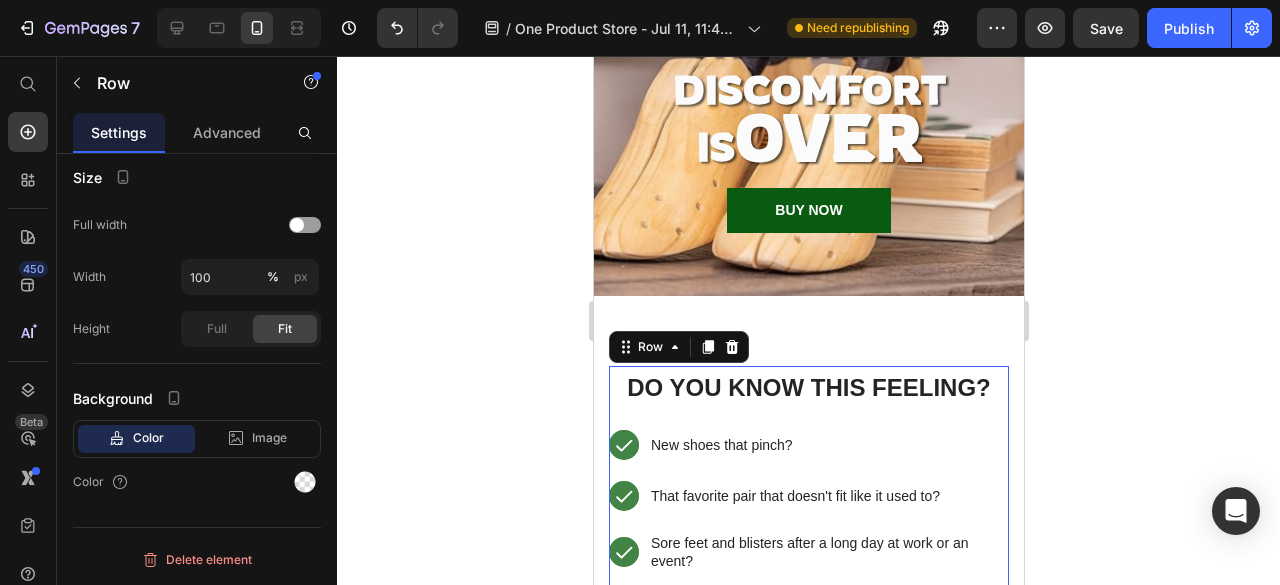 scroll, scrollTop: 0, scrollLeft: 0, axis: both 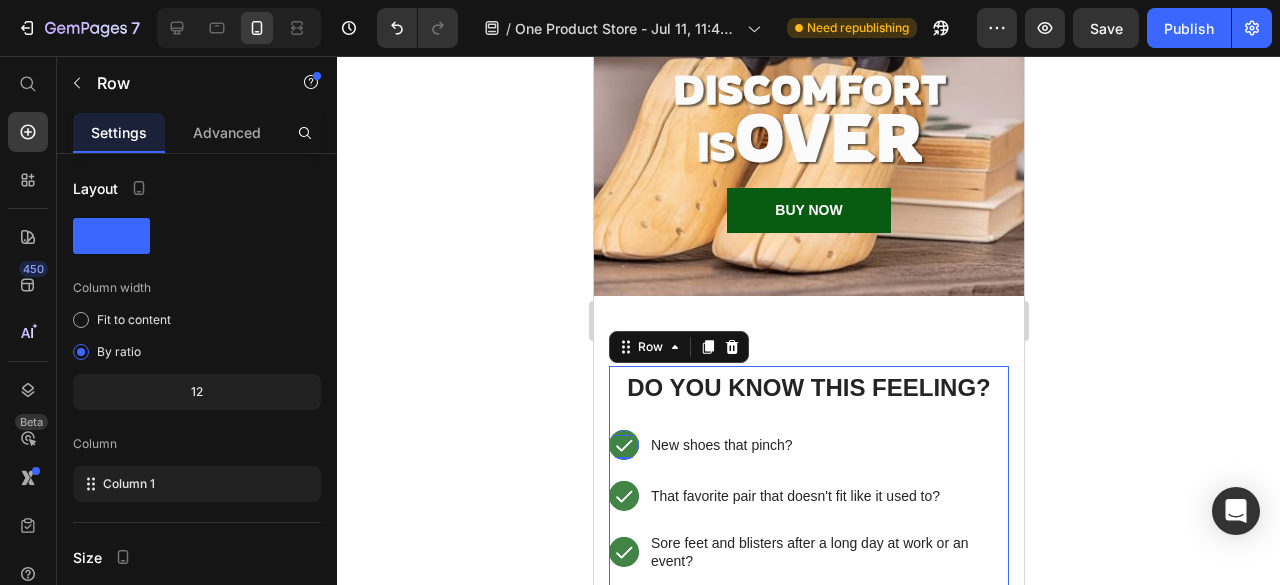click on "Icon" at bounding box center (623, 446) 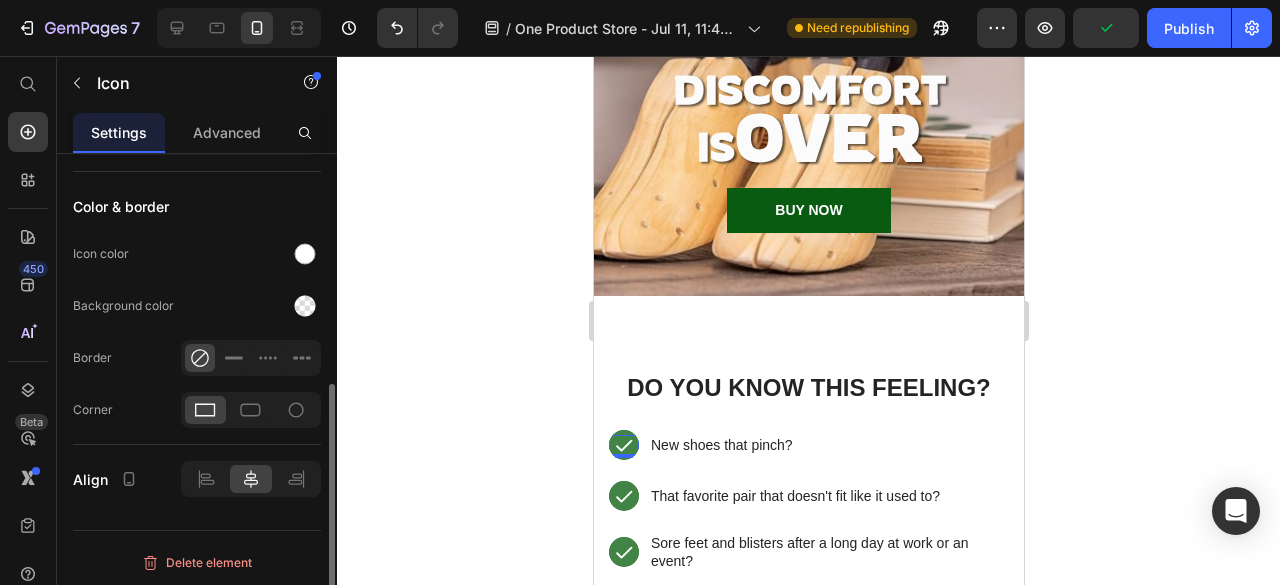 scroll, scrollTop: 31, scrollLeft: 0, axis: vertical 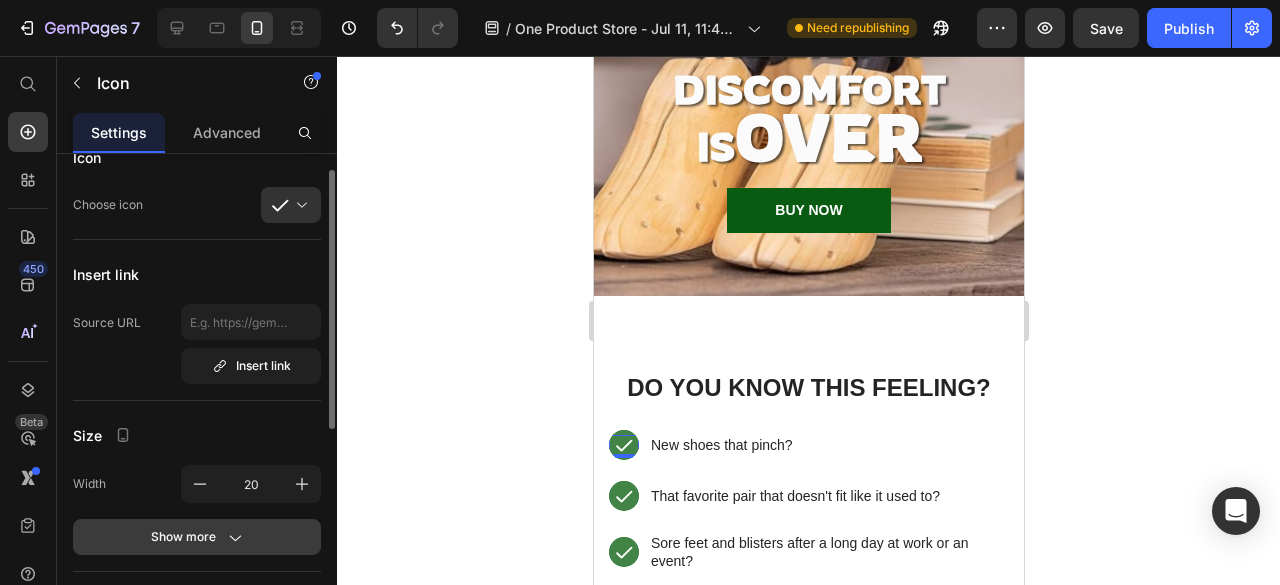 click on "Show more" at bounding box center (197, 537) 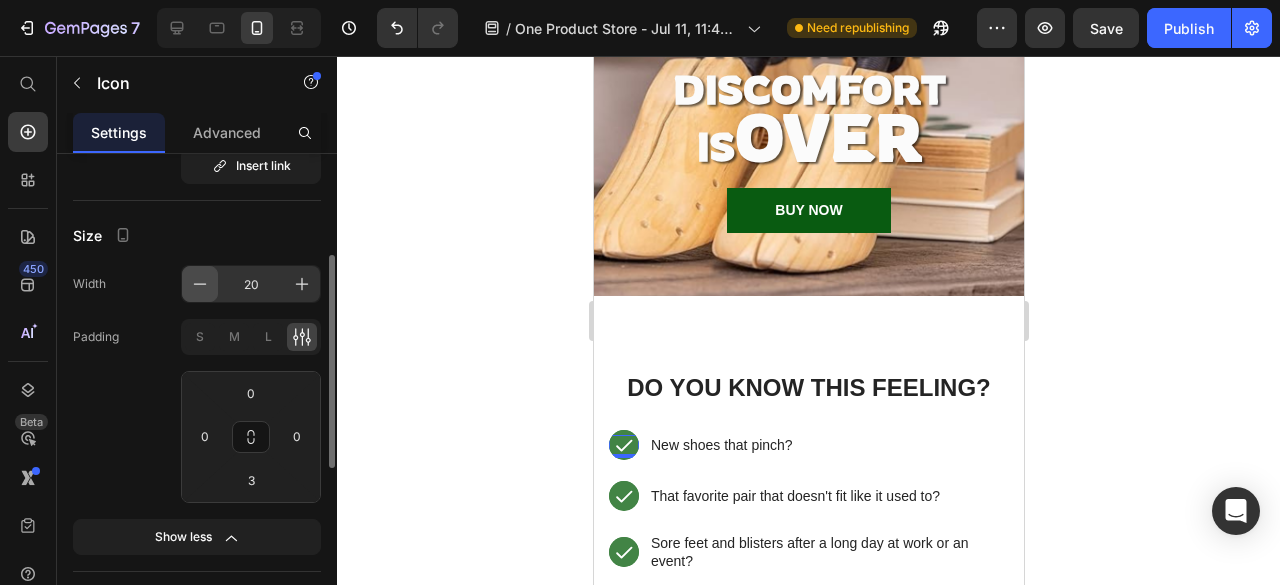 scroll, scrollTop: 0, scrollLeft: 0, axis: both 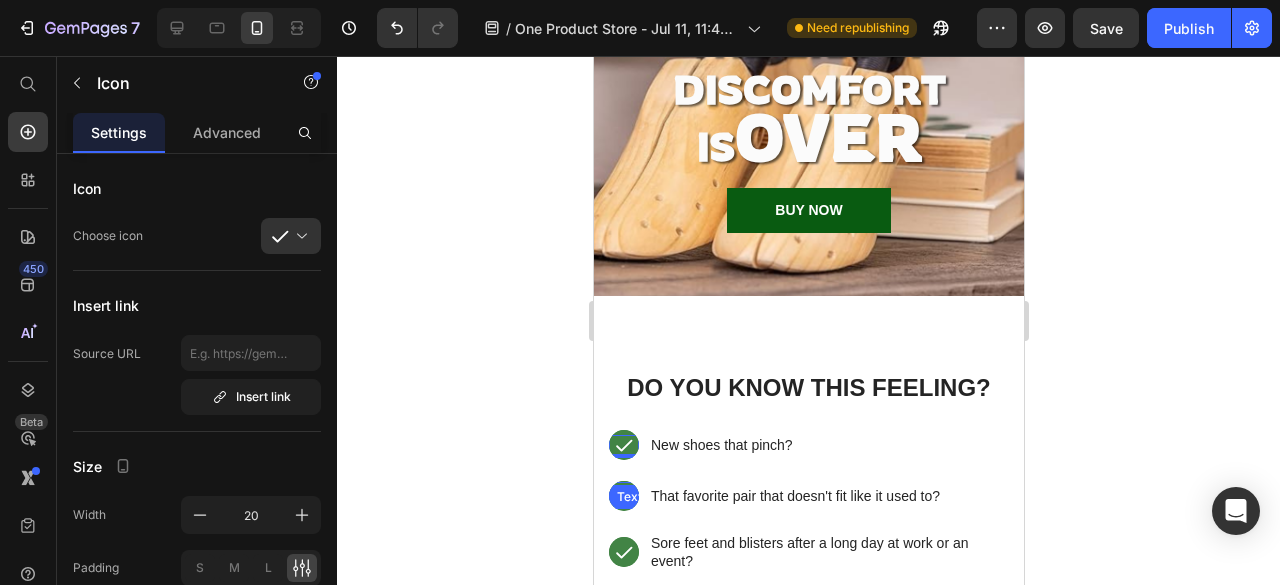 click at bounding box center [623, 484] 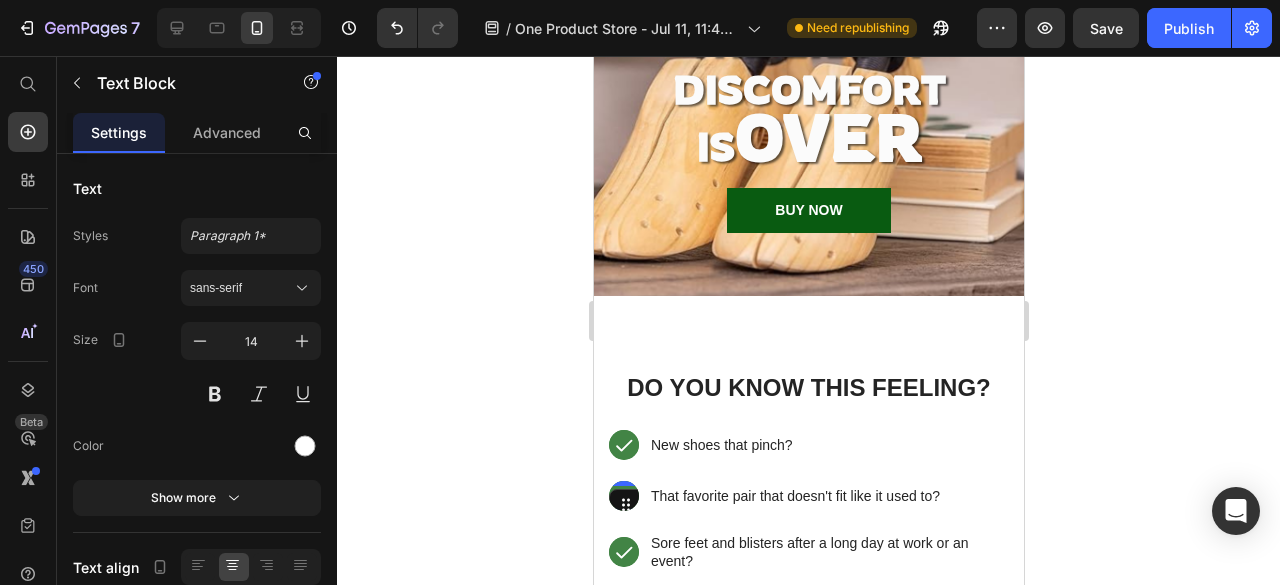 click at bounding box center (623, 483) 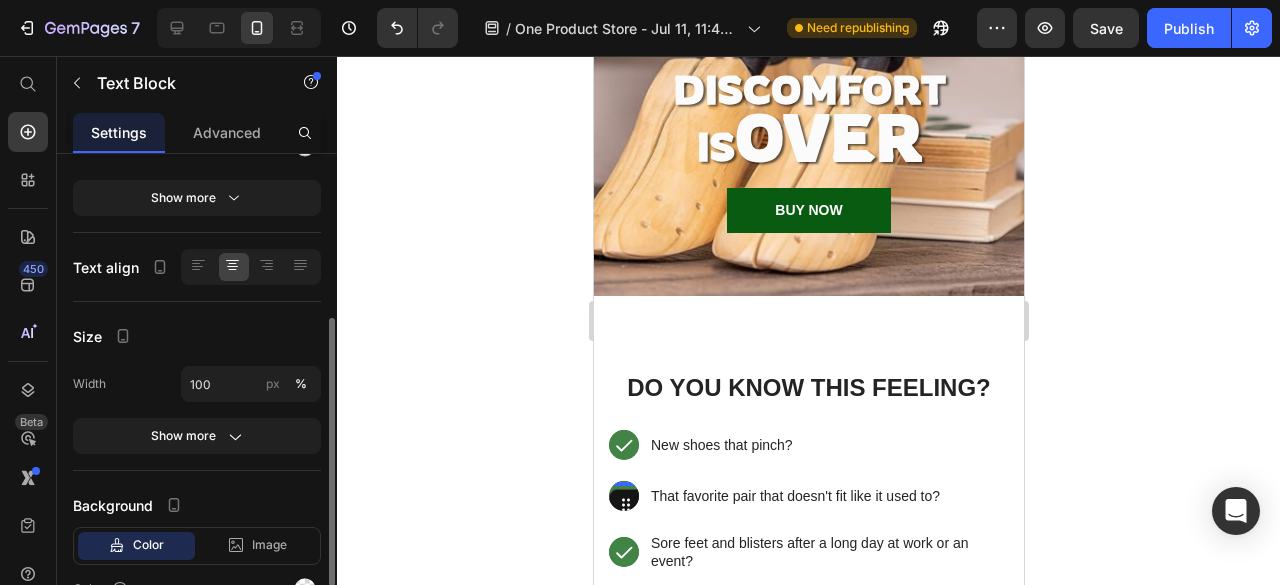 scroll, scrollTop: 404, scrollLeft: 0, axis: vertical 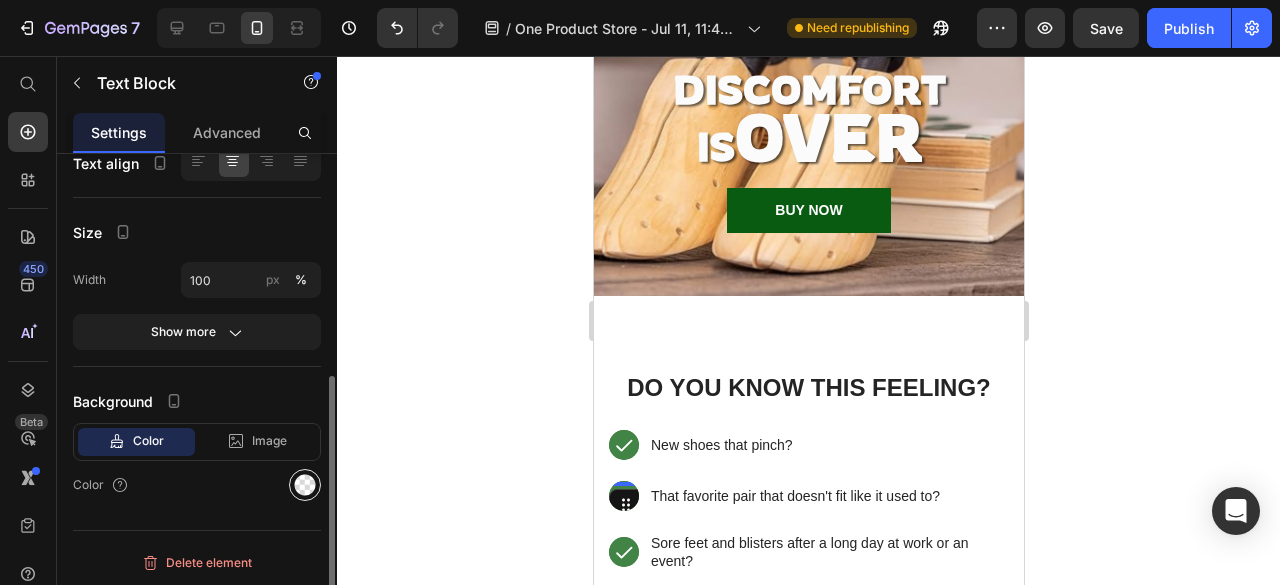 click at bounding box center (305, 485) 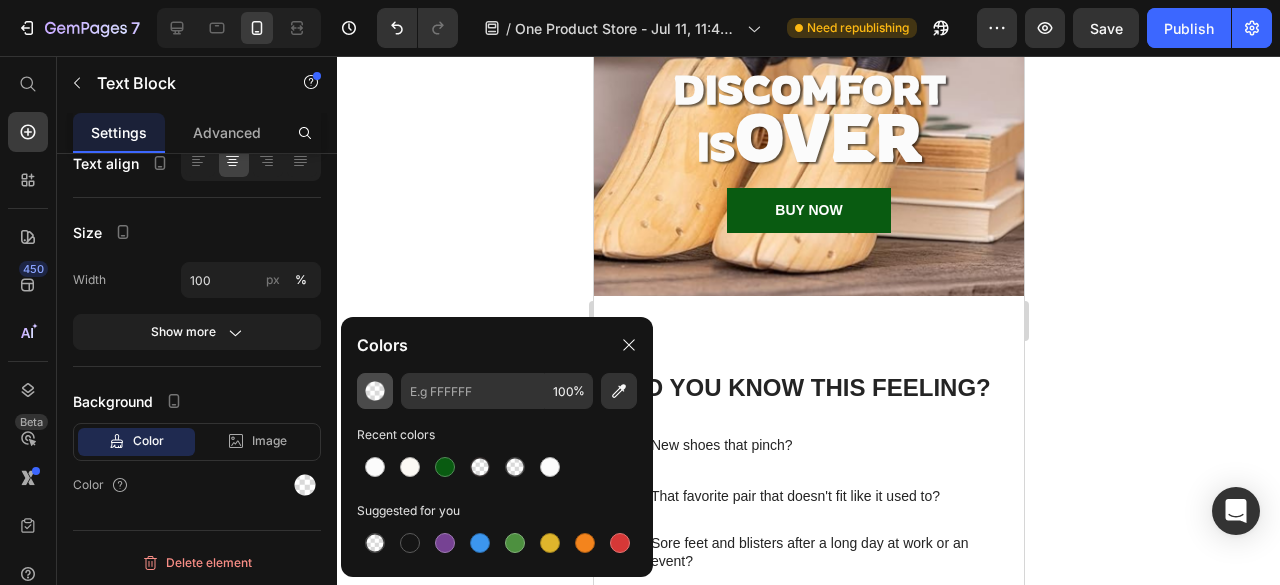 click at bounding box center [375, 391] 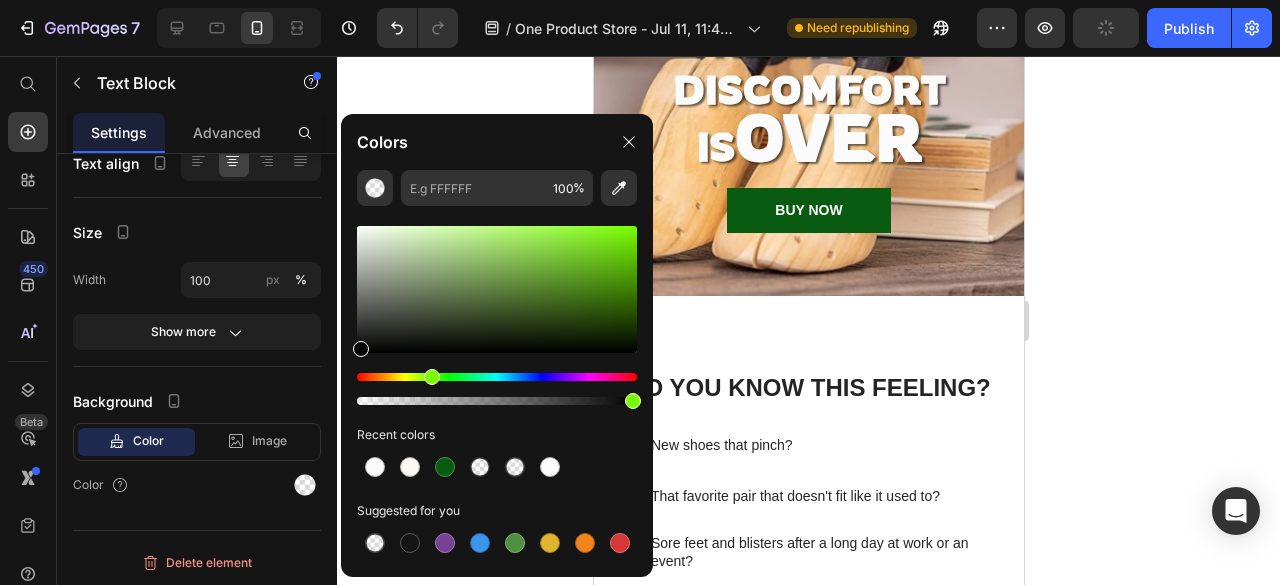 click at bounding box center [497, 377] 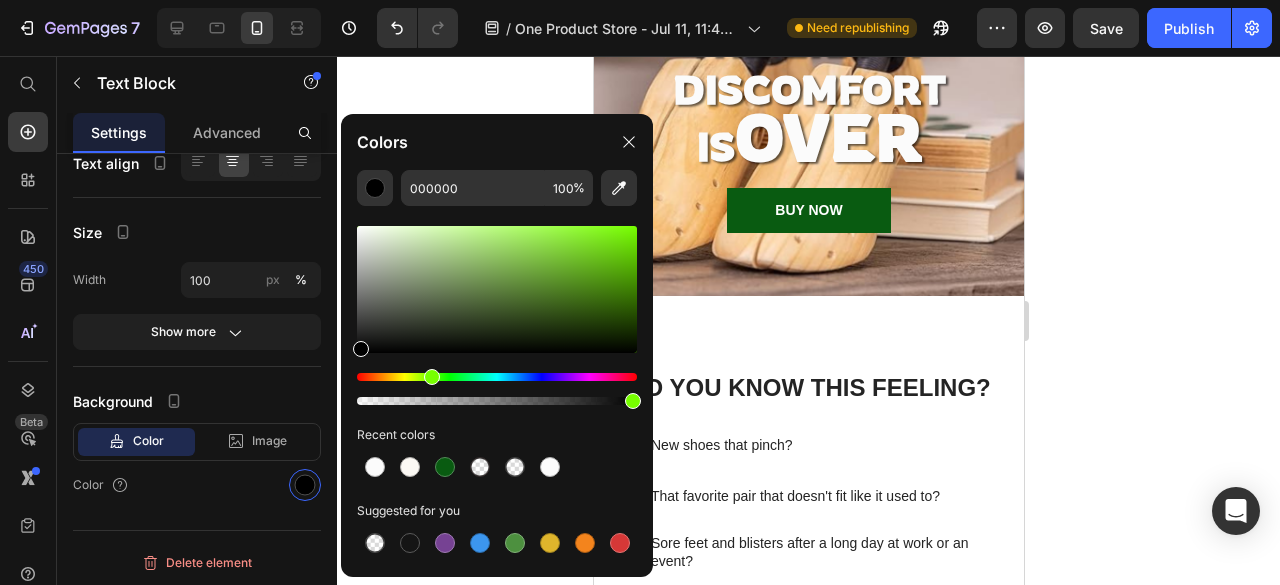 click at bounding box center (497, 289) 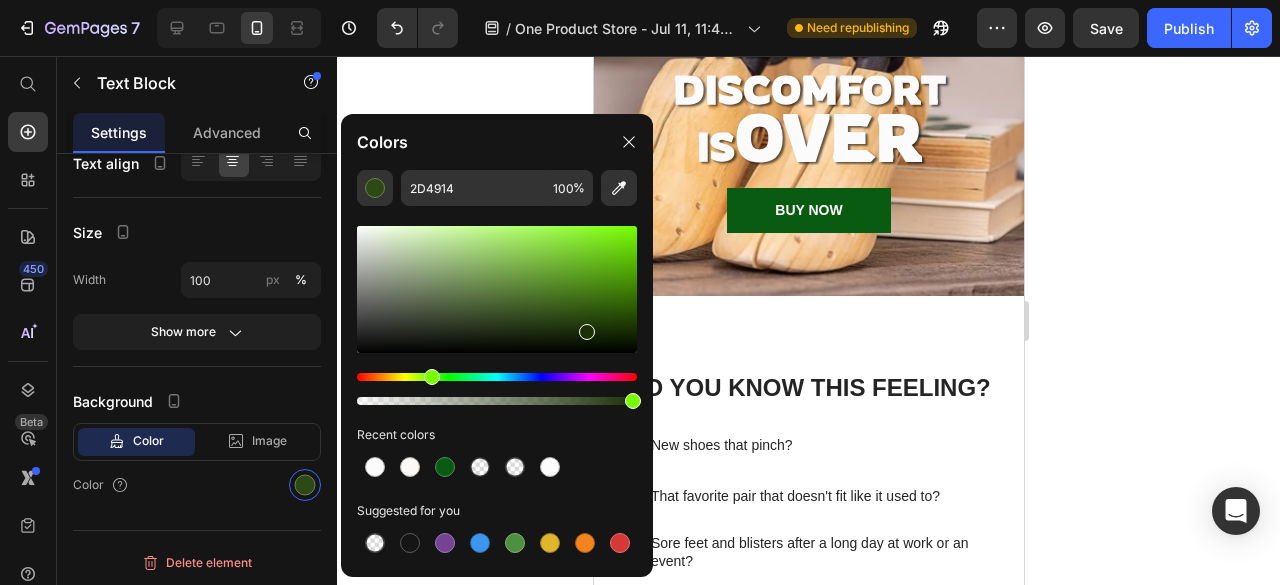 click at bounding box center [497, 289] 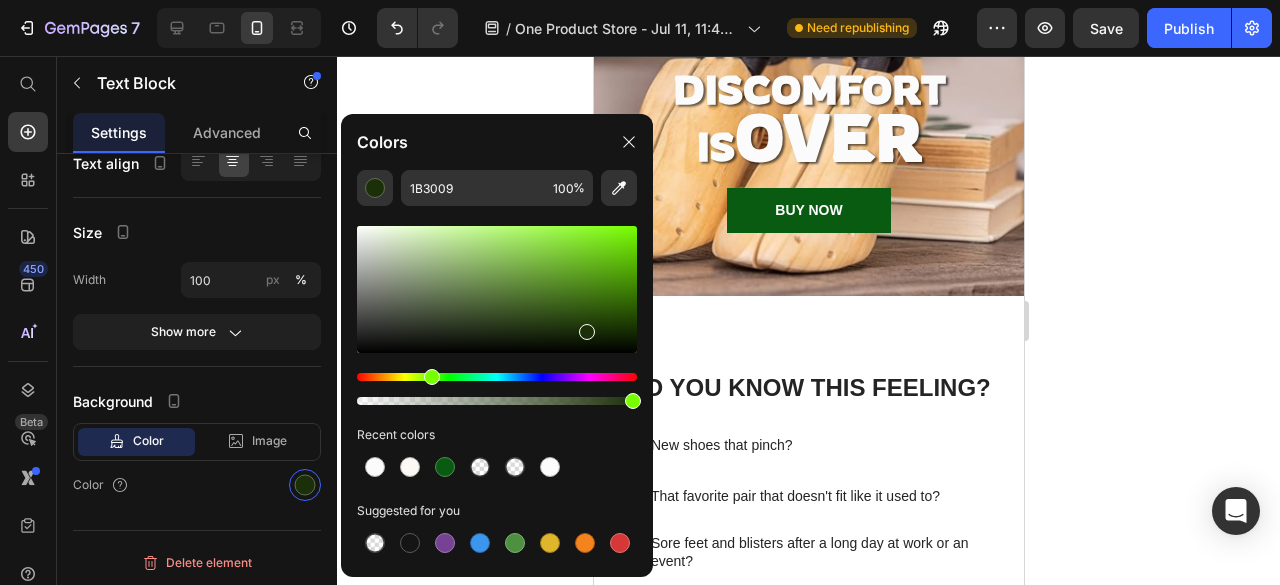 click at bounding box center (497, 289) 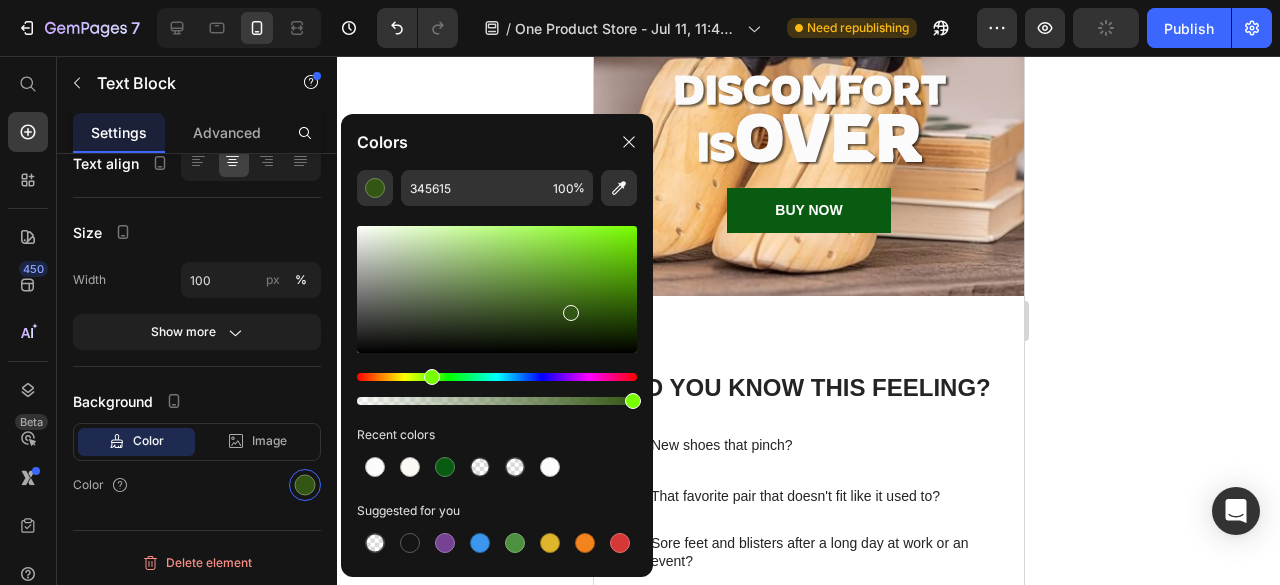 click at bounding box center [497, 289] 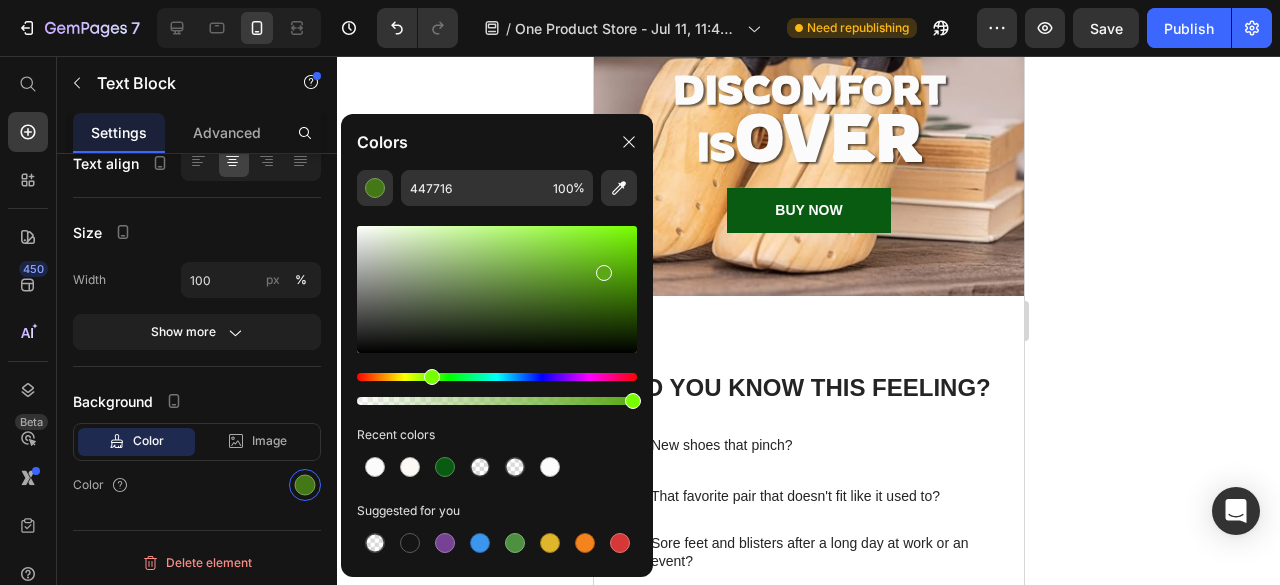 click at bounding box center [497, 289] 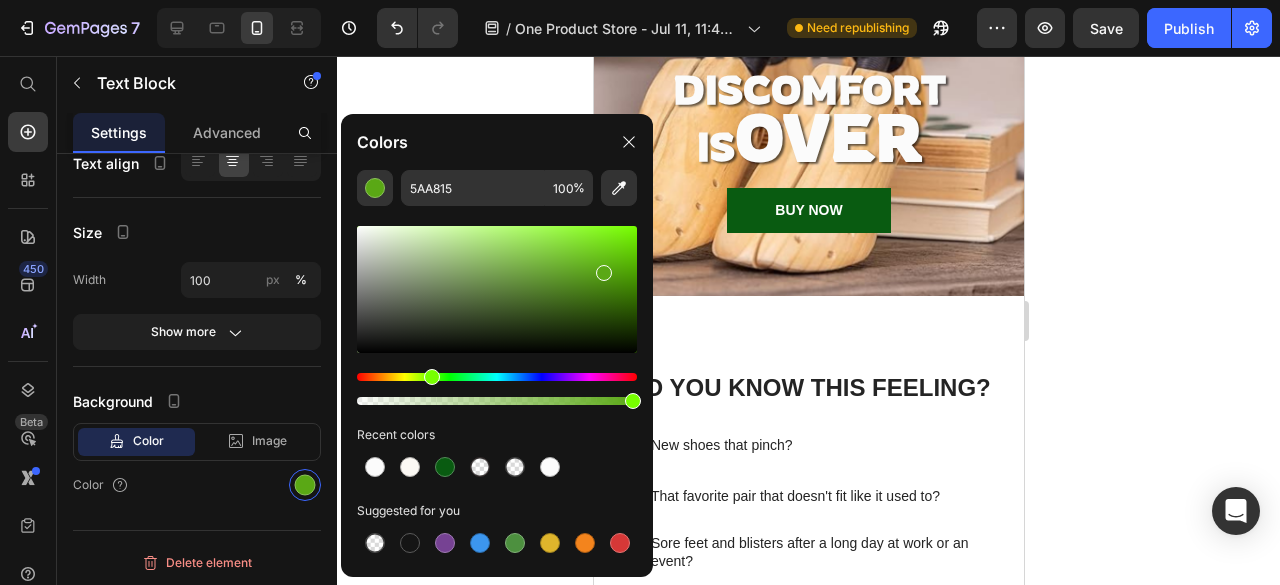 click at bounding box center (497, 289) 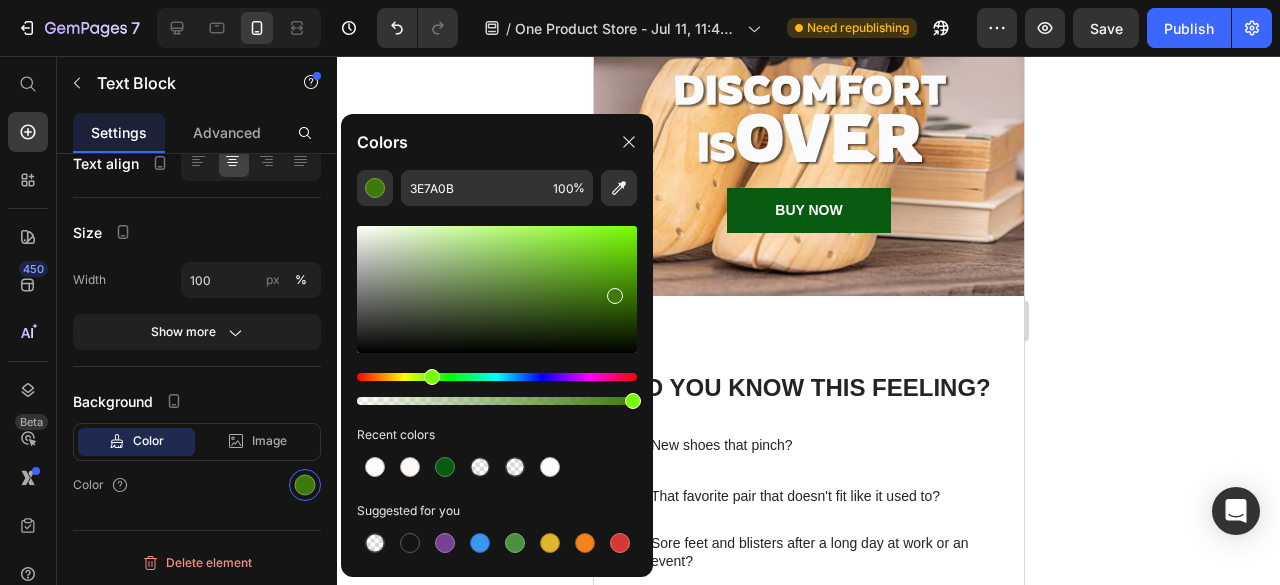 click at bounding box center (497, 289) 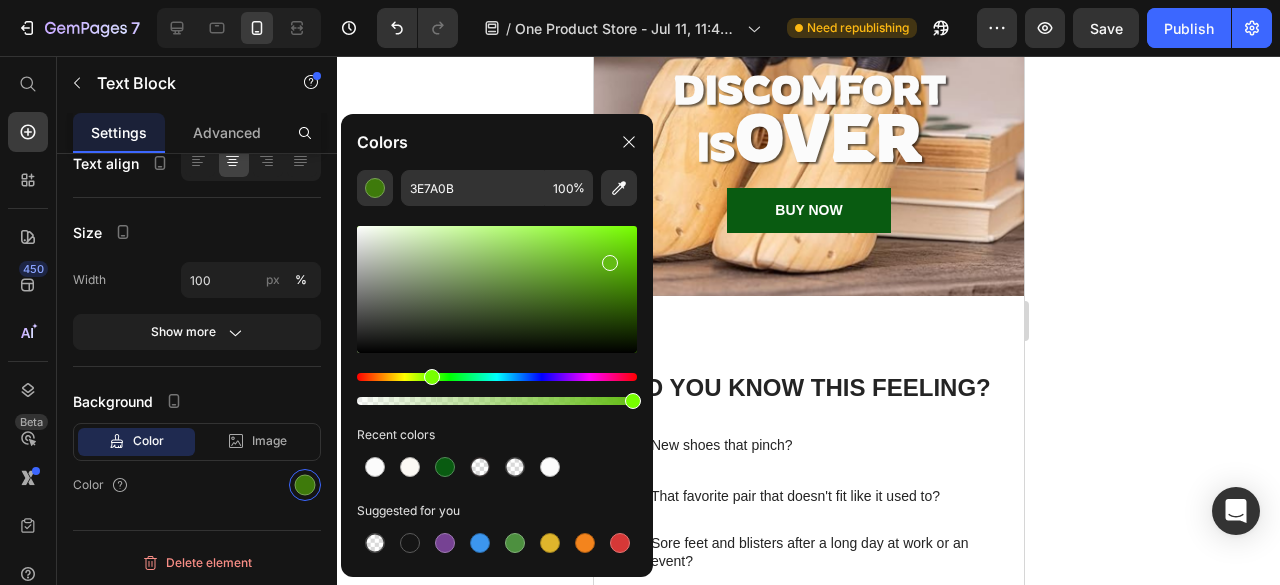 type on "63BC14" 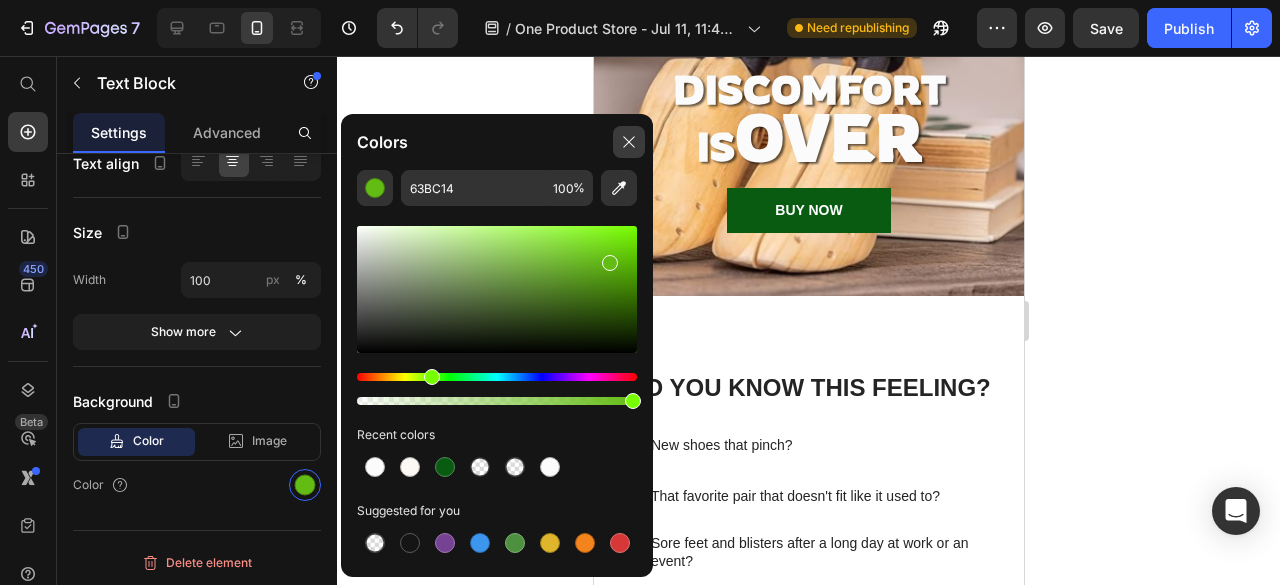 click 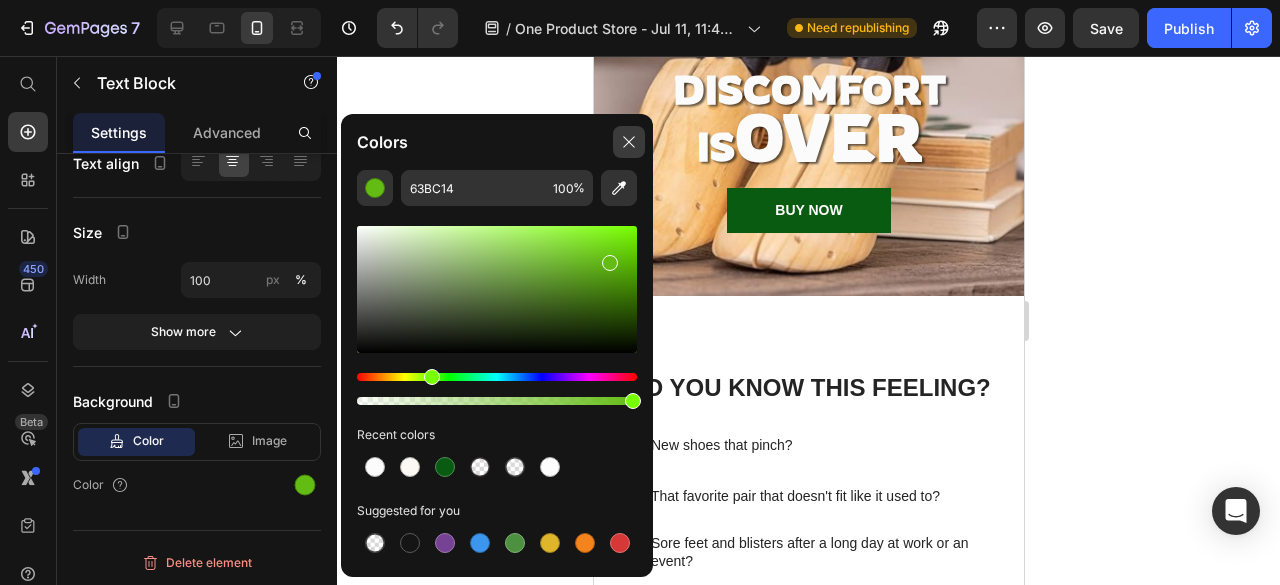 click 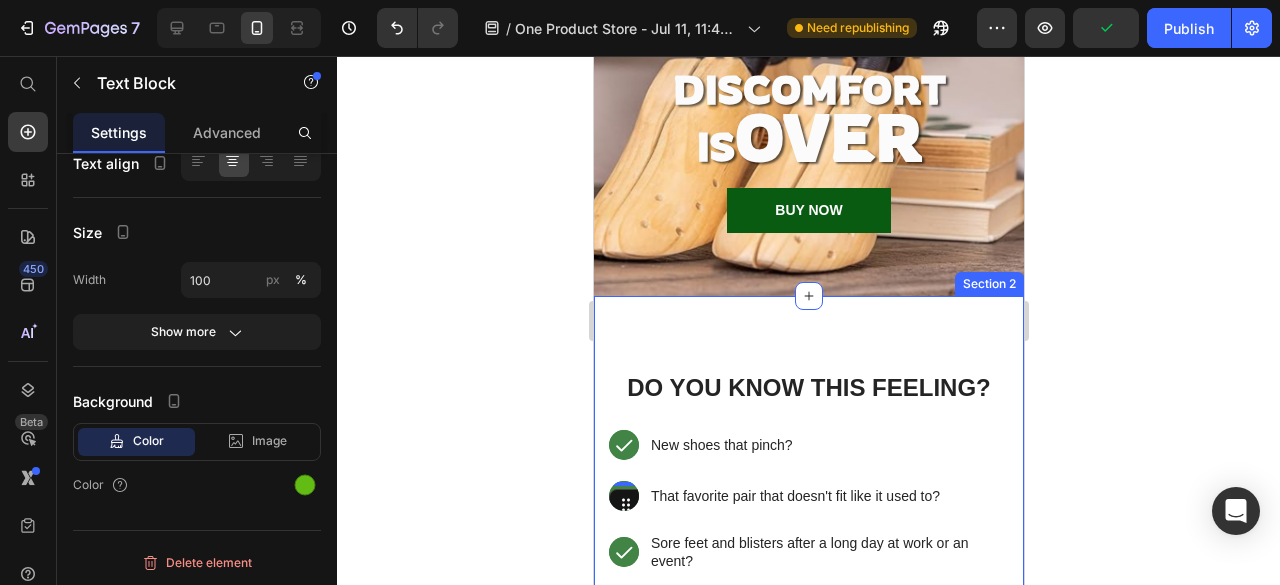 click on "Do You Know This Feeling? Heading Text Block
Icon Row Hero Banner New shoes that pinch? Text Block Row Text Block
Icon Row Hero Banner That favorite pair that doesn't fit like it used to? Text Block Row Text Block
Icon Row Hero Banner Sore feet and blisters after a long day at work or an event? Text Block Row Row Image Row Section 2" at bounding box center [808, 731] 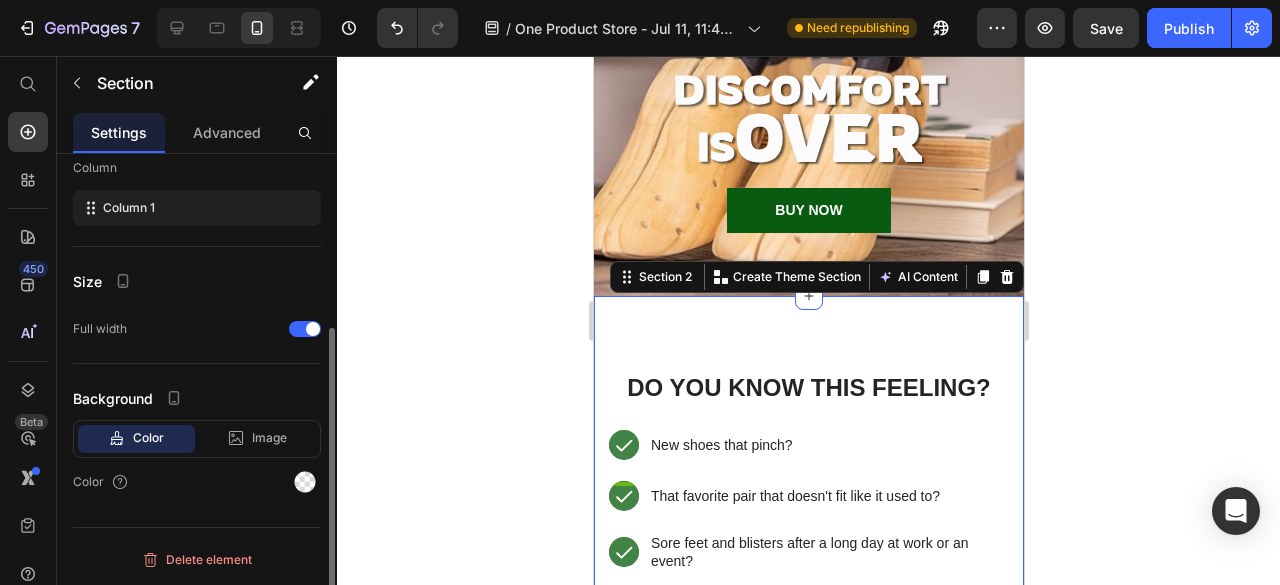 scroll, scrollTop: 0, scrollLeft: 0, axis: both 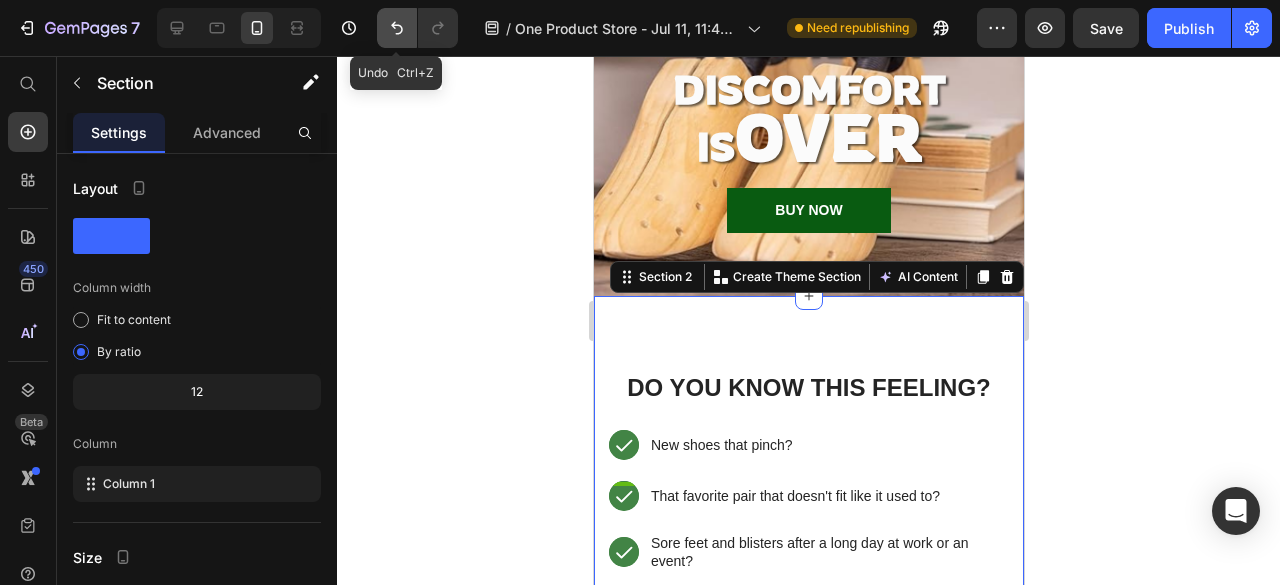 click 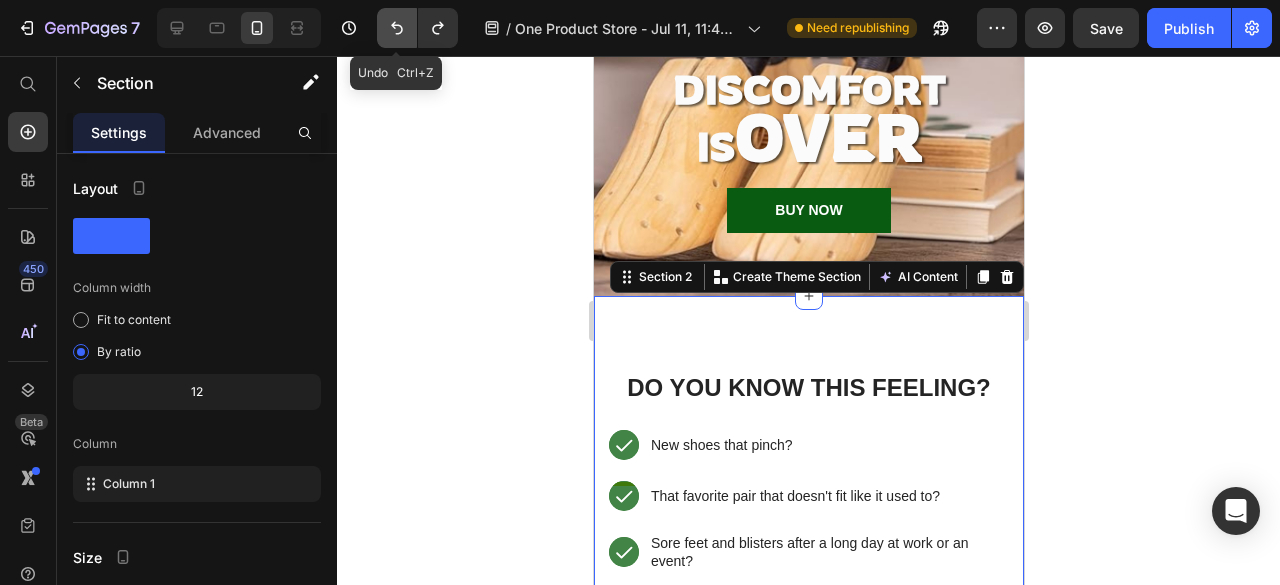 click 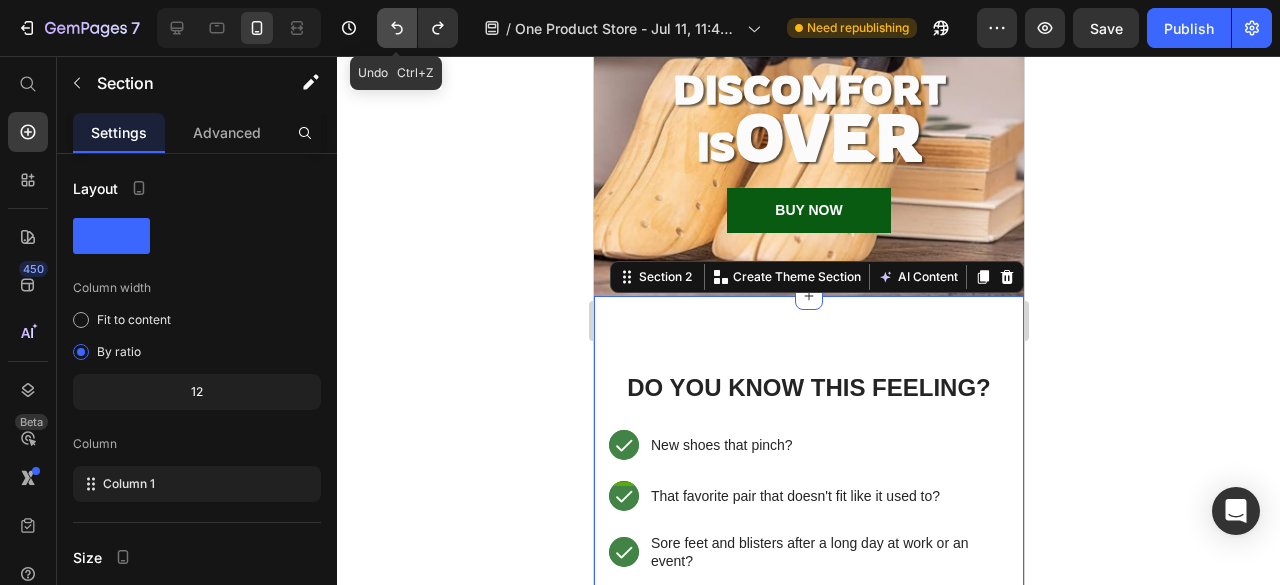 click 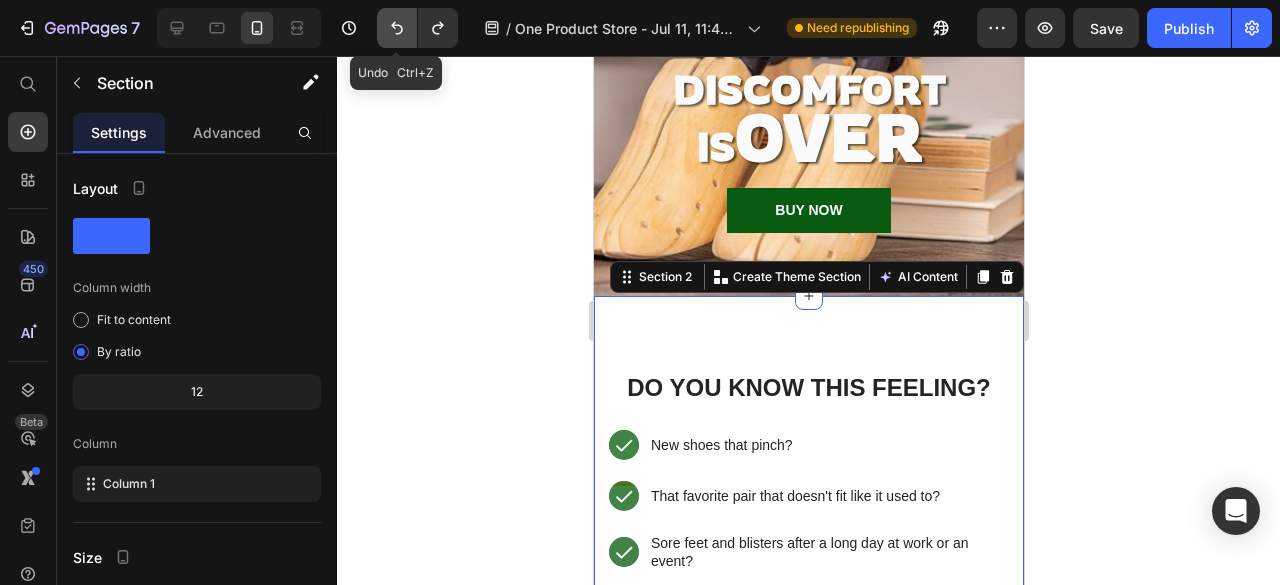 click 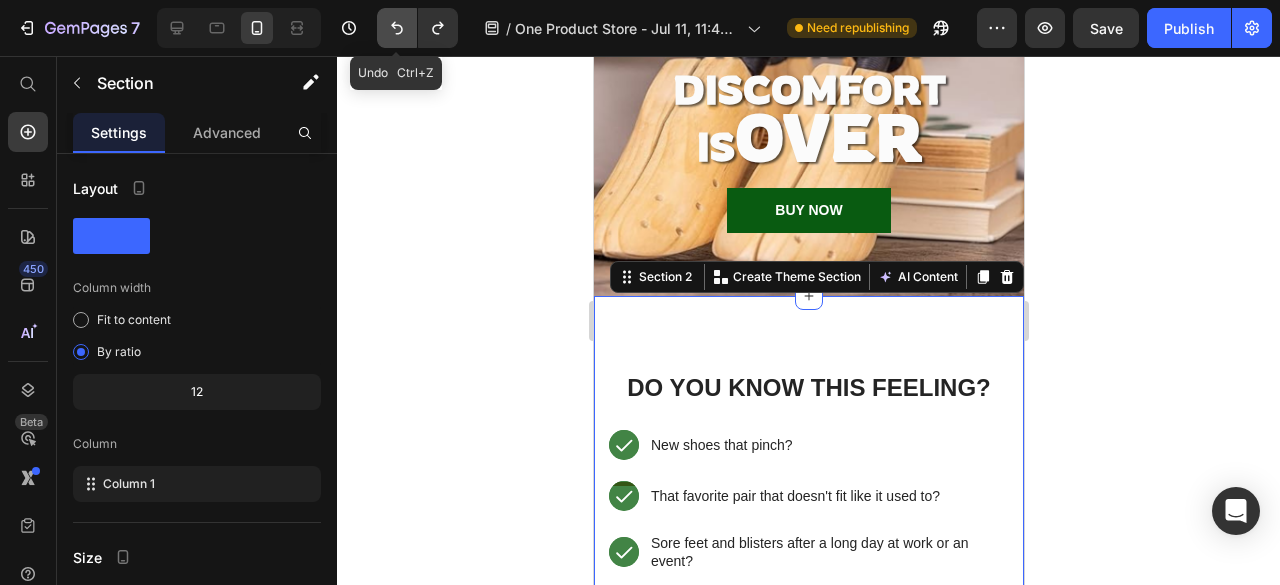 click 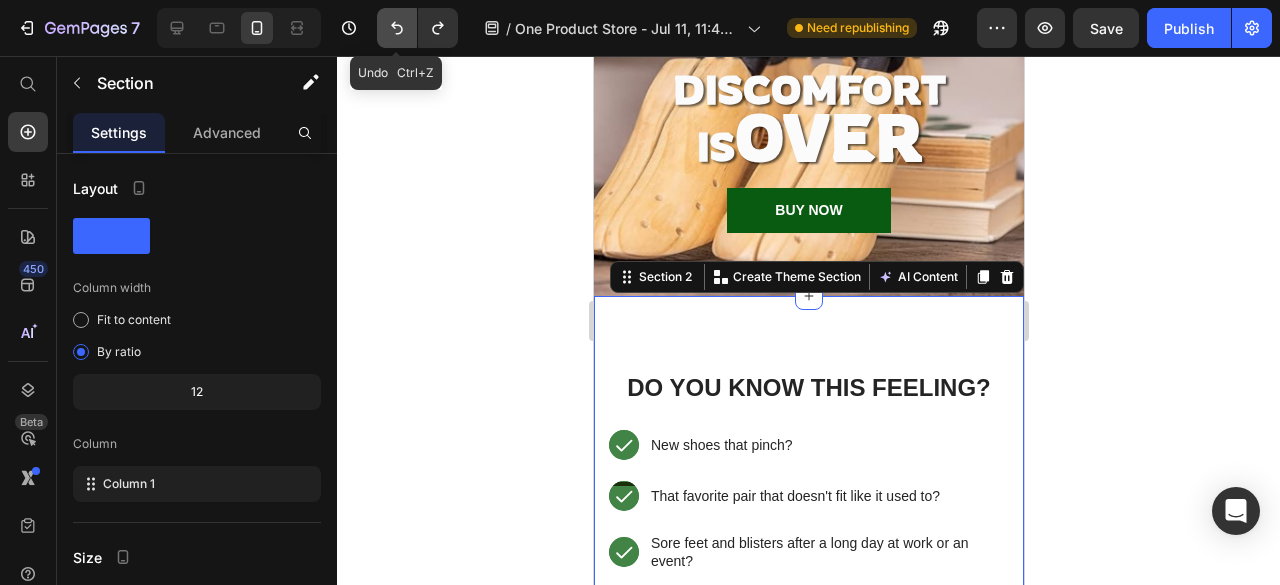 click 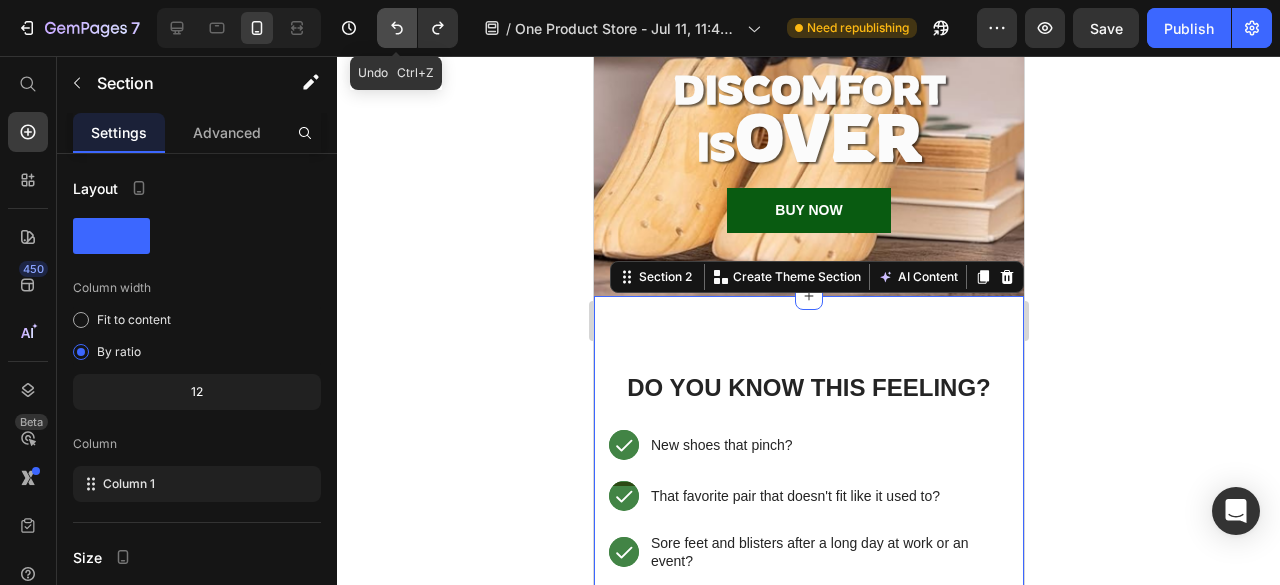 click 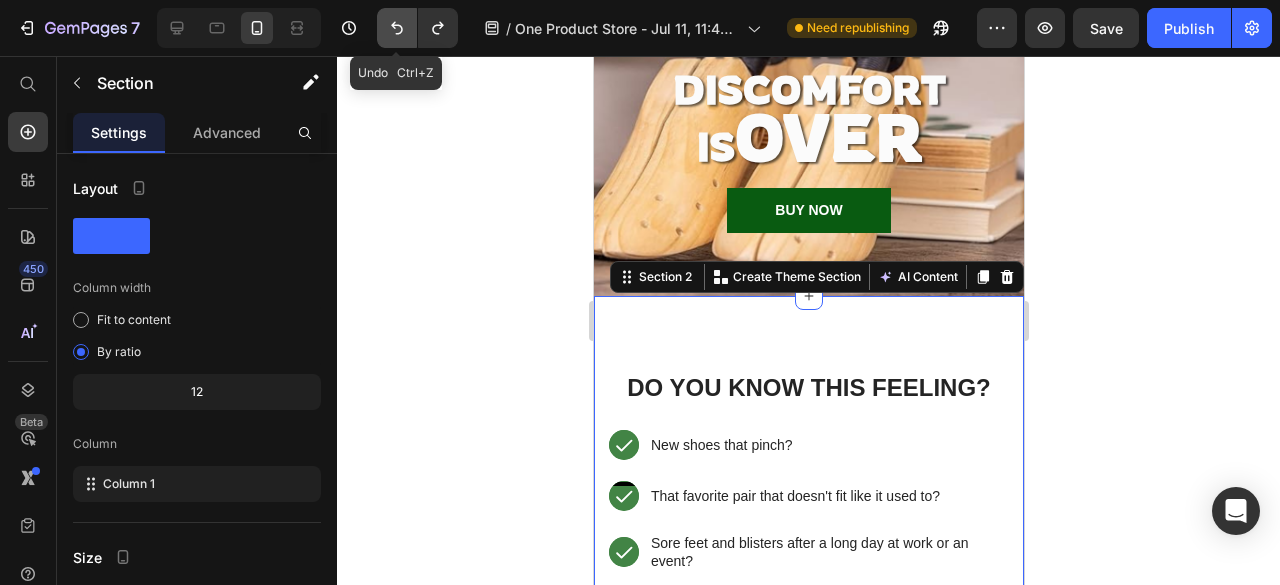 click 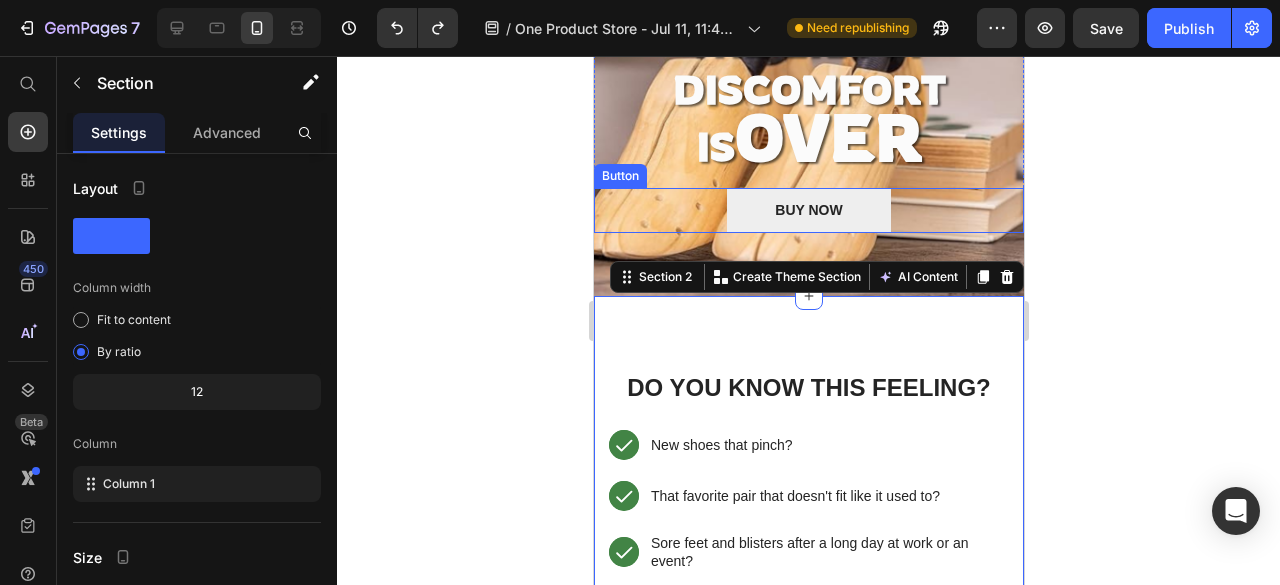 click on "BUY NOW" at bounding box center [807, 210] 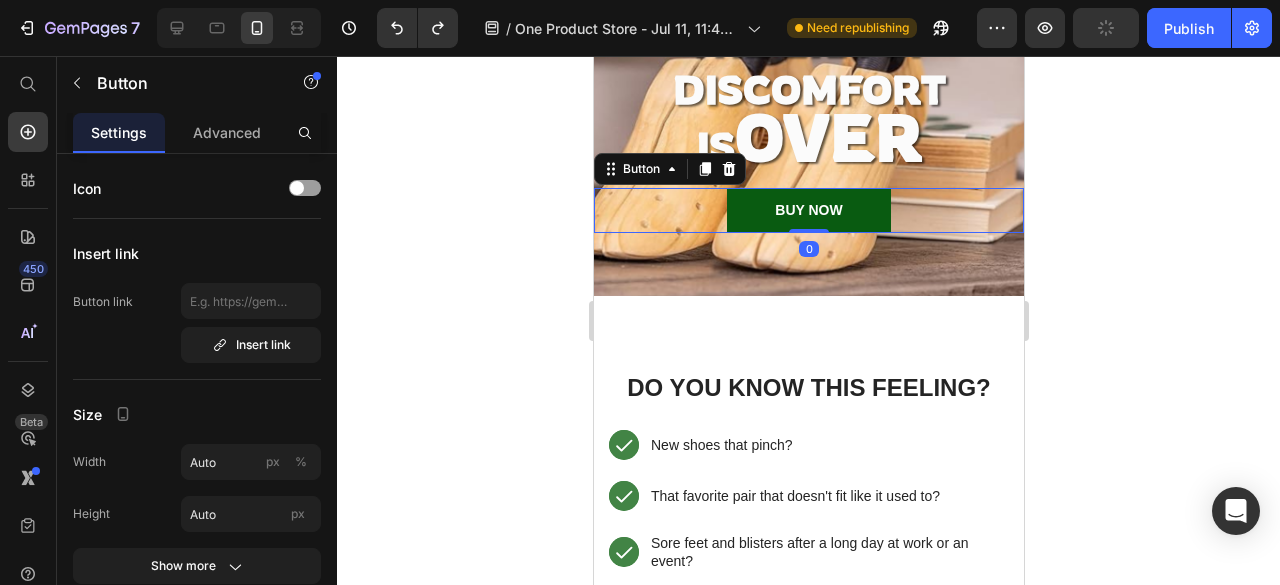 scroll, scrollTop: 400, scrollLeft: 0, axis: vertical 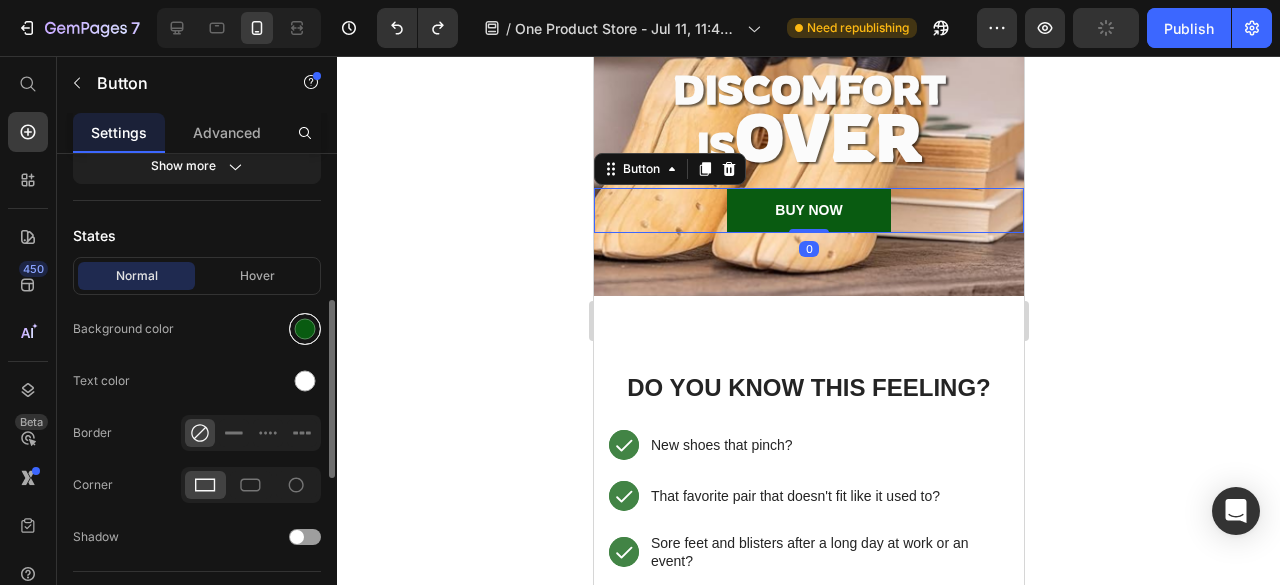 click at bounding box center [305, 329] 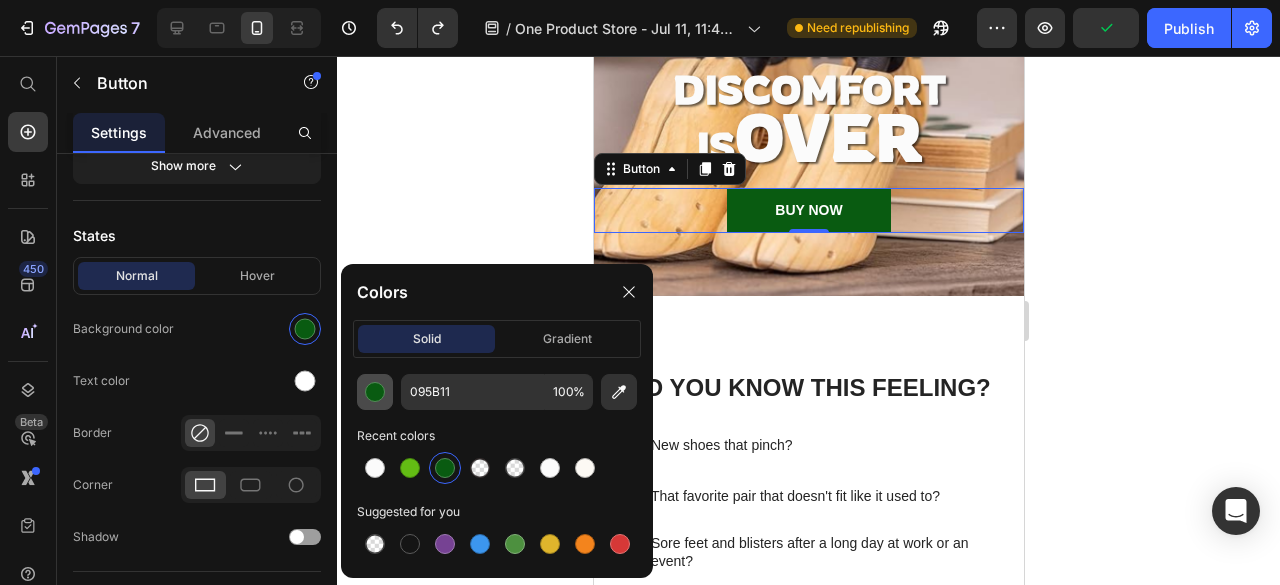 click at bounding box center (375, 392) 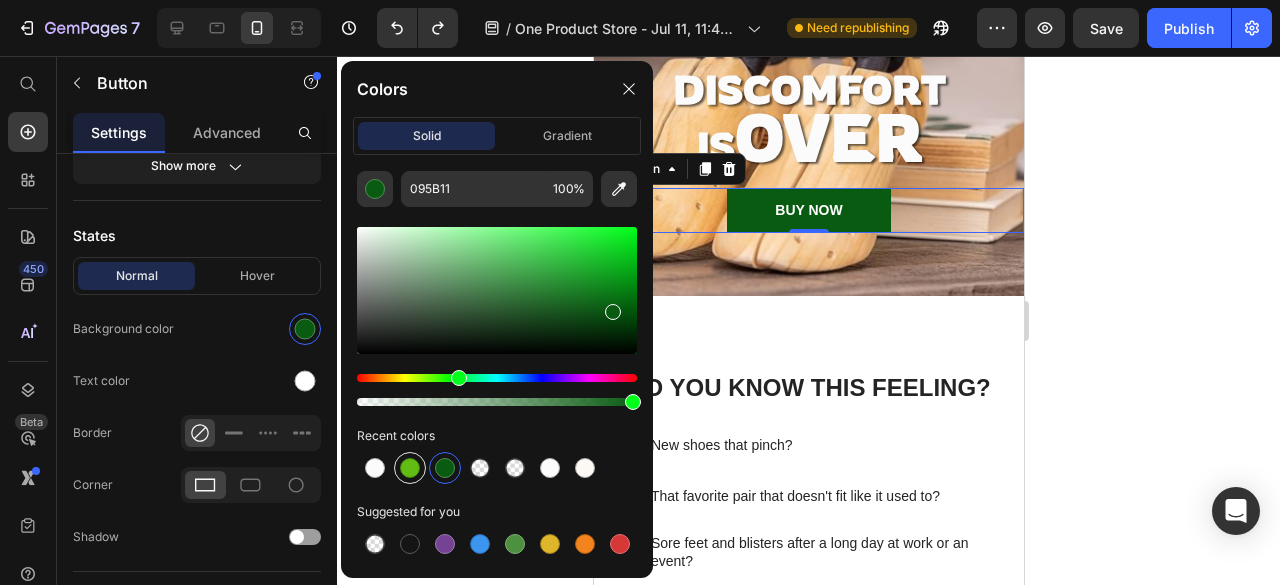 click at bounding box center [410, 468] 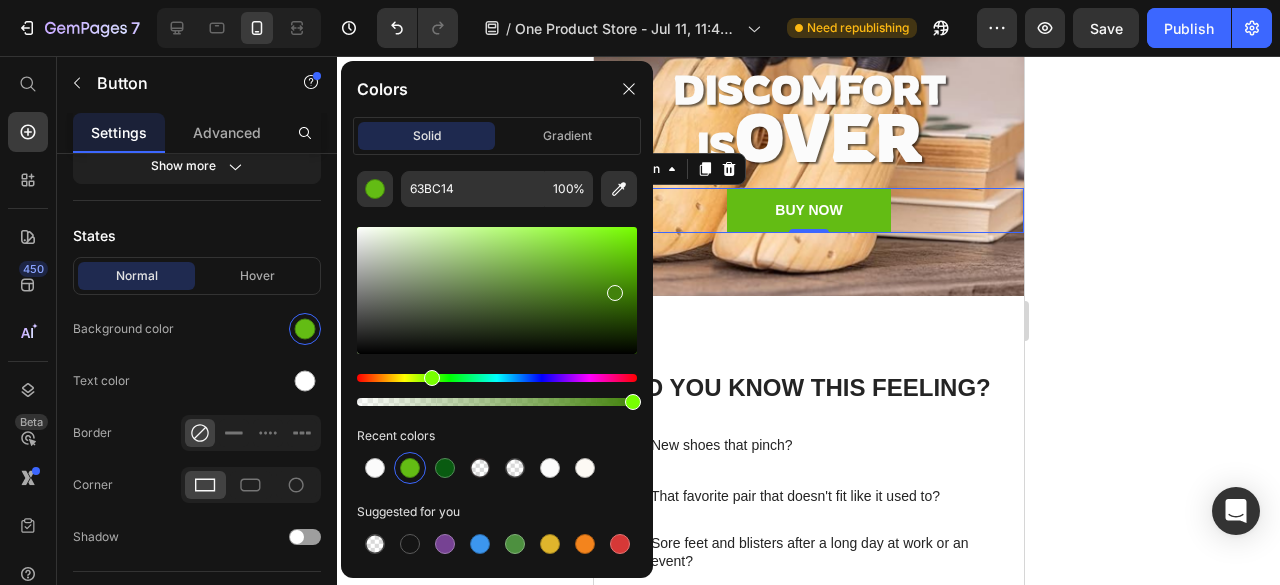 drag, startPoint x: 612, startPoint y: 266, endPoint x: 614, endPoint y: 287, distance: 21.095022 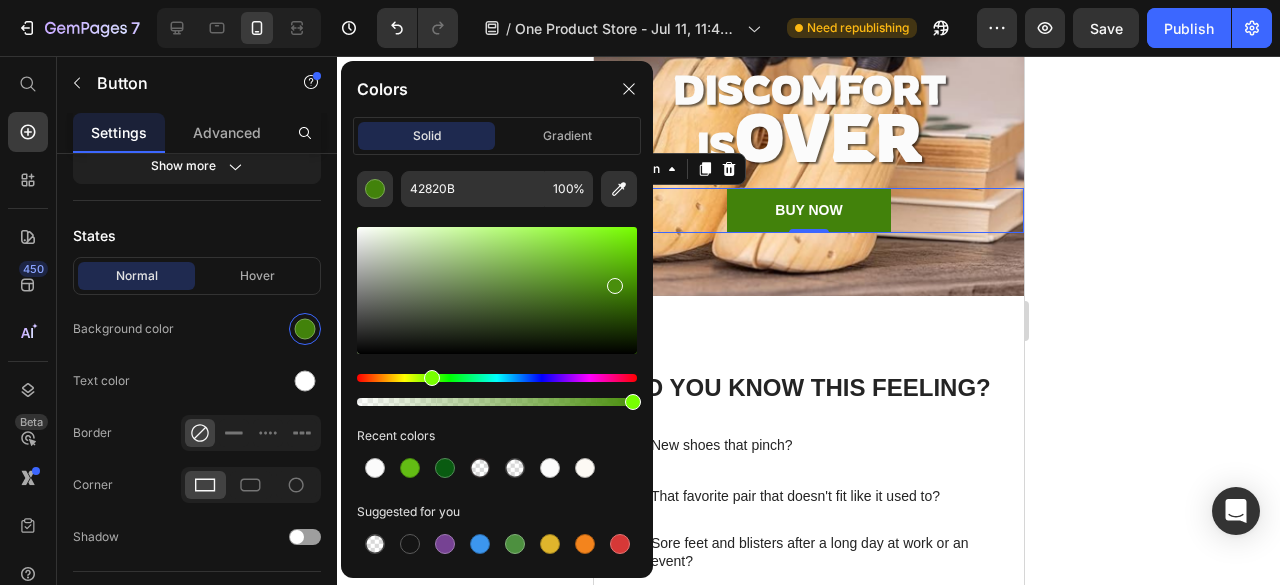 click at bounding box center [615, 286] 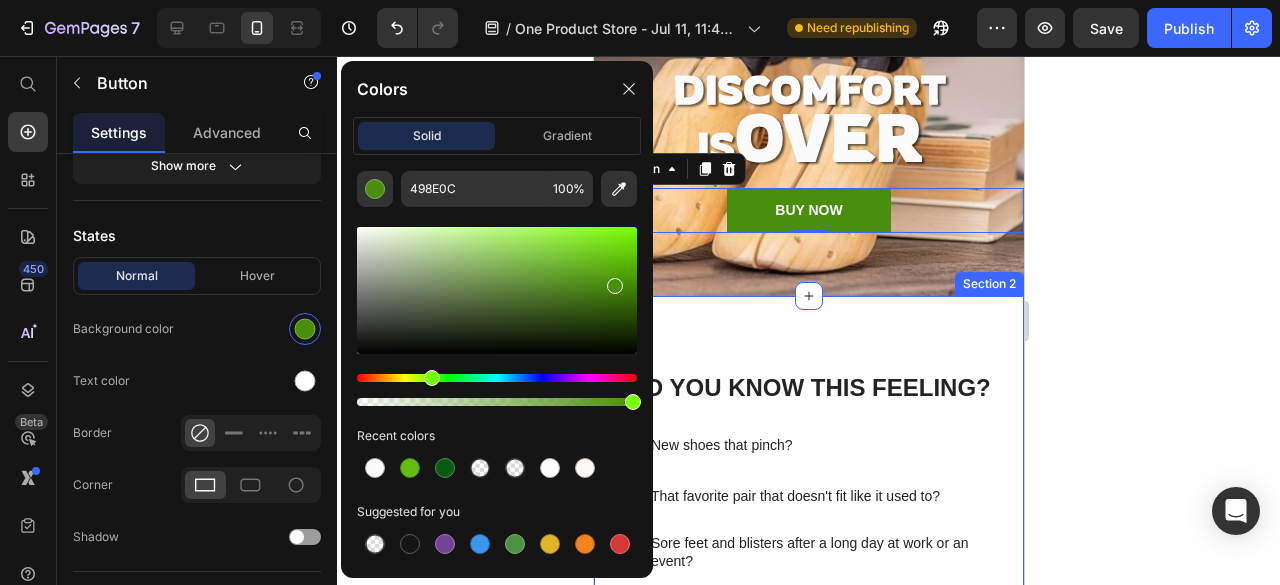 click on "Do You Know This Feeling? Heading Text Block
Icon Row Hero Banner New shoes that pinch? Text Block Row Text Block
Icon Row Hero Banner That favorite pair that doesn't fit like it used to? Text Block Row Text Block
Icon Row Hero Banner Sore feet and blisters after a long day at work or an event? Text Block Row Row Image Row Section 2" at bounding box center [808, 731] 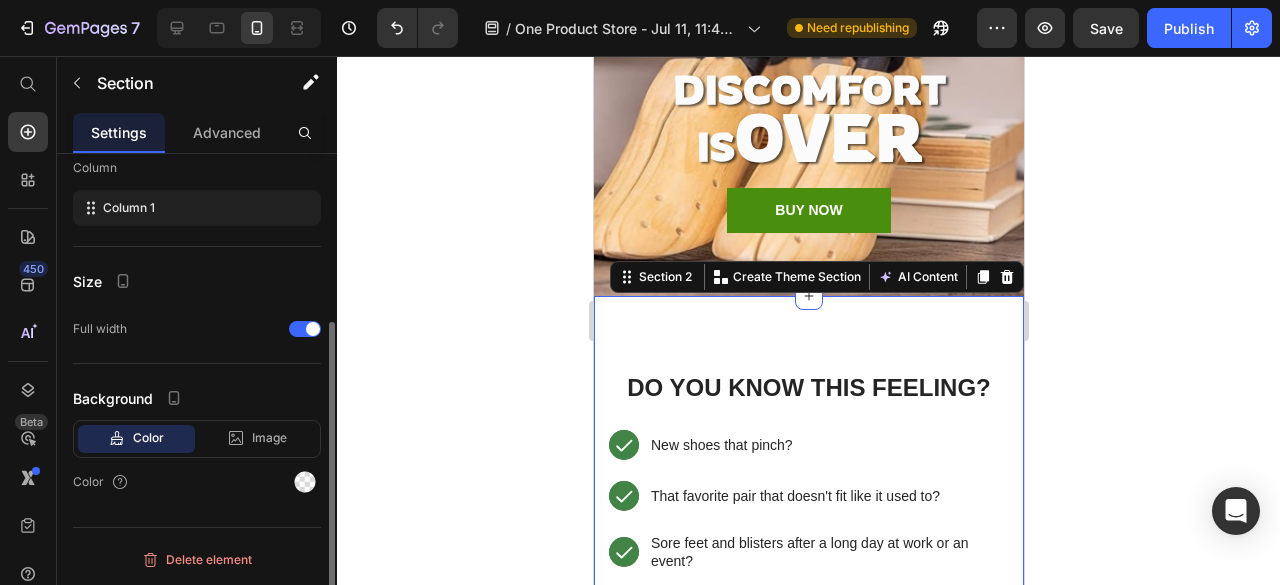 scroll, scrollTop: 0, scrollLeft: 0, axis: both 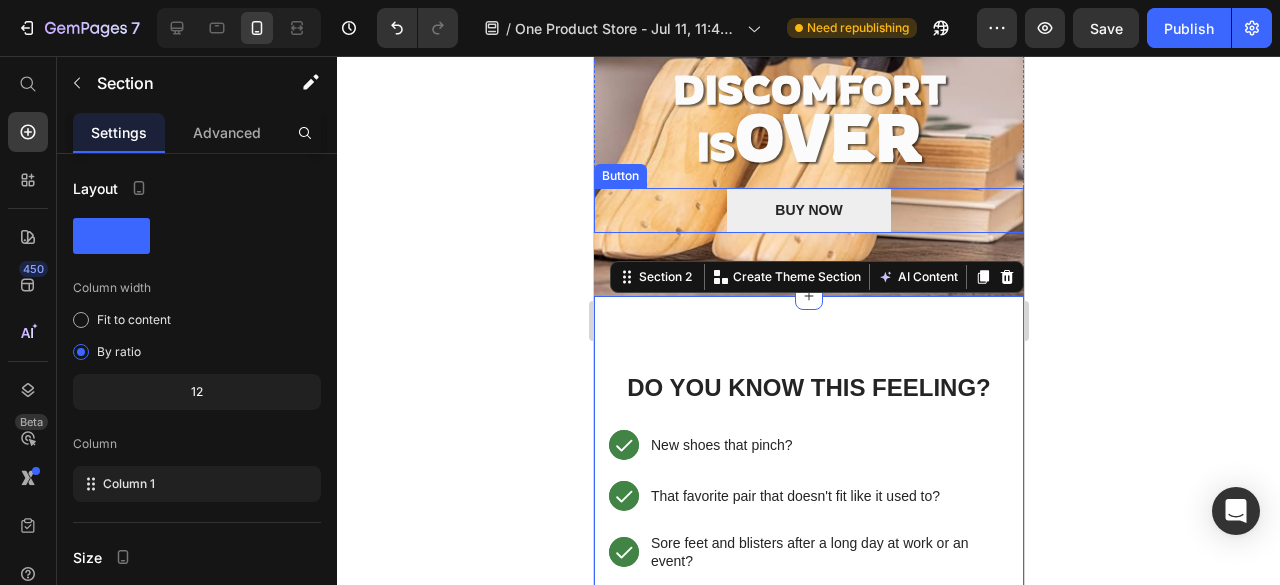 click on "BUY NOW" at bounding box center (807, 210) 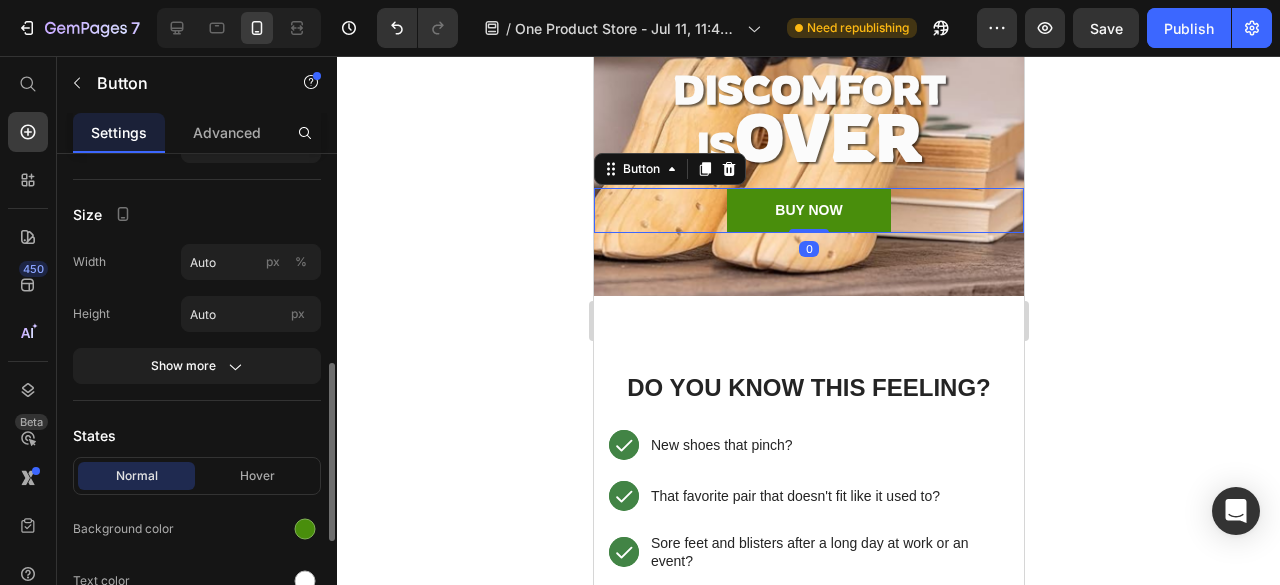 scroll, scrollTop: 300, scrollLeft: 0, axis: vertical 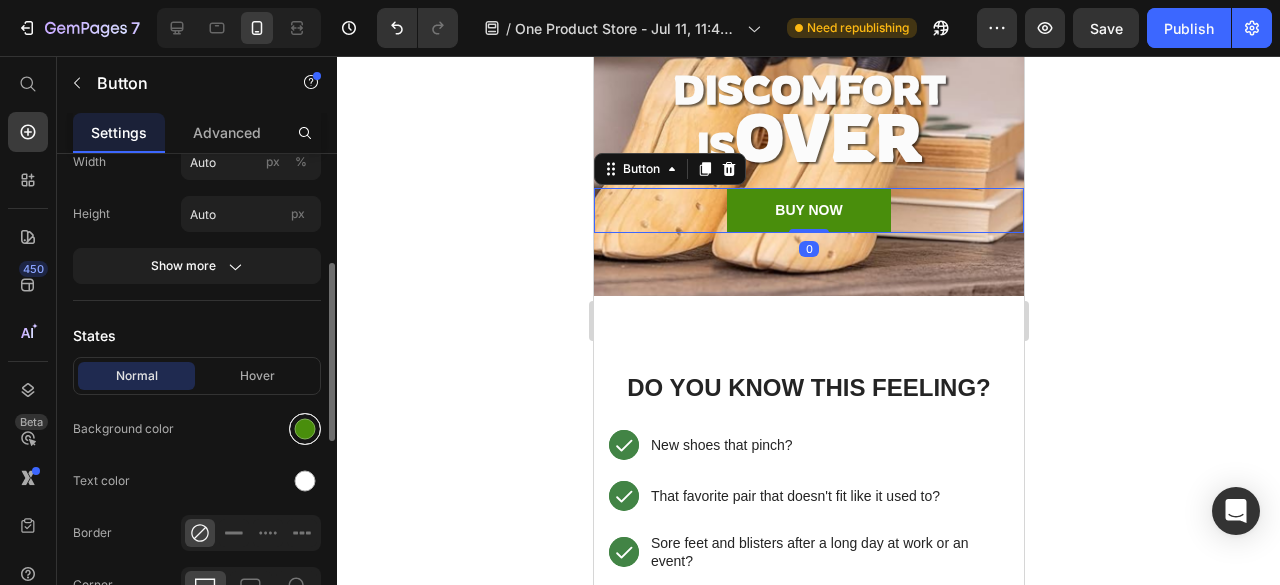 click at bounding box center [305, 429] 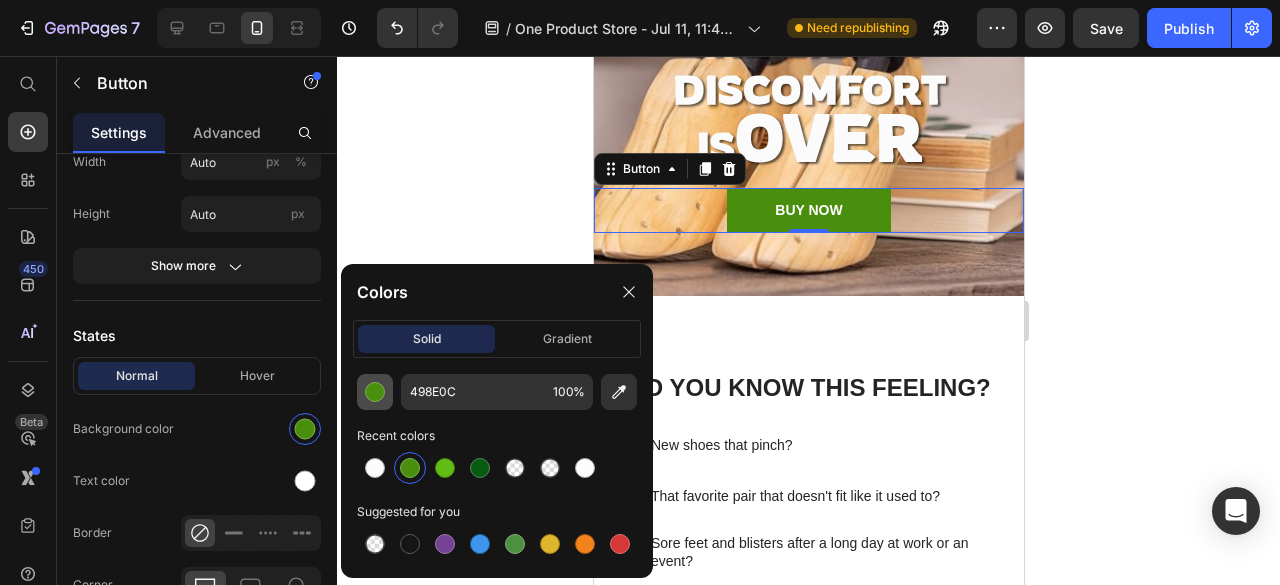 click at bounding box center (375, 392) 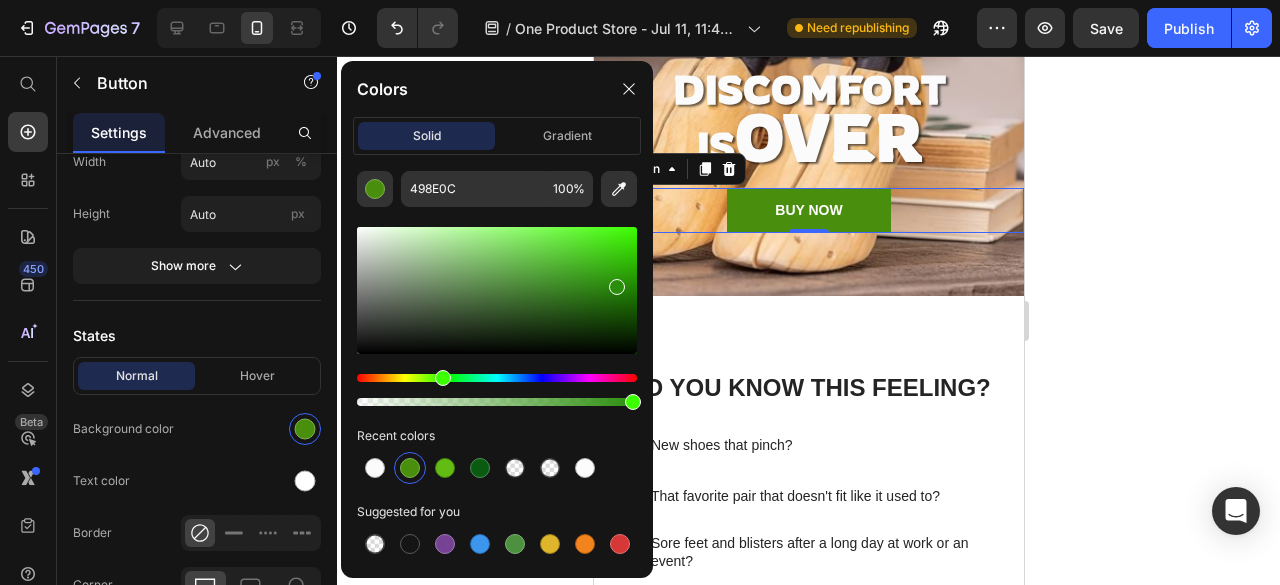 click at bounding box center [443, 378] 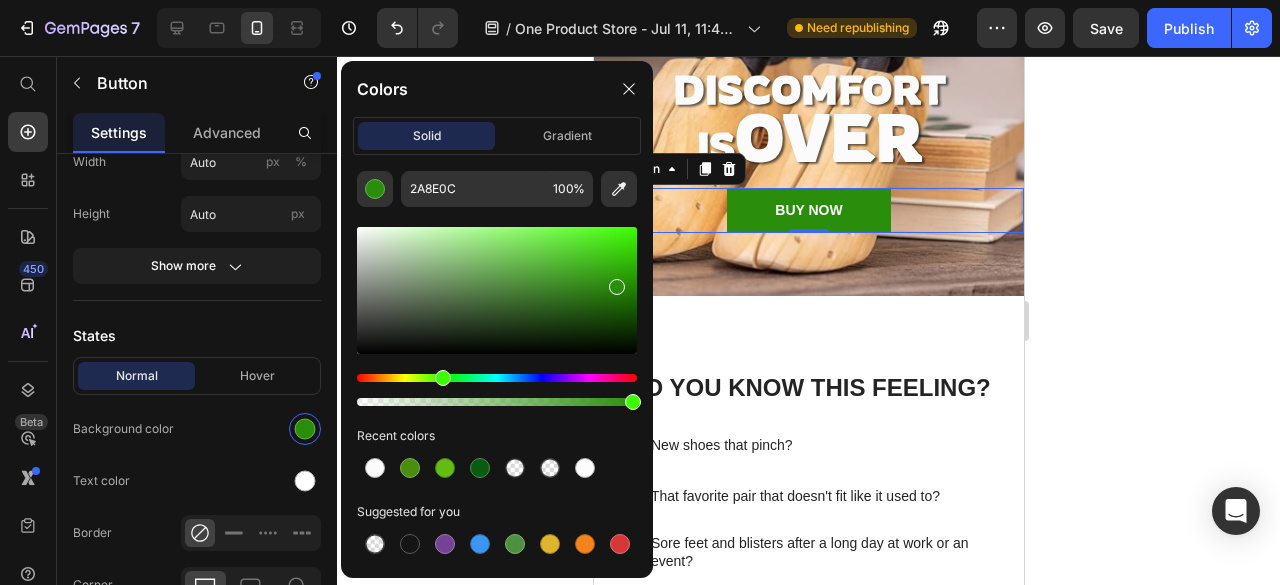 click at bounding box center [497, 290] 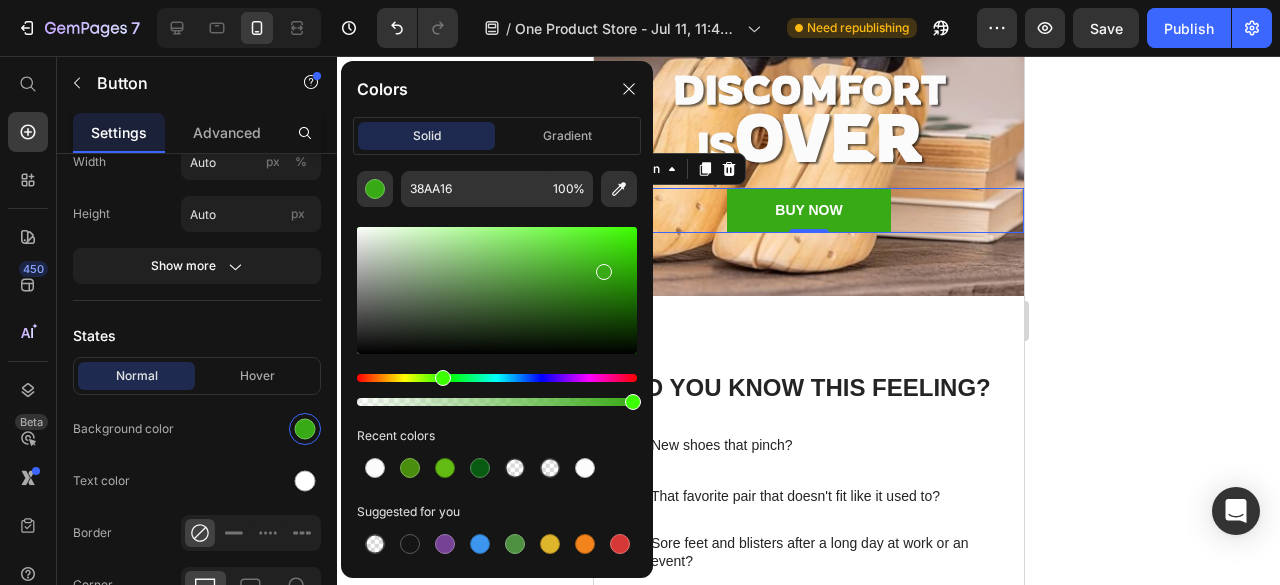 click at bounding box center (497, 290) 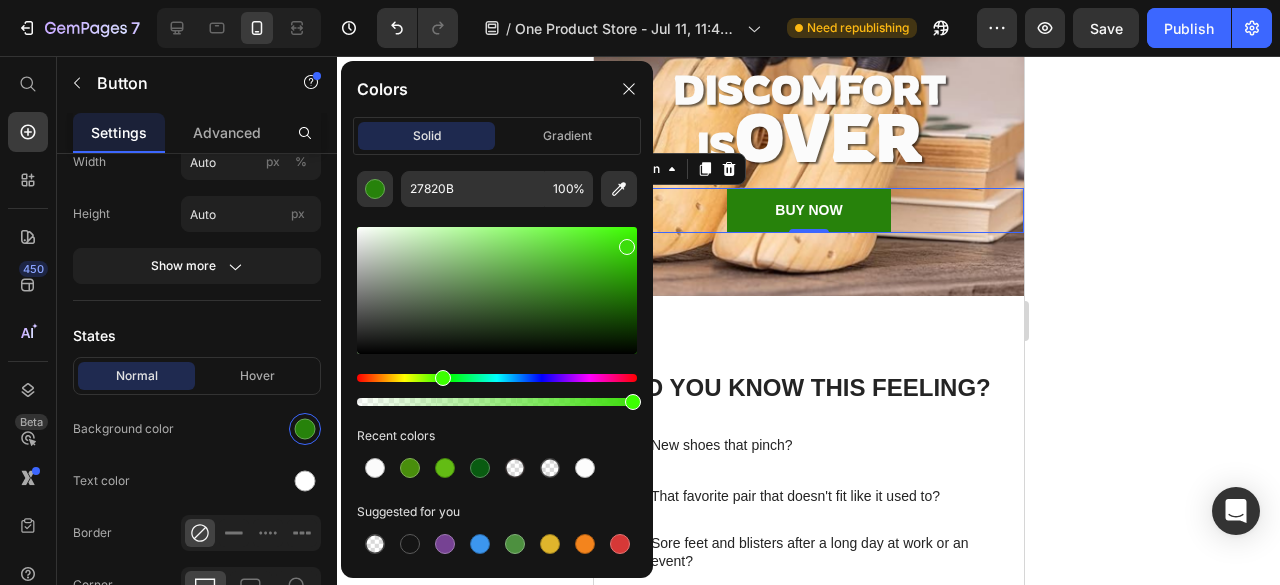 drag, startPoint x: 617, startPoint y: 289, endPoint x: 623, endPoint y: 241, distance: 48.373547 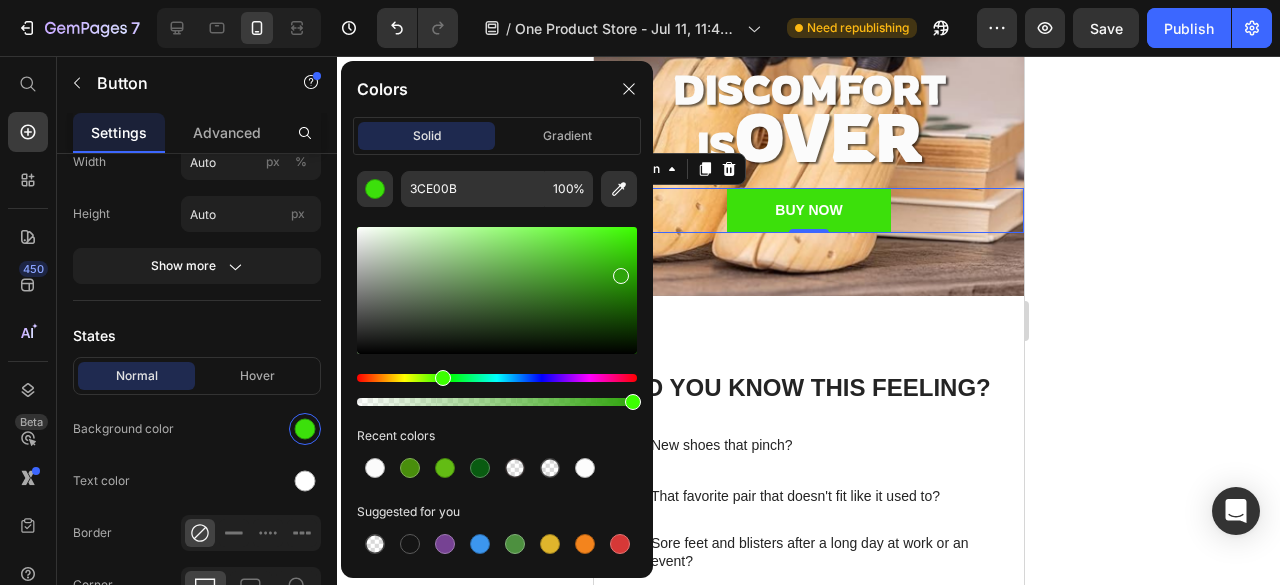 drag, startPoint x: 618, startPoint y: 245, endPoint x: 618, endPoint y: 271, distance: 26 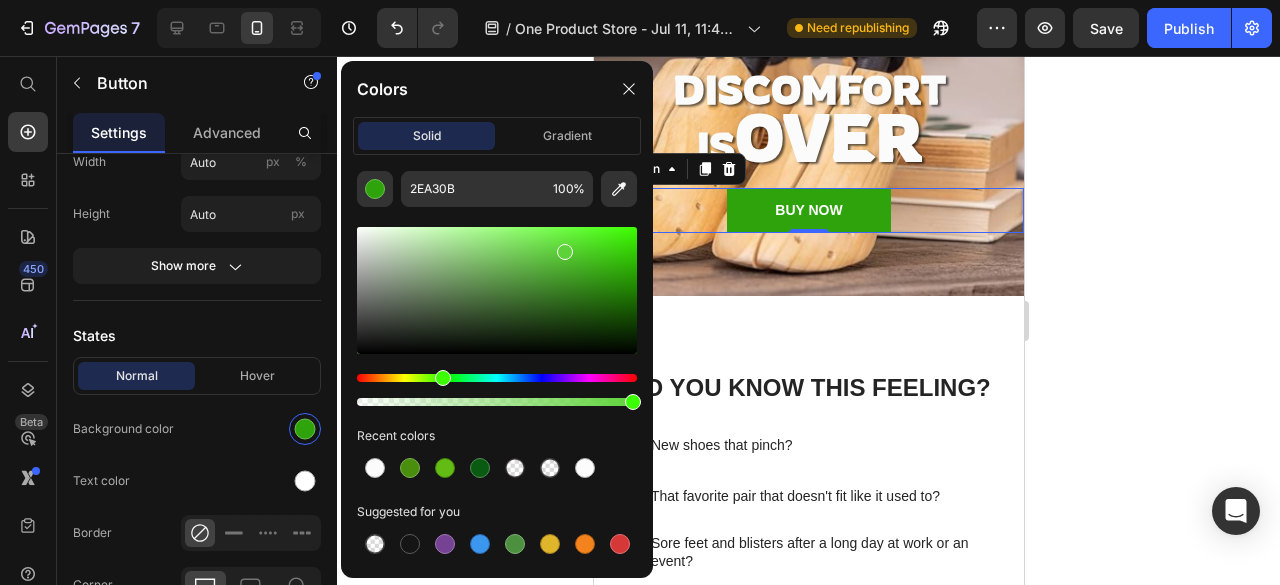 drag, startPoint x: 618, startPoint y: 271, endPoint x: 564, endPoint y: 247, distance: 59.093147 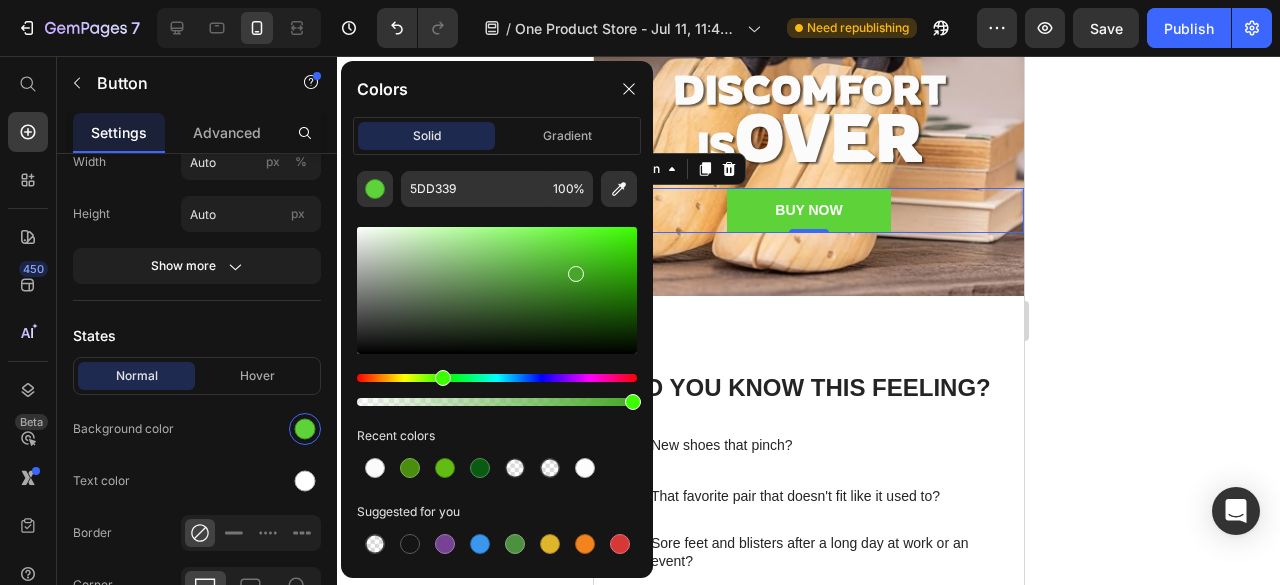 drag, startPoint x: 573, startPoint y: 257, endPoint x: 574, endPoint y: 269, distance: 12.0415945 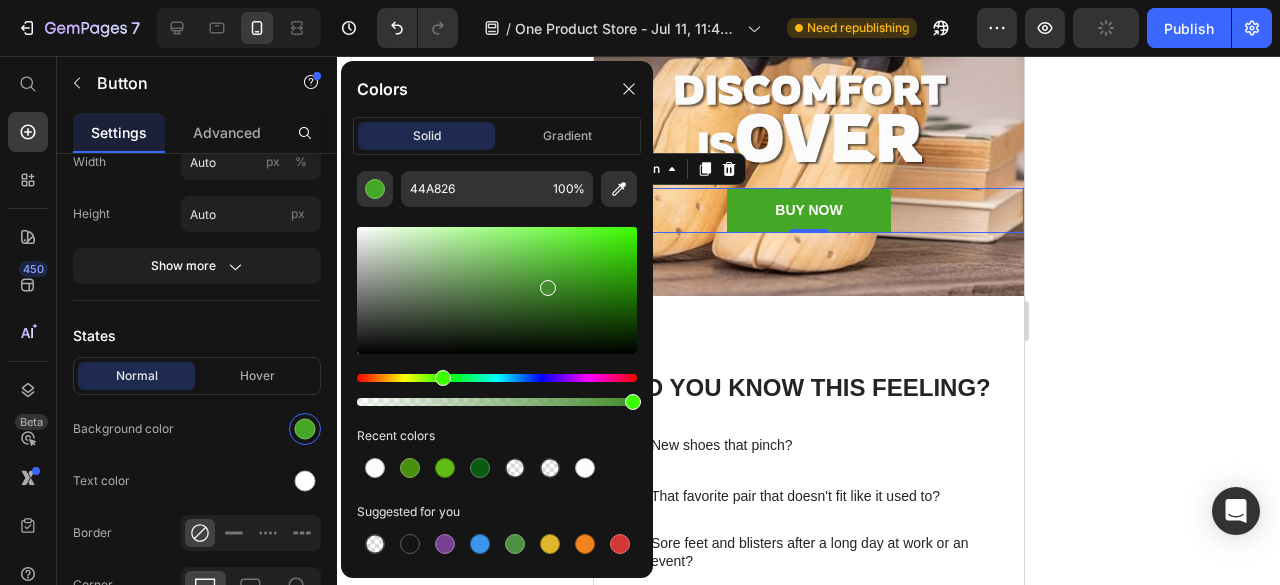 drag, startPoint x: 574, startPoint y: 269, endPoint x: 543, endPoint y: 288, distance: 36.359318 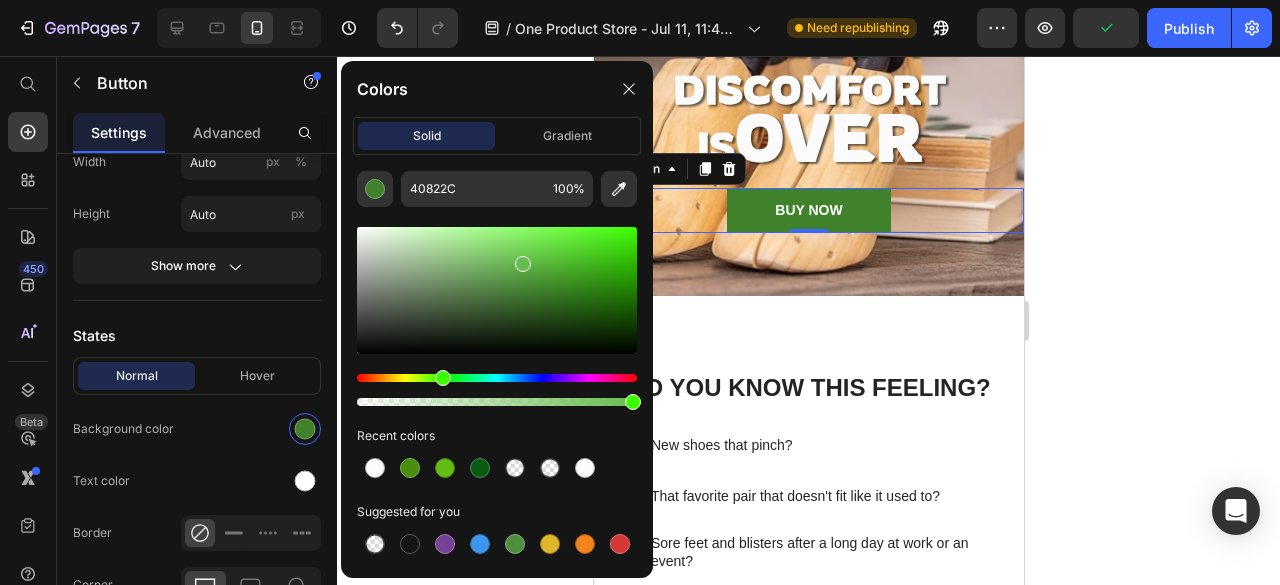 drag, startPoint x: 544, startPoint y: 288, endPoint x: 521, endPoint y: 259, distance: 37.01351 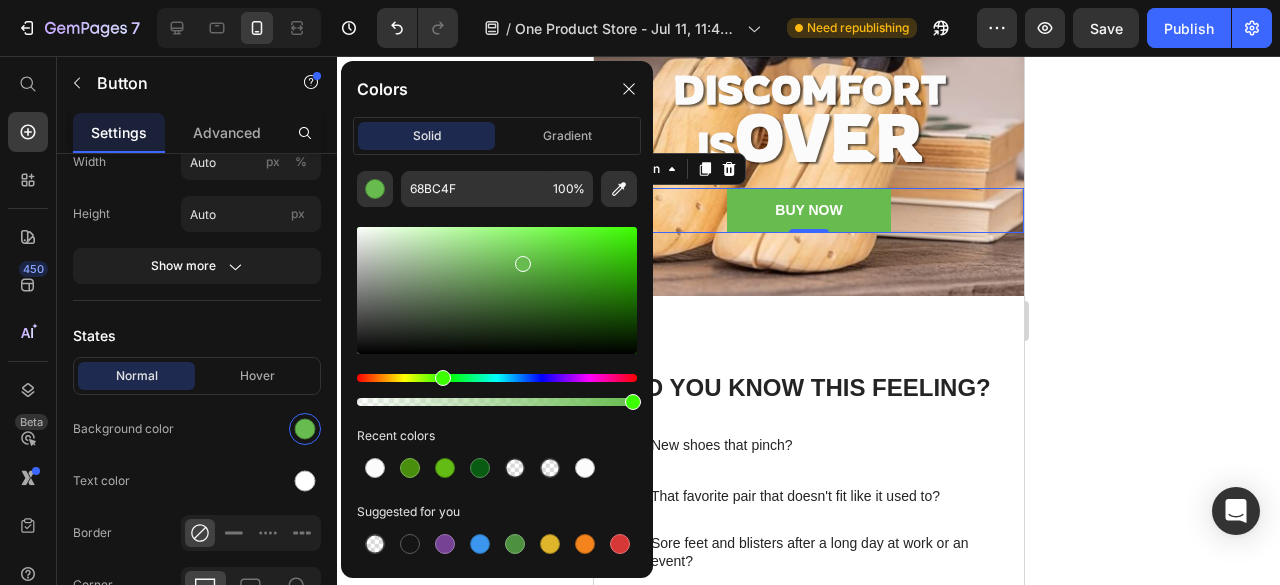 click at bounding box center (497, 378) 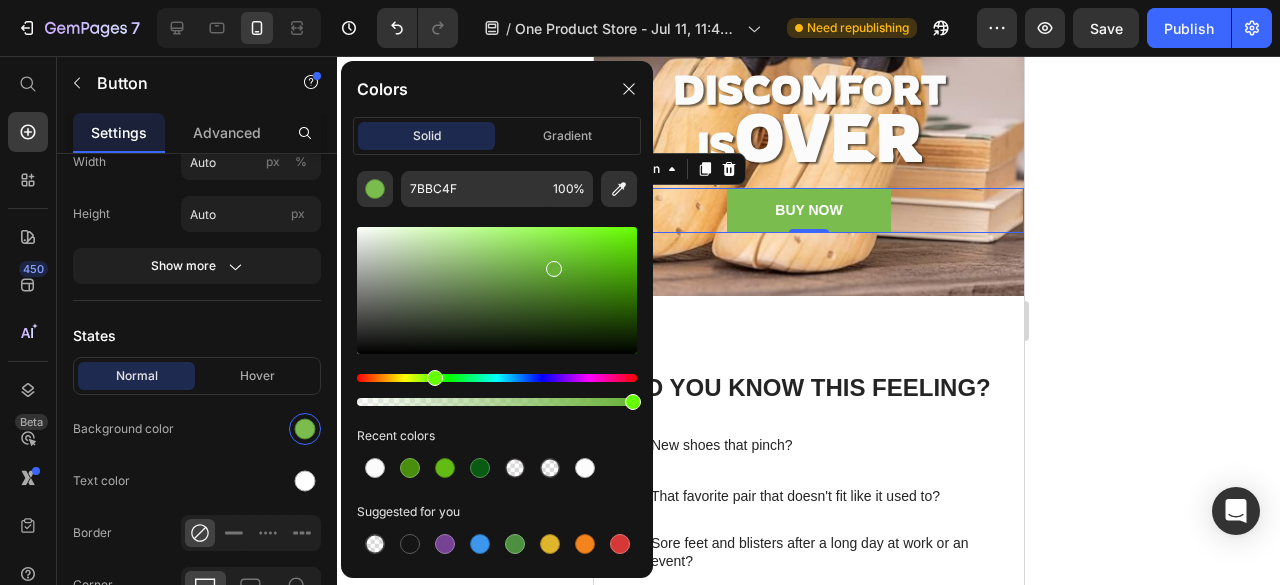 drag, startPoint x: 520, startPoint y: 267, endPoint x: 556, endPoint y: 263, distance: 36.221542 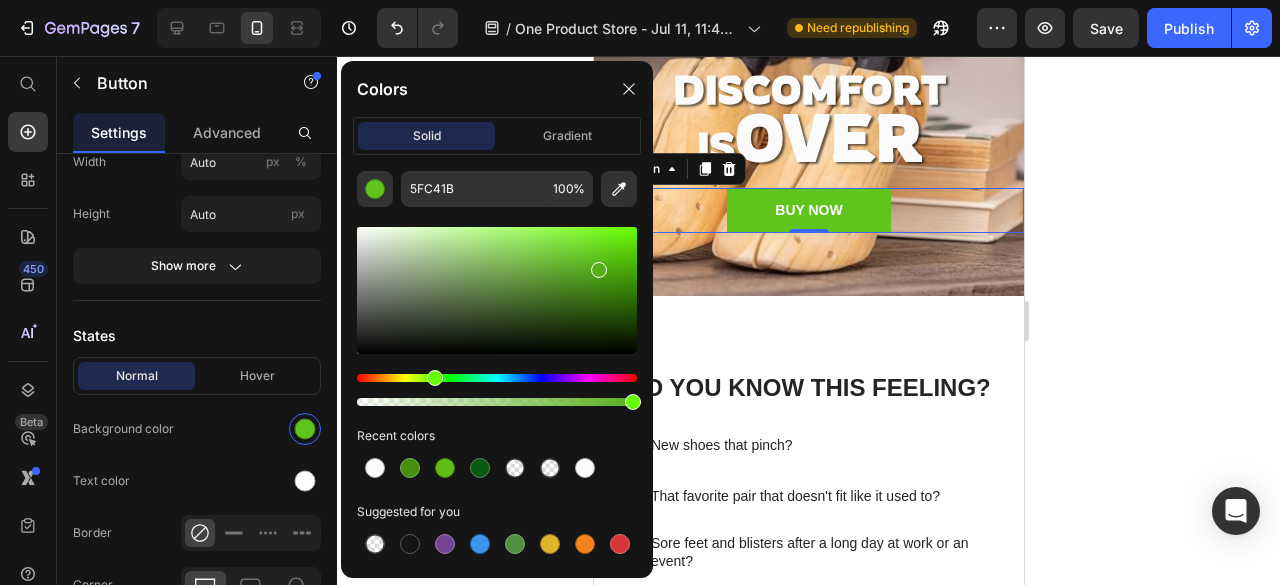 type on "56AF1A" 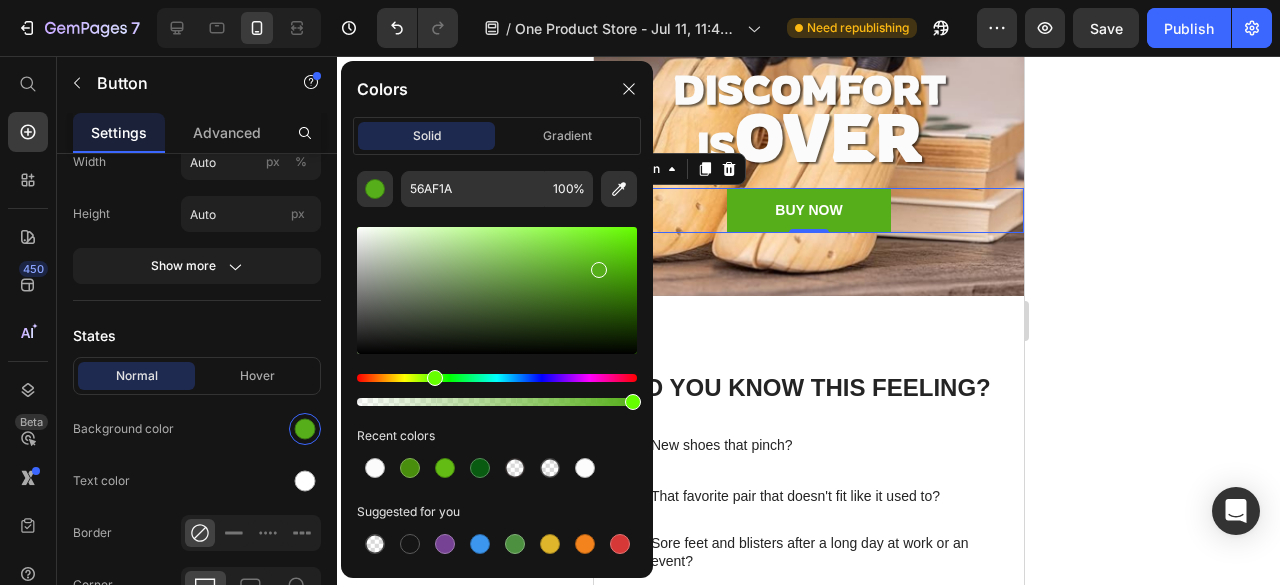 click at bounding box center (599, 270) 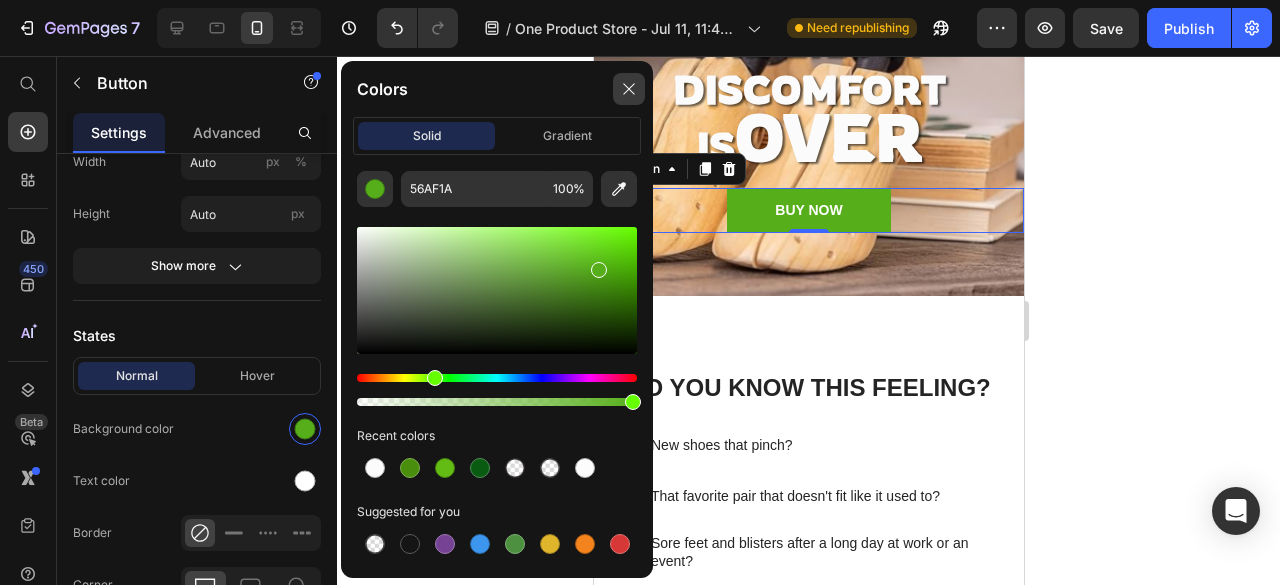 click 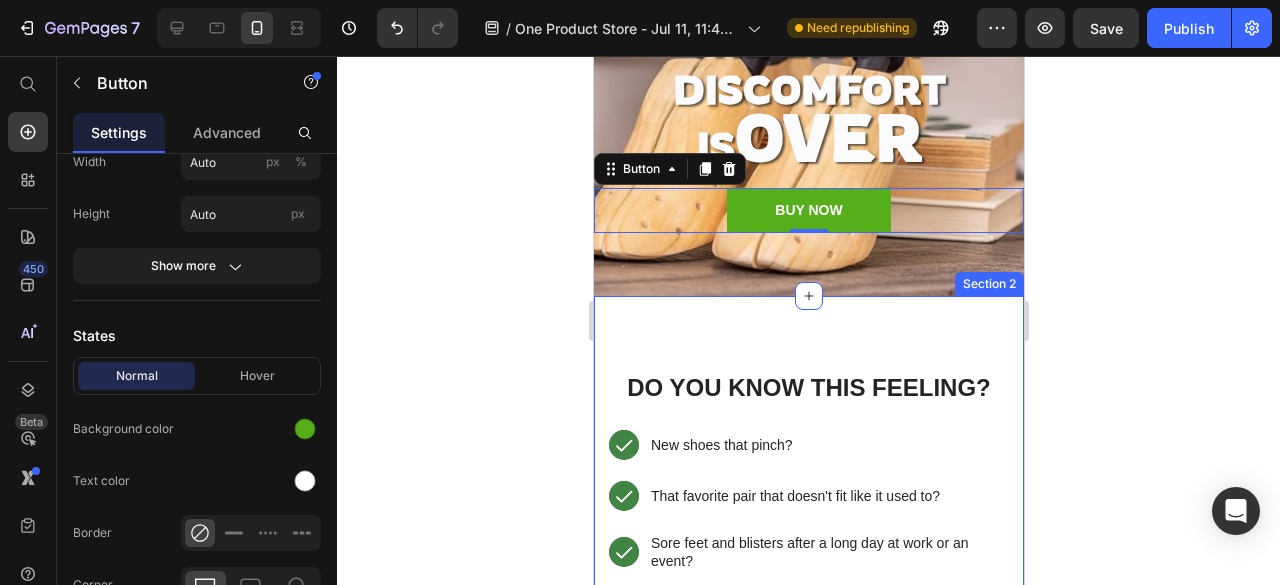 click on "Do You Know This Feeling? Heading Text Block
Icon Row Hero Banner New shoes that pinch? Text Block Row Text Block
Icon Row Hero Banner That favorite pair that doesn't fit like it used to? Text Block Row Text Block
Icon Row Hero Banner Sore feet and blisters after a long day at work or an event? Text Block Row Row Image Row Section 2" at bounding box center [808, 731] 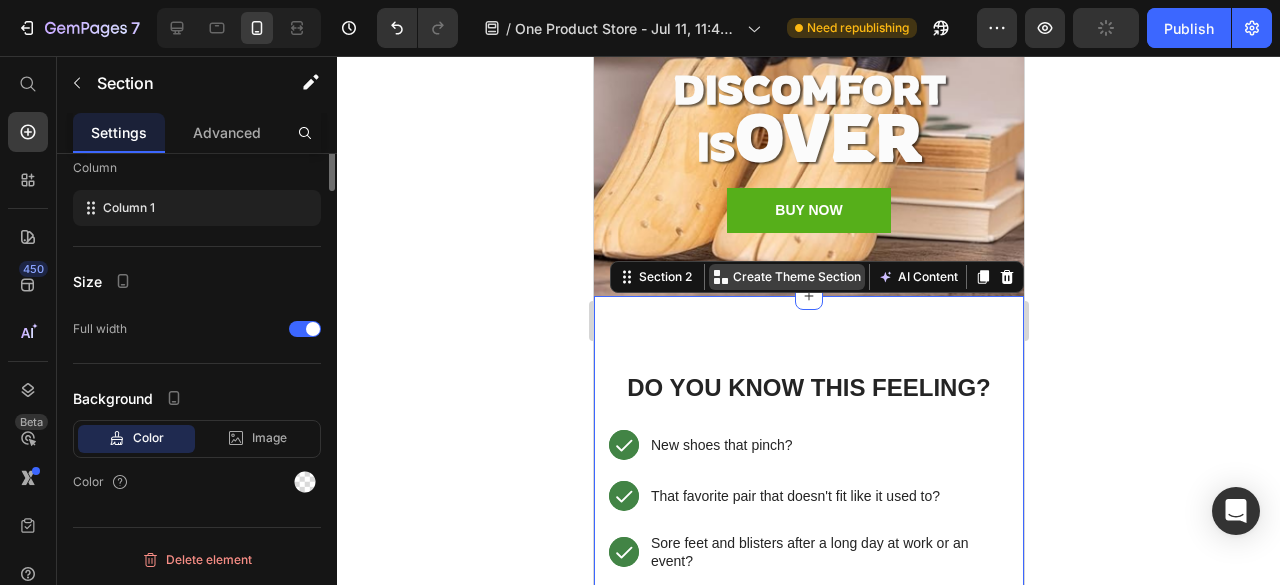 scroll, scrollTop: 0, scrollLeft: 0, axis: both 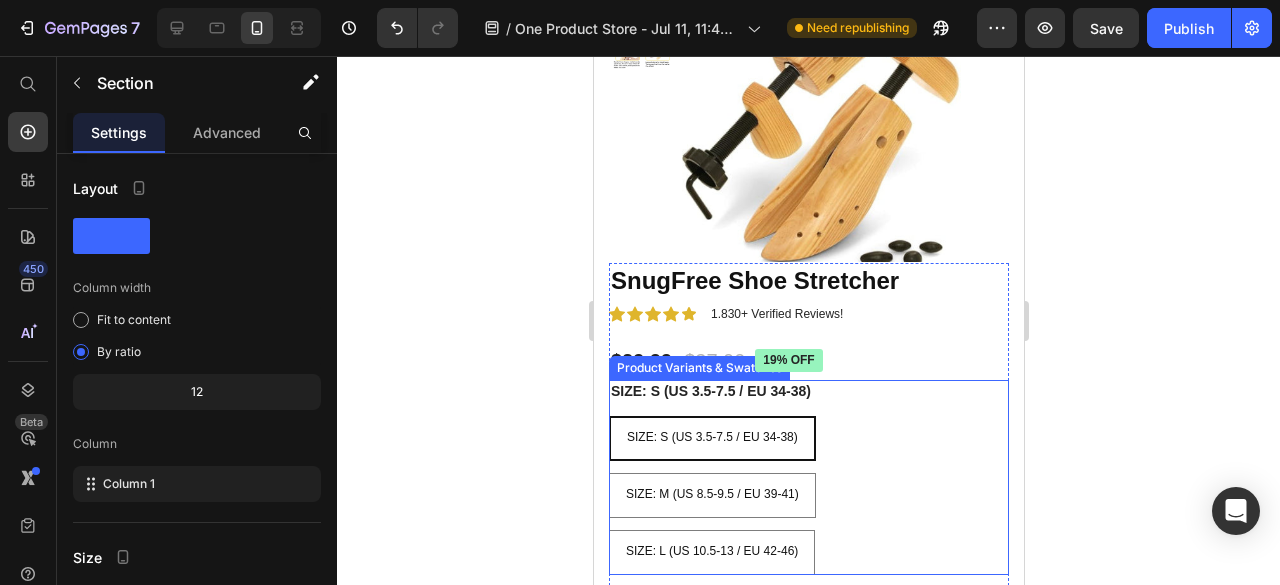 click on "I WANT COMFORTABLE FEET NOW" at bounding box center (871, 617) 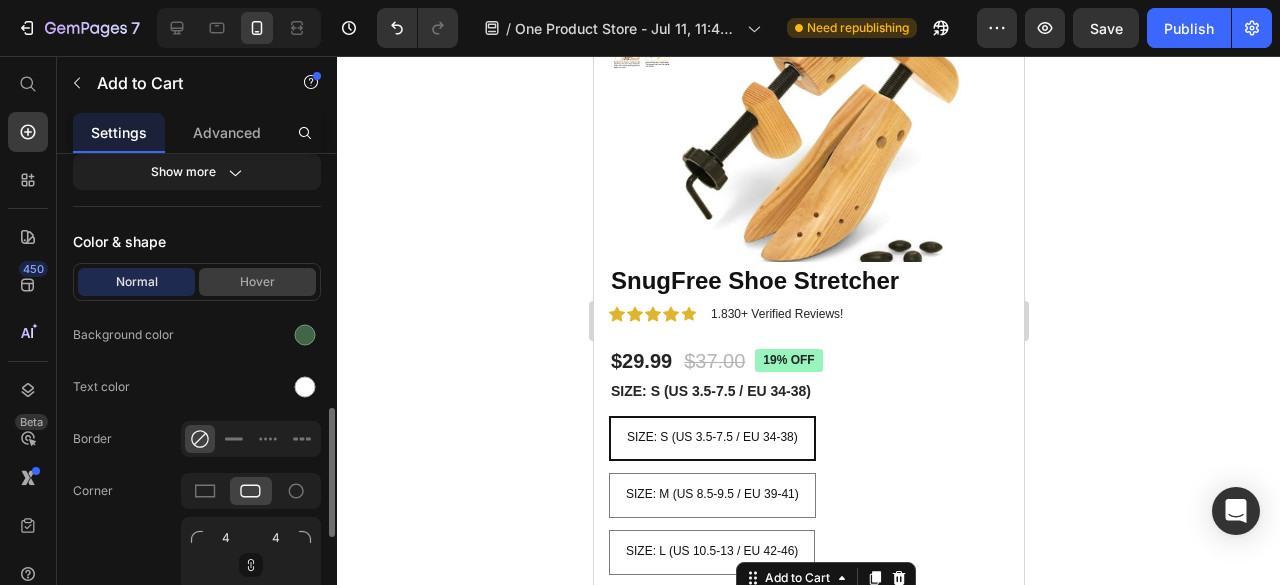scroll, scrollTop: 862, scrollLeft: 0, axis: vertical 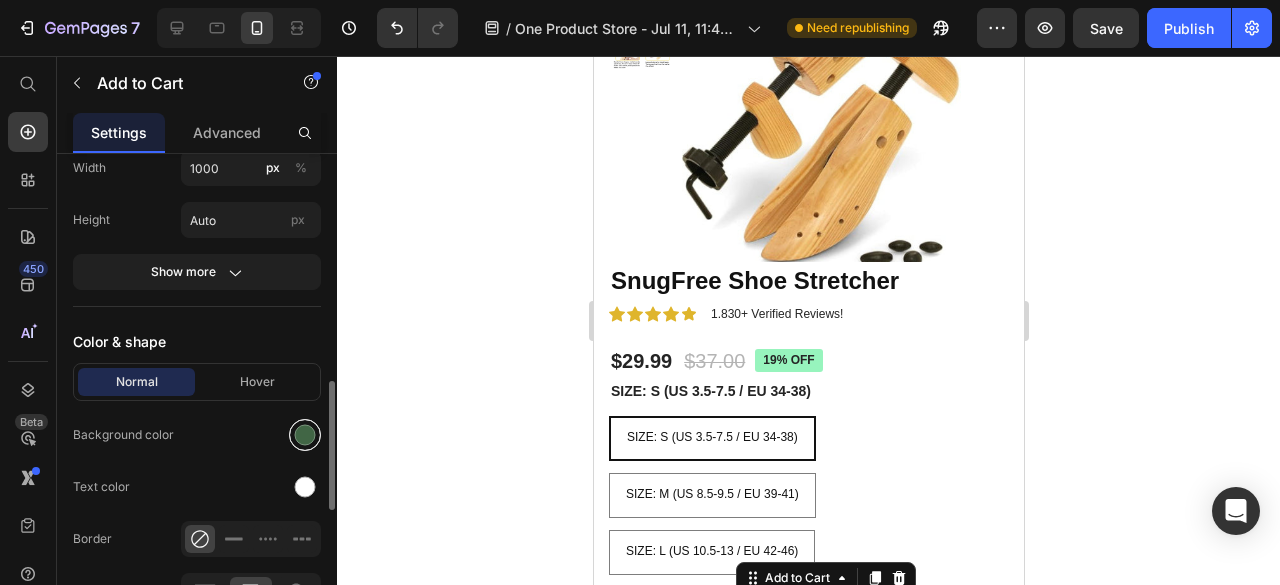click at bounding box center (305, 435) 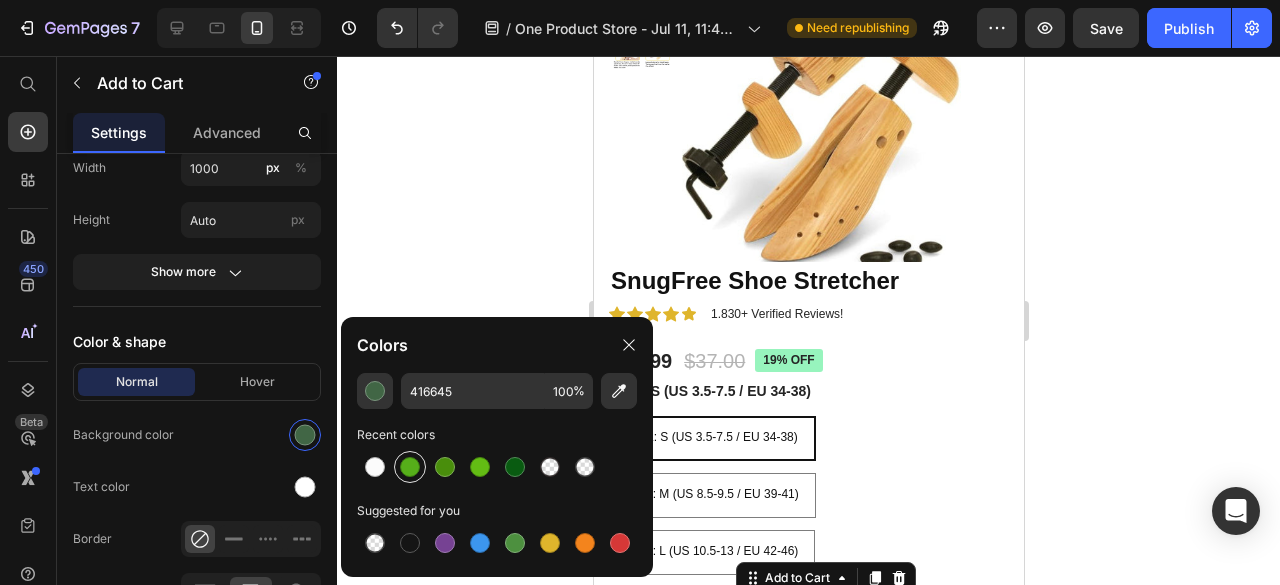click at bounding box center (410, 467) 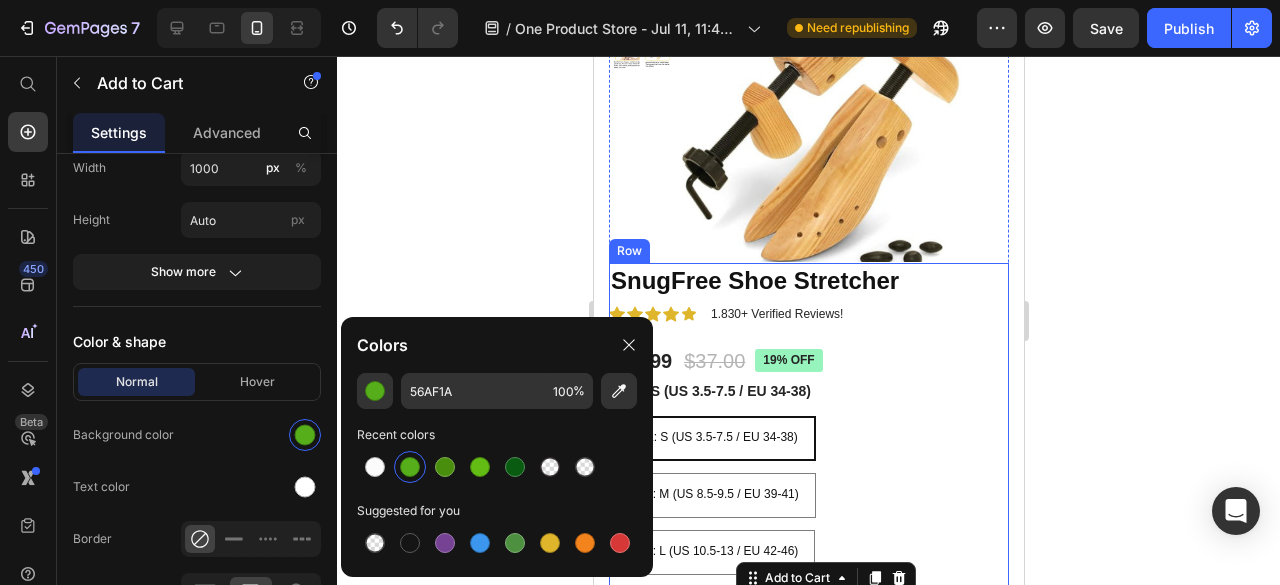 click on "Product Images SnugFree Shoe Stretcher Product Title Icon Icon Icon Icon
Icon Icon List 1.830+ Verified Reviews! Text Block Row $29.99 Product Price $37.00 Product Price 19% off Product Badge Row SIZE: S (US 3.5-7.5 / EU 34-38) S (US 3.5-7.5 / EU 34-38) S (US 3.5-7.5 / EU 34-38) S (US 3.5-7.5 / EU 34-38) M (US 8.5-9.5 / EU 39-41) M (US 8.5-9.5 / EU 39-41) M (US 8.5-9.5 / EU 39-41) L (US 10.5-13 / EU 42-46) L (US 10.5-13 / EU 42-46) L (US 10.5-13 / EU 42-46) Product Variants & Swatches 1 Product Quantity Row I WANT COMFORTABLE FEET NOW Add to Cart   0 Row Row Product Section 4" at bounding box center (808, 311) 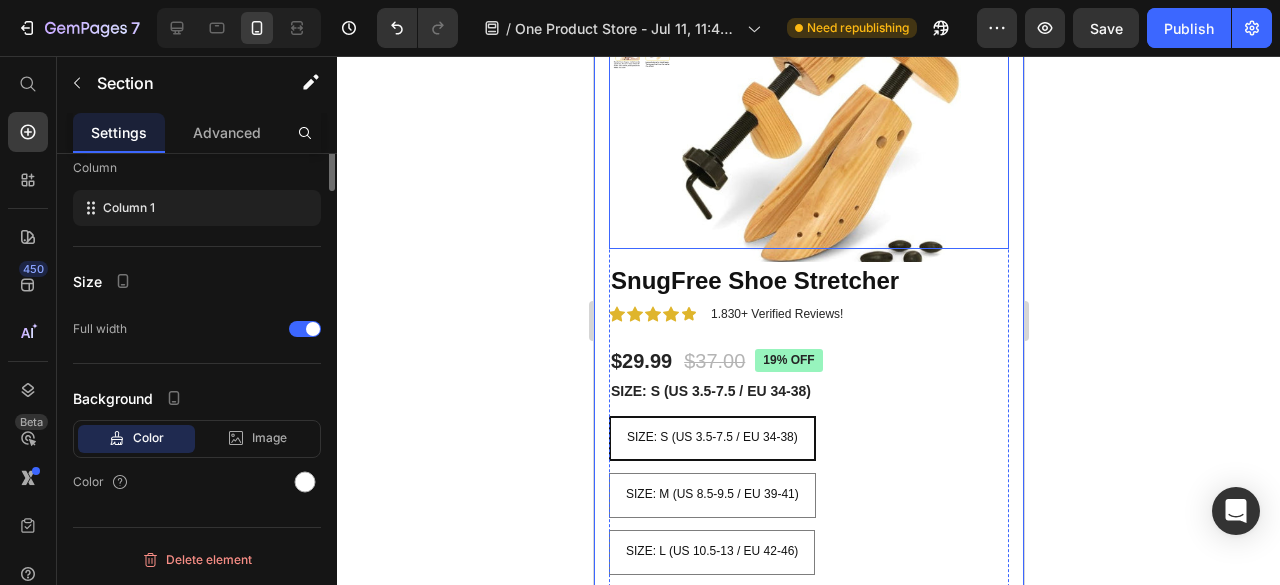 scroll, scrollTop: 1127, scrollLeft: 0, axis: vertical 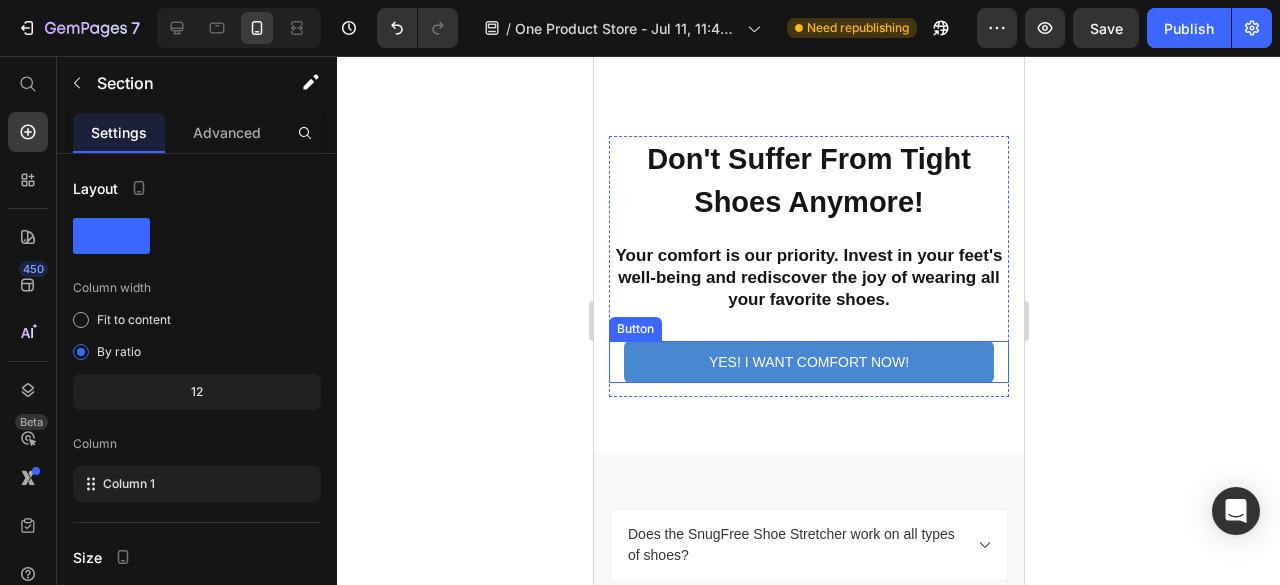 click on "YES! I WANT COMFORT NOW!" at bounding box center [808, 362] 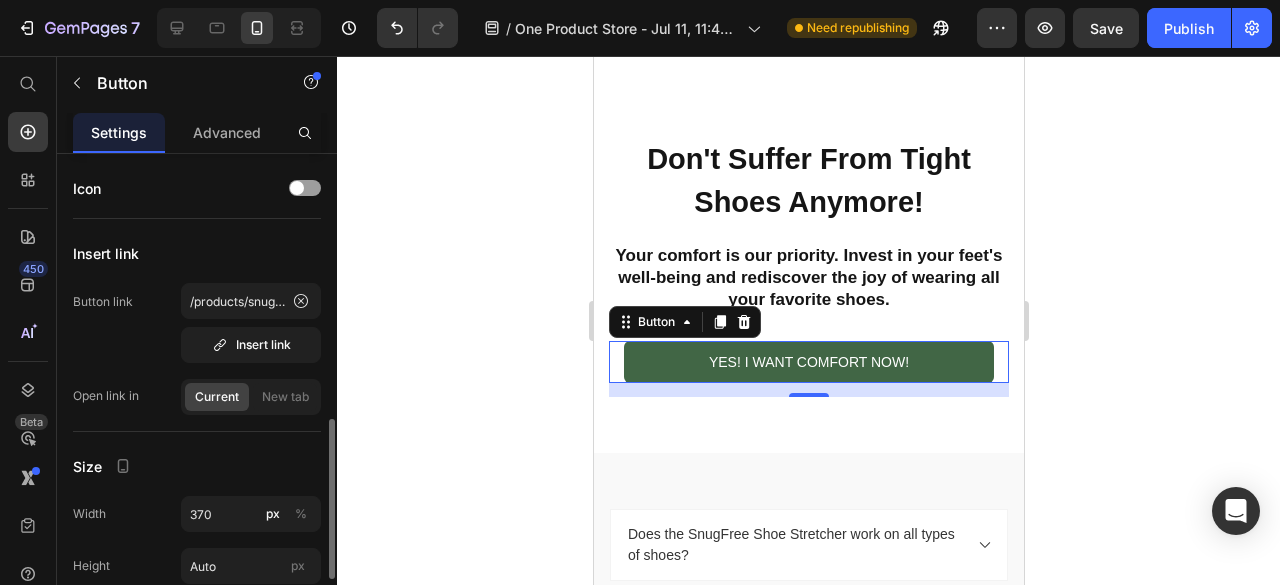 scroll, scrollTop: 300, scrollLeft: 0, axis: vertical 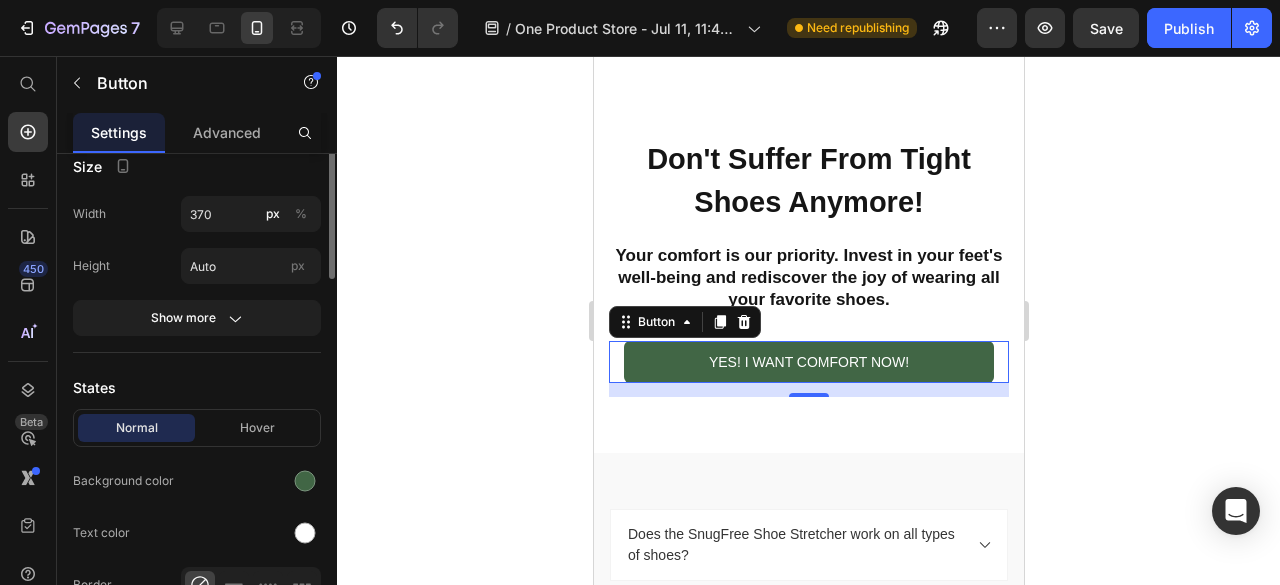 click 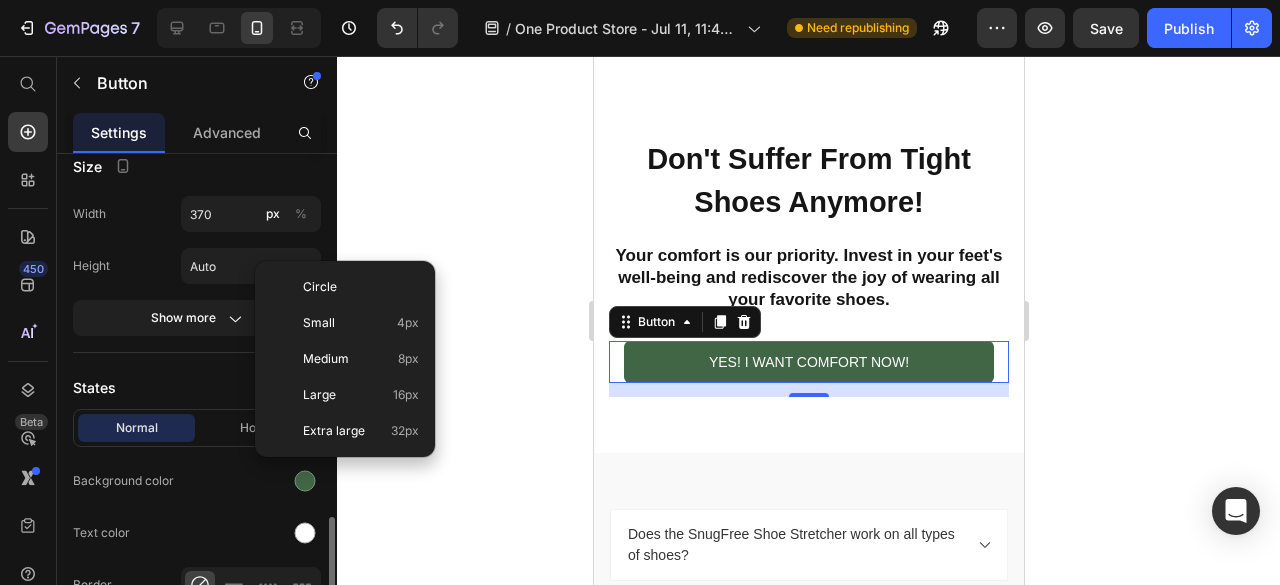 scroll, scrollTop: 500, scrollLeft: 0, axis: vertical 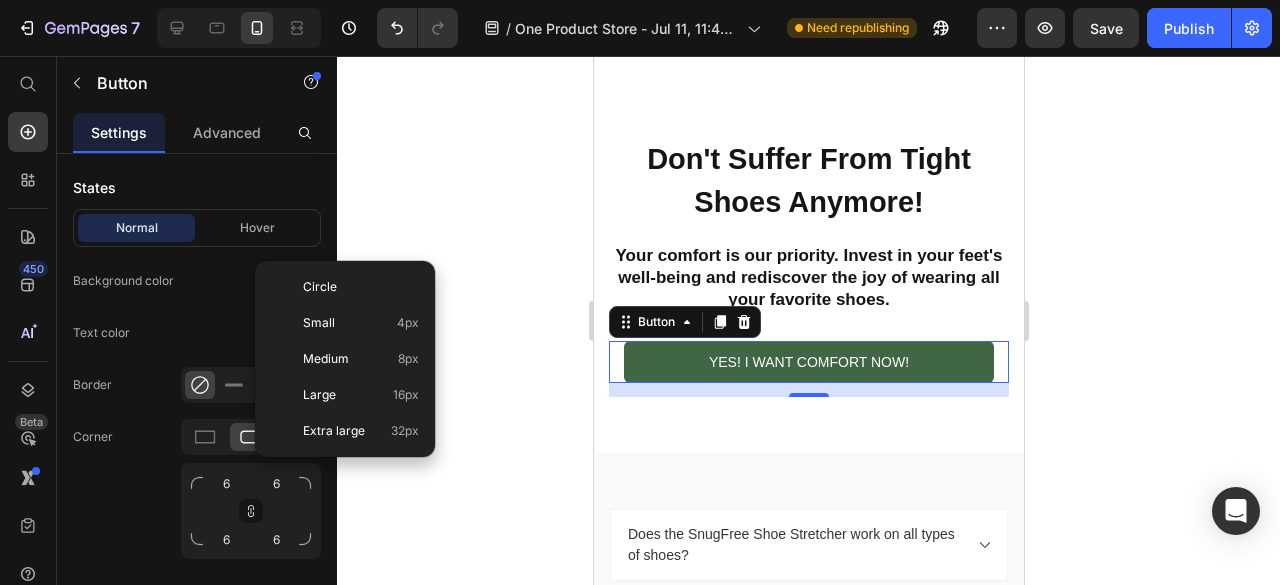 drag, startPoint x: 464, startPoint y: 207, endPoint x: 382, endPoint y: 256, distance: 95.524864 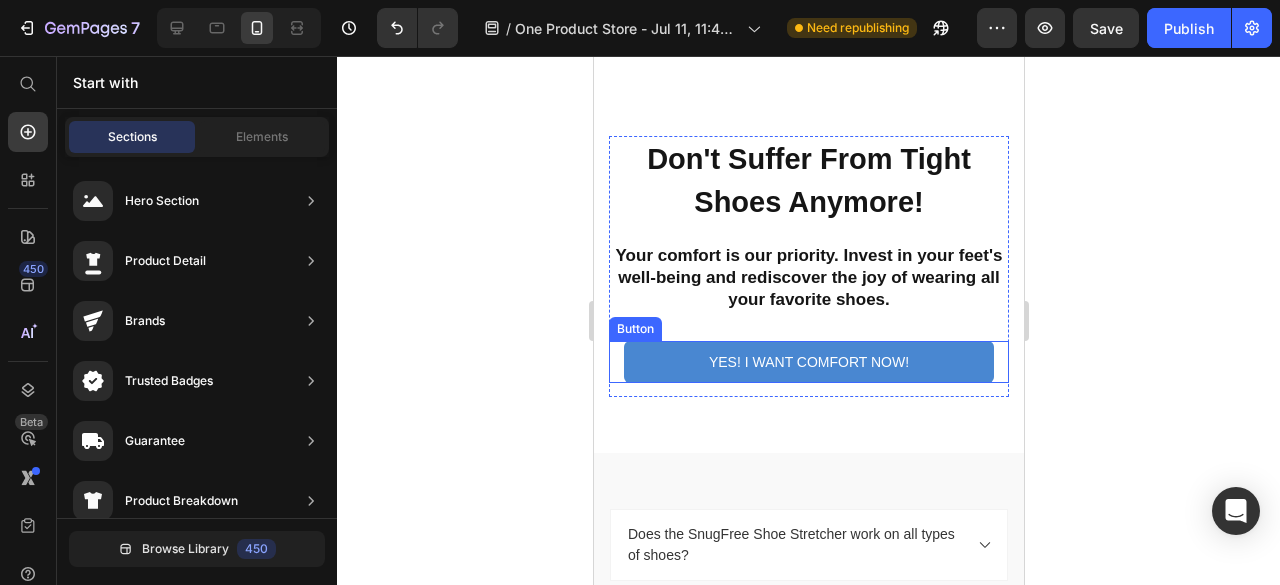 click on "YES! I WANT COMFORT NOW!" at bounding box center [808, 362] 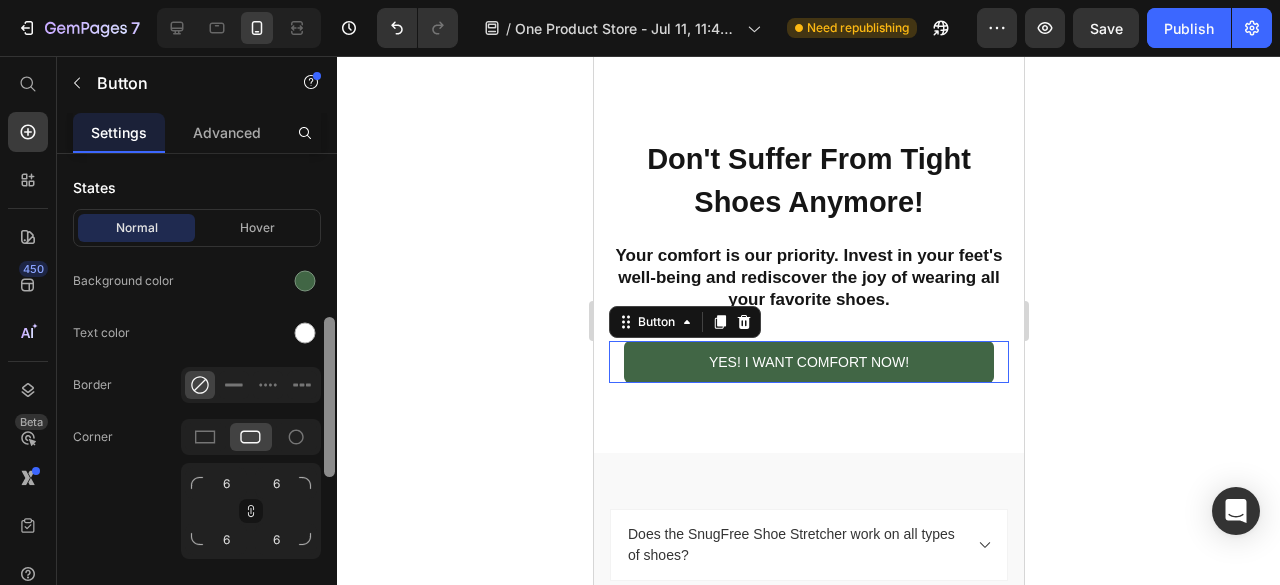 click at bounding box center (305, 281) 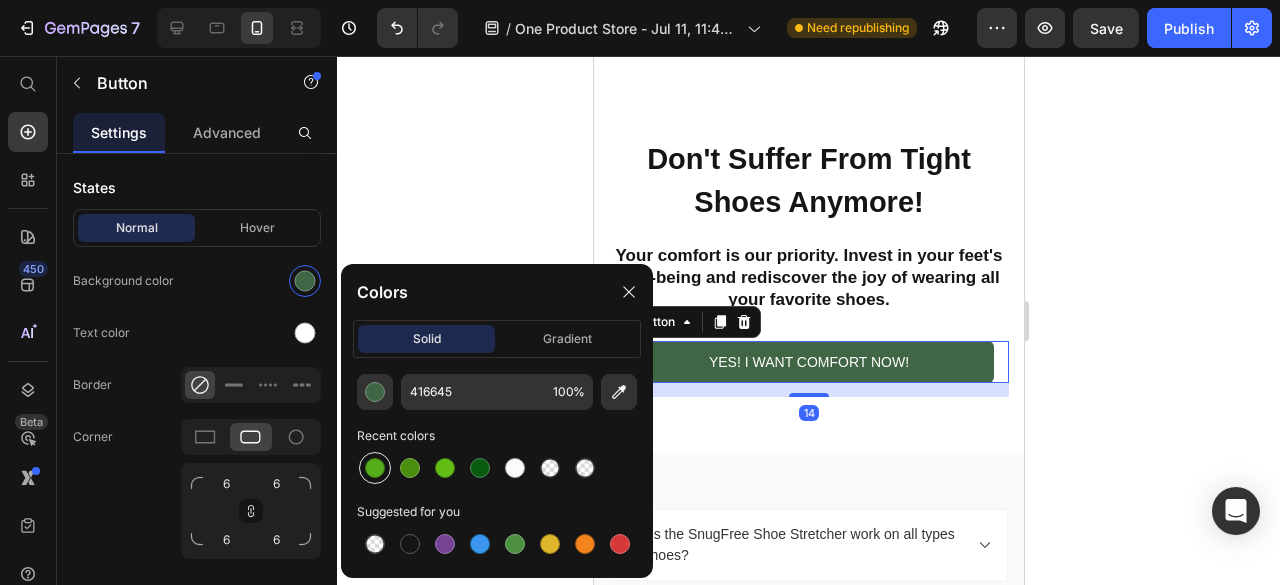 click at bounding box center (375, 468) 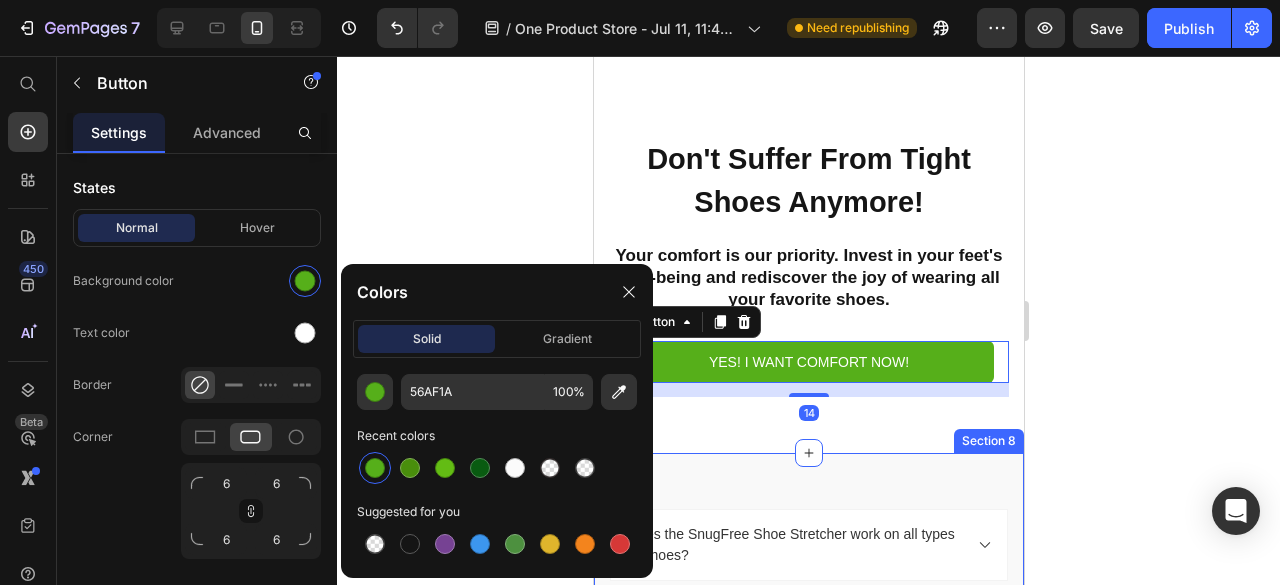 click 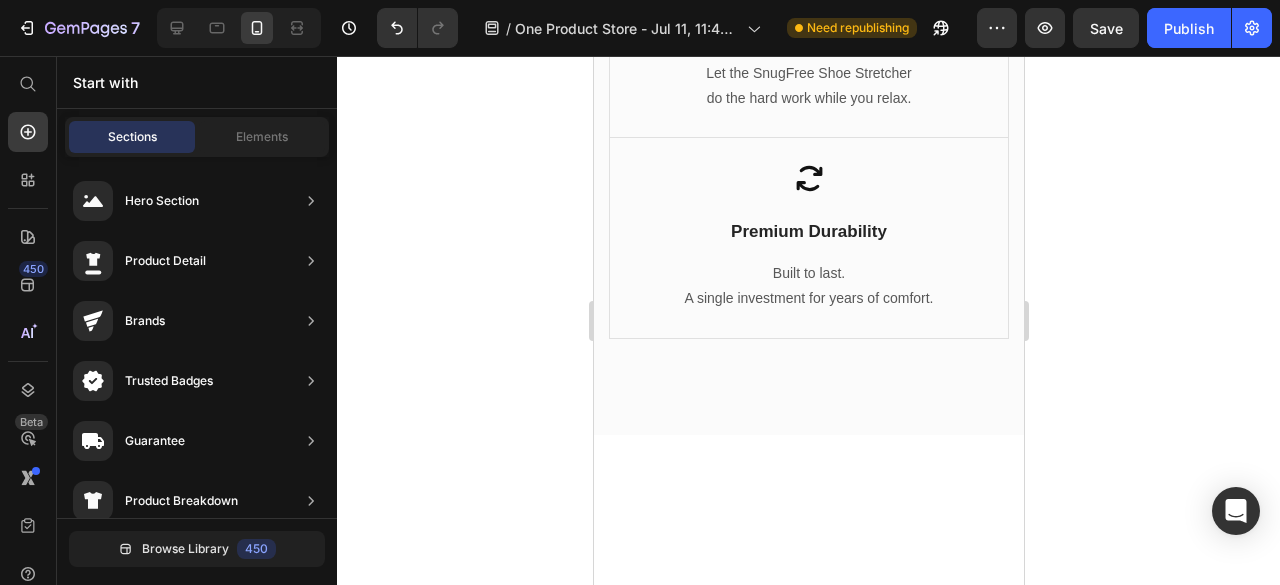 scroll, scrollTop: 2000, scrollLeft: 0, axis: vertical 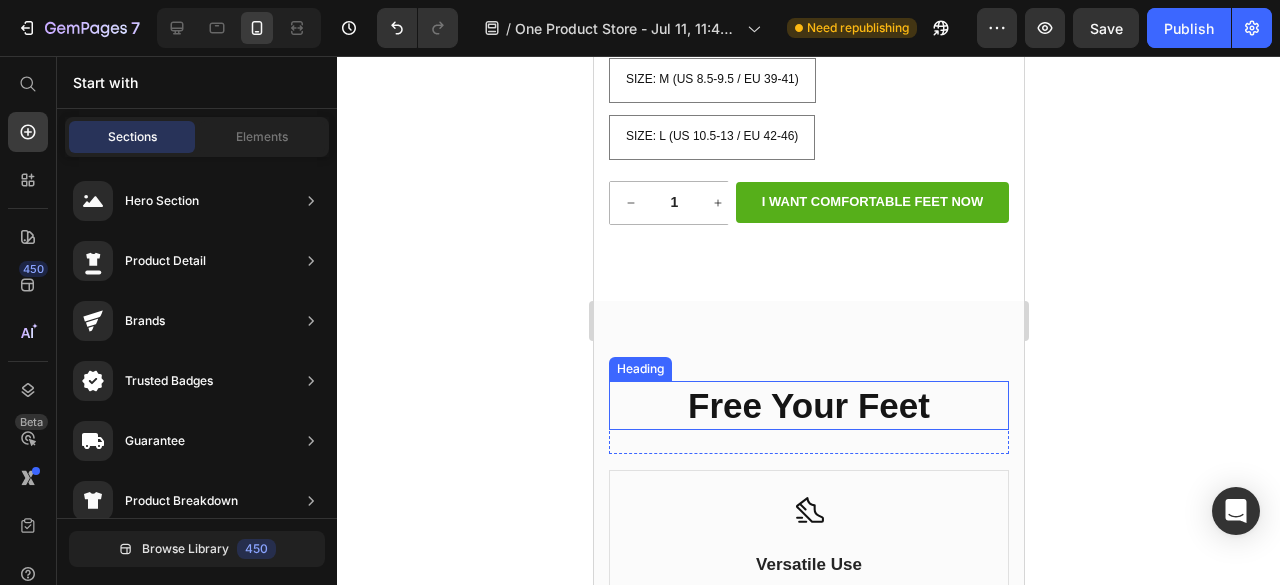 click on "Free Your Feet" at bounding box center (808, 406) 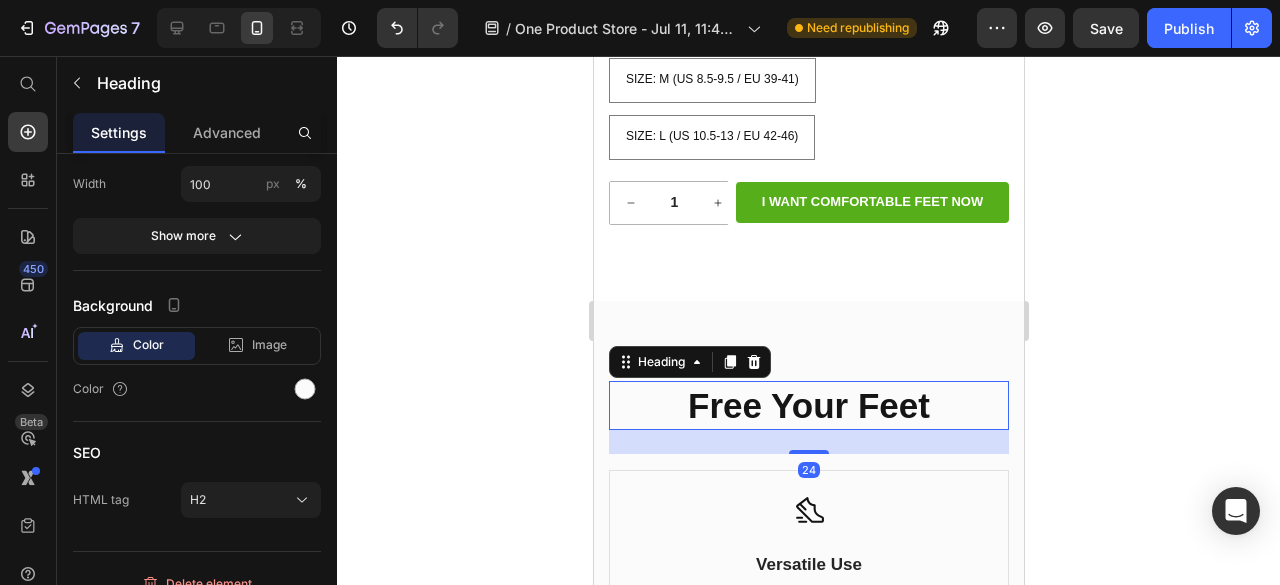 scroll, scrollTop: 0, scrollLeft: 0, axis: both 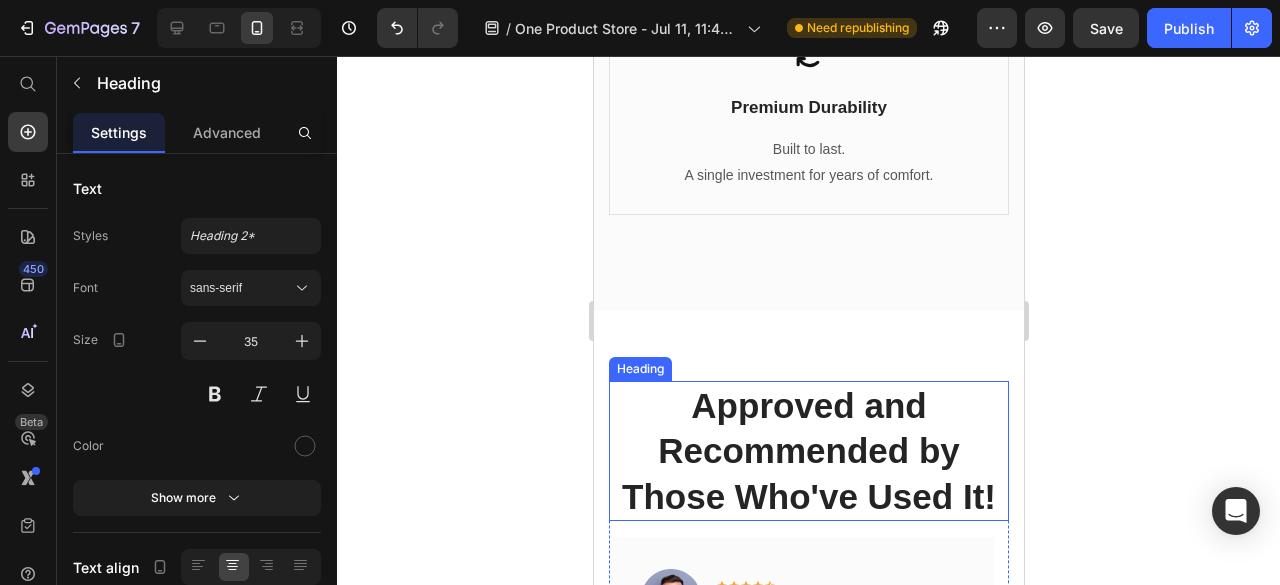click on "Approved and Recommended by Those Who've Used It!" at bounding box center [808, 451] 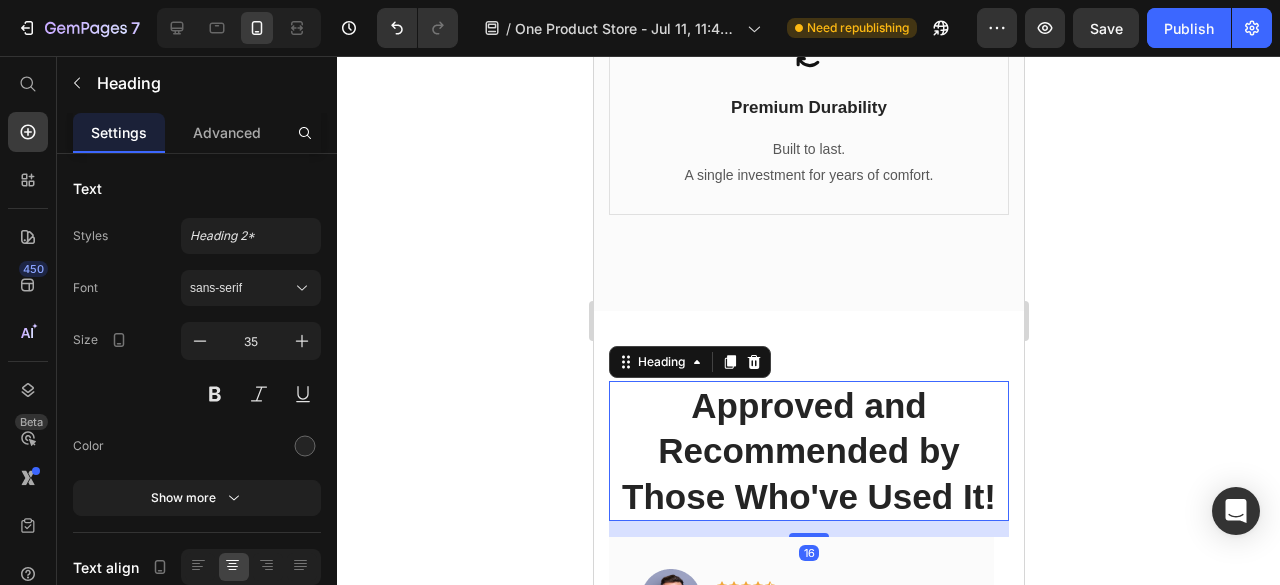 click on "Approved and Recommended by Those Who've Used It!" at bounding box center [808, 451] 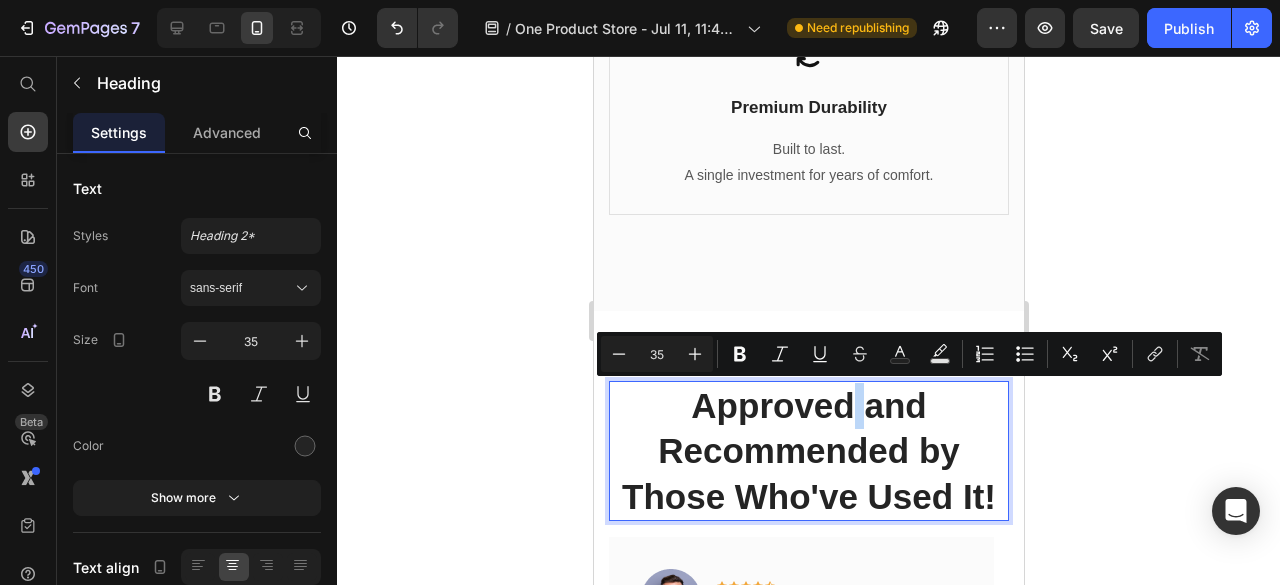 click on "Approved and Recommended by Those Who've Used It!" at bounding box center (808, 451) 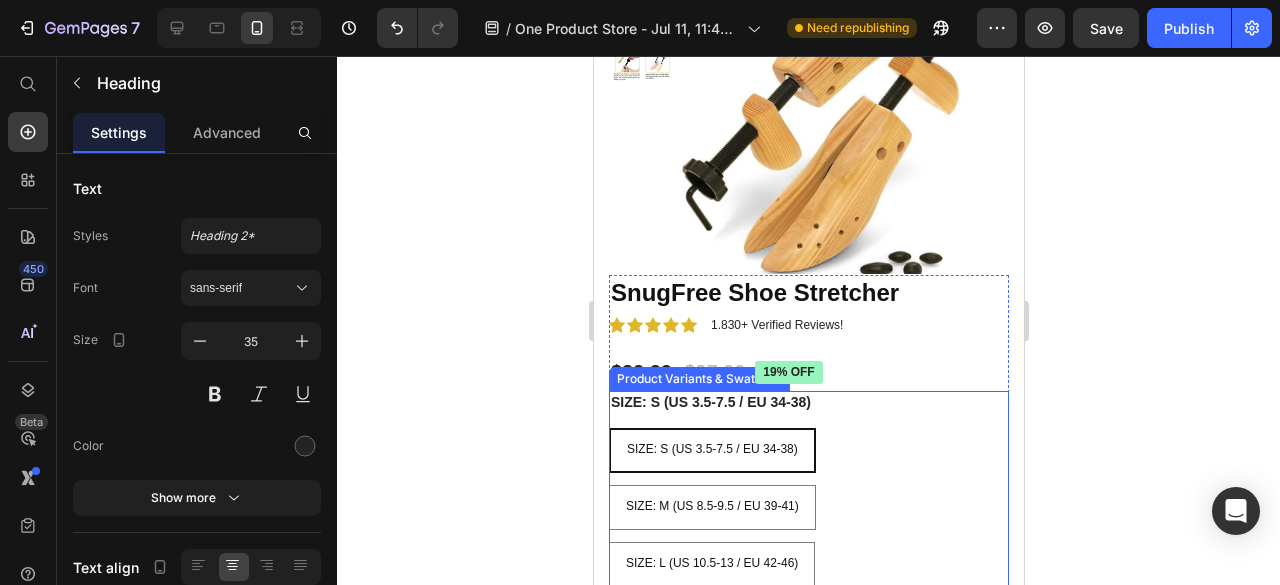 scroll, scrollTop: 5400, scrollLeft: 0, axis: vertical 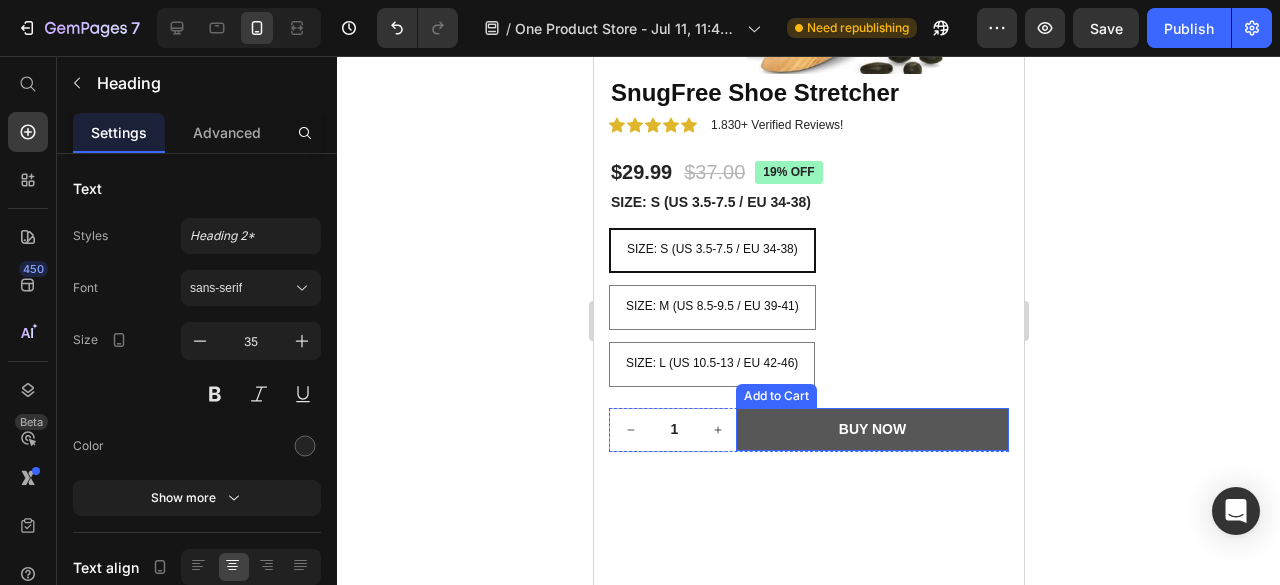 click on "BUY NOW" at bounding box center (871, 429) 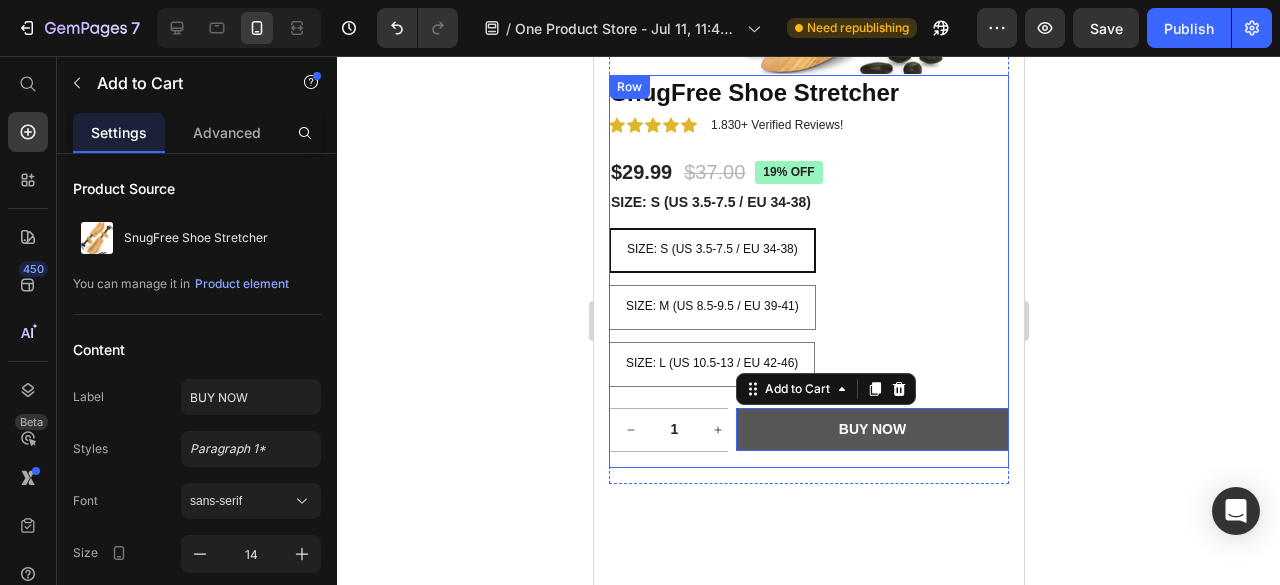 click on "BUY NOW" at bounding box center [871, 429] 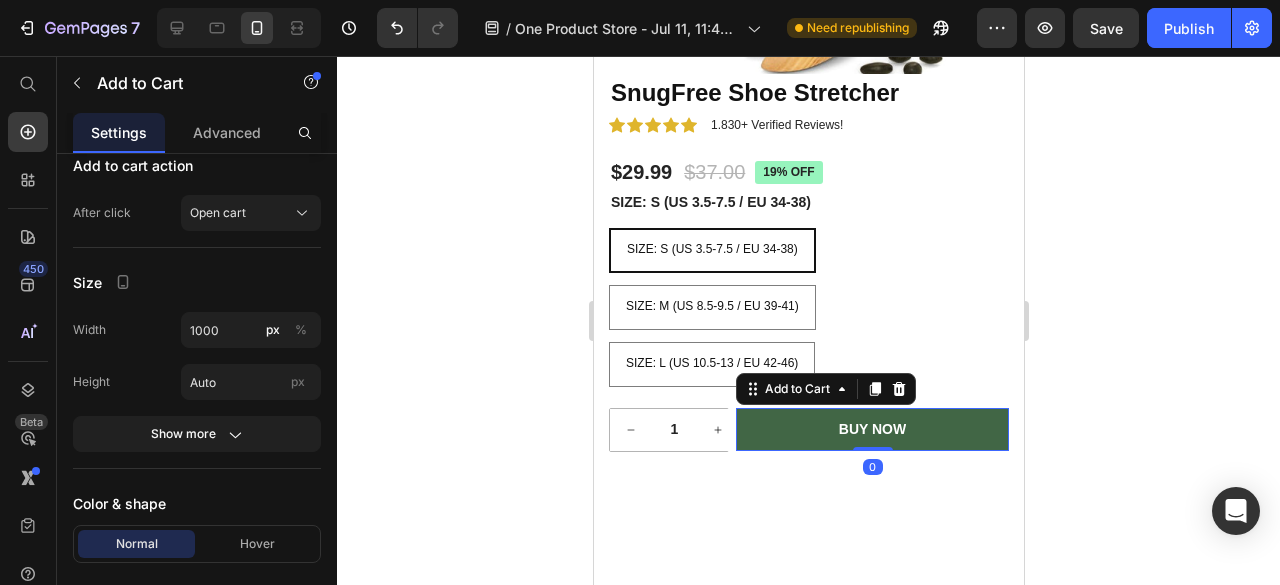 scroll, scrollTop: 1100, scrollLeft: 0, axis: vertical 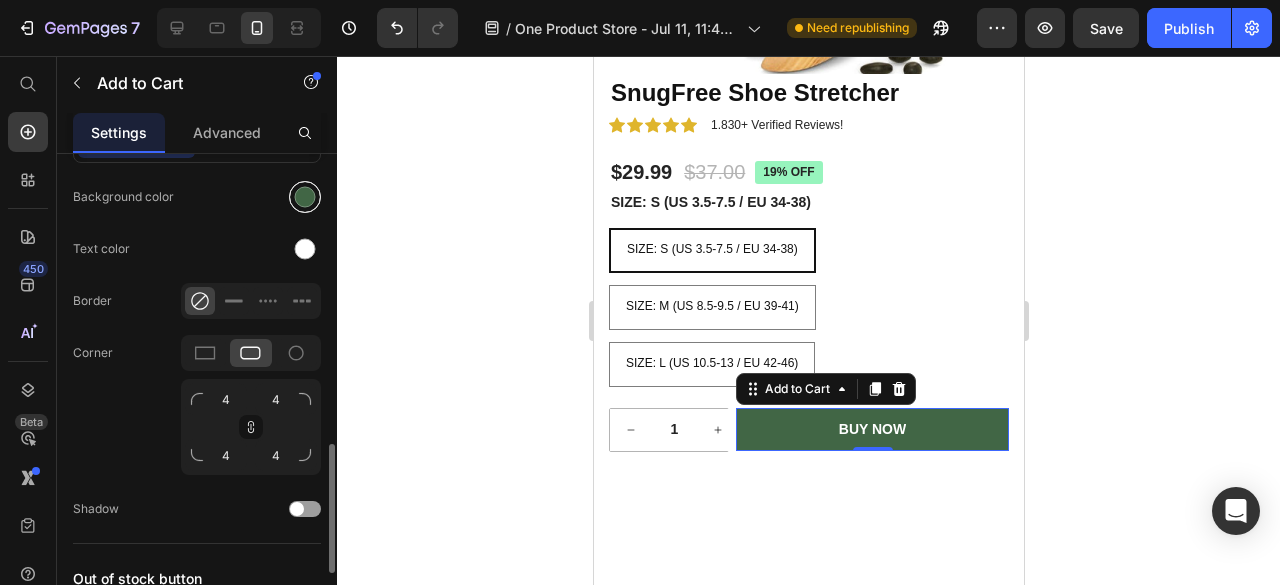click at bounding box center [305, 197] 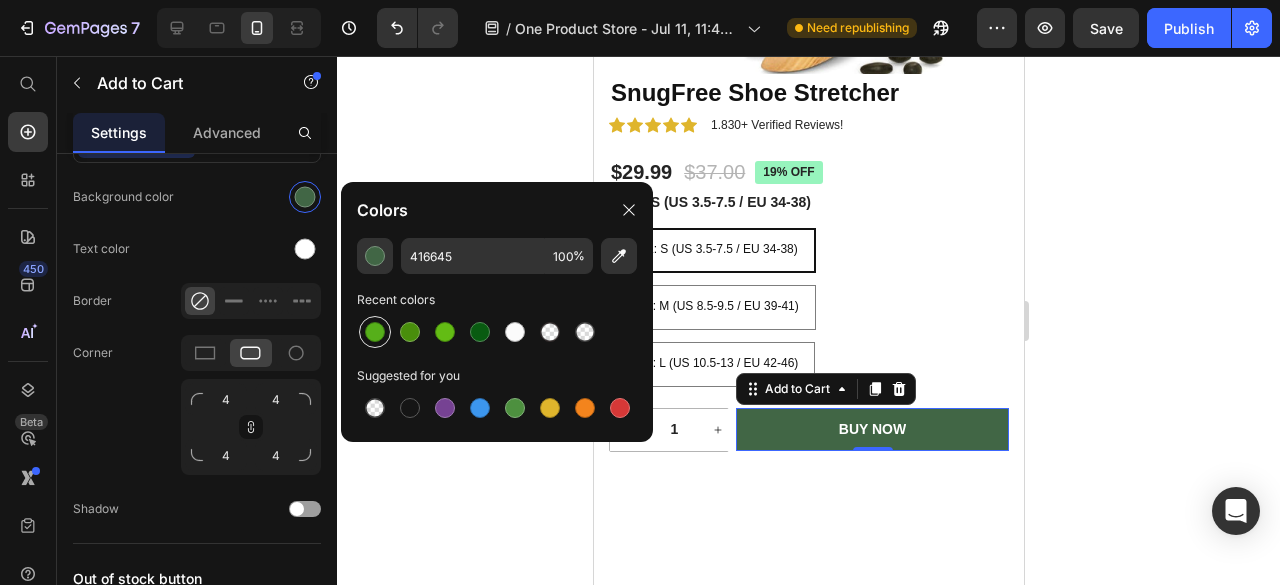 click at bounding box center (375, 332) 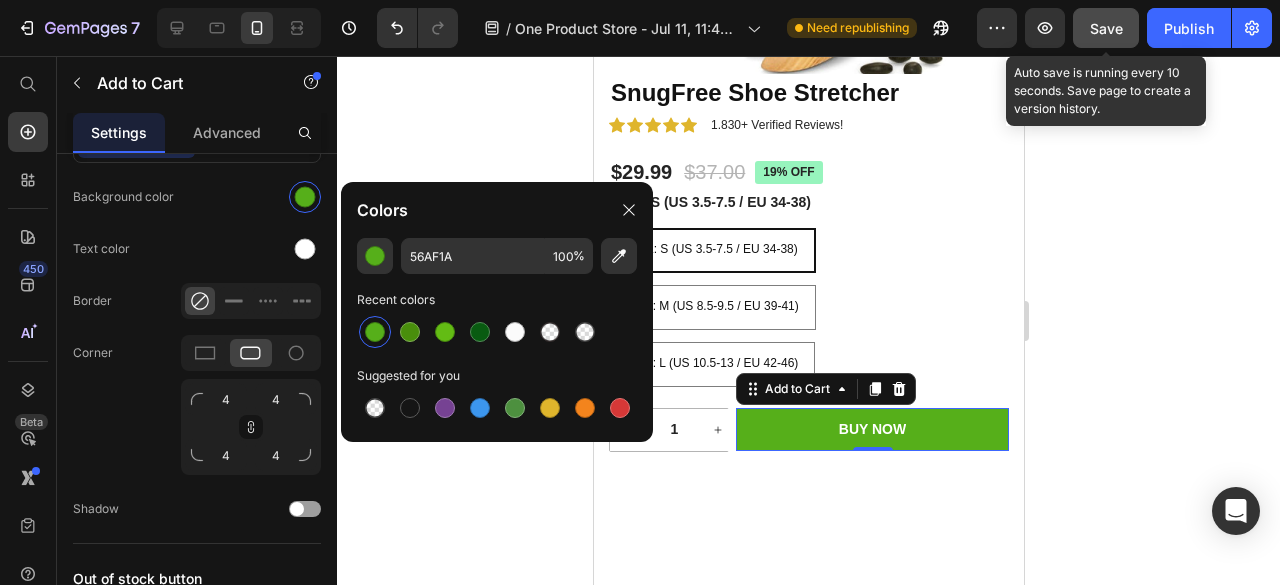 click on "Save" 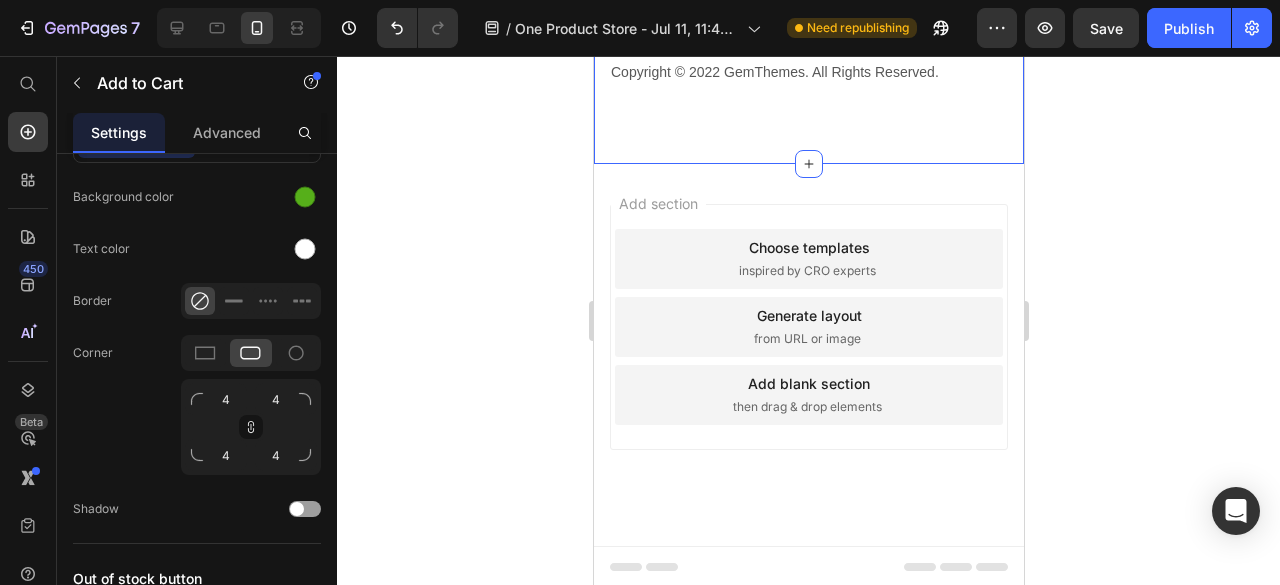 scroll, scrollTop: 5675, scrollLeft: 0, axis: vertical 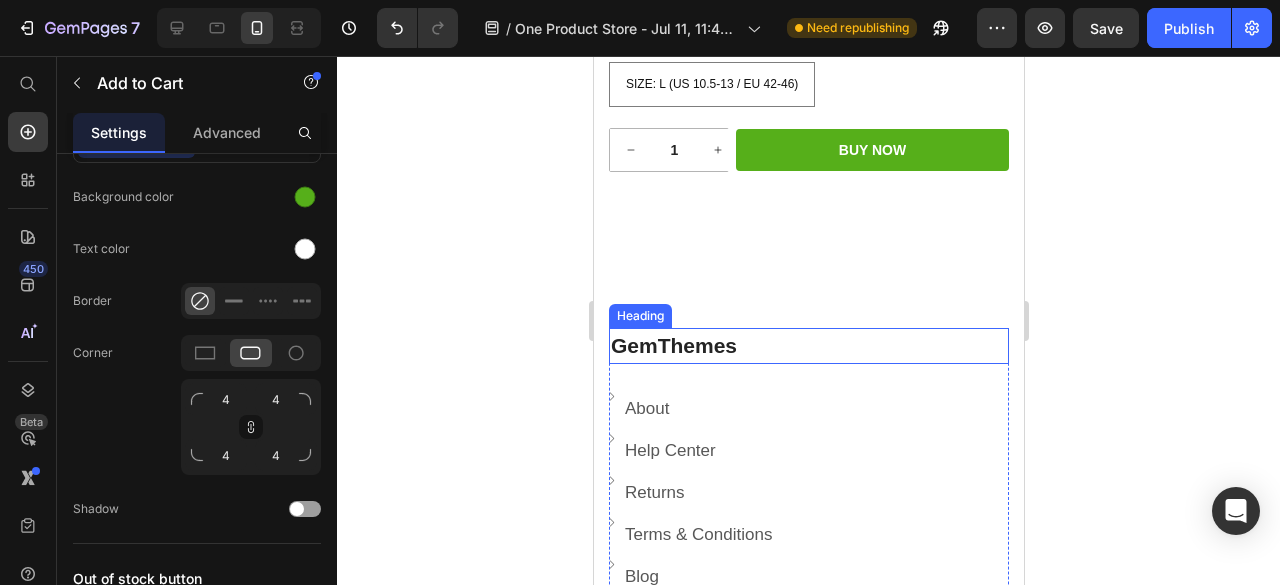 click on "GemThemes" at bounding box center (673, 345) 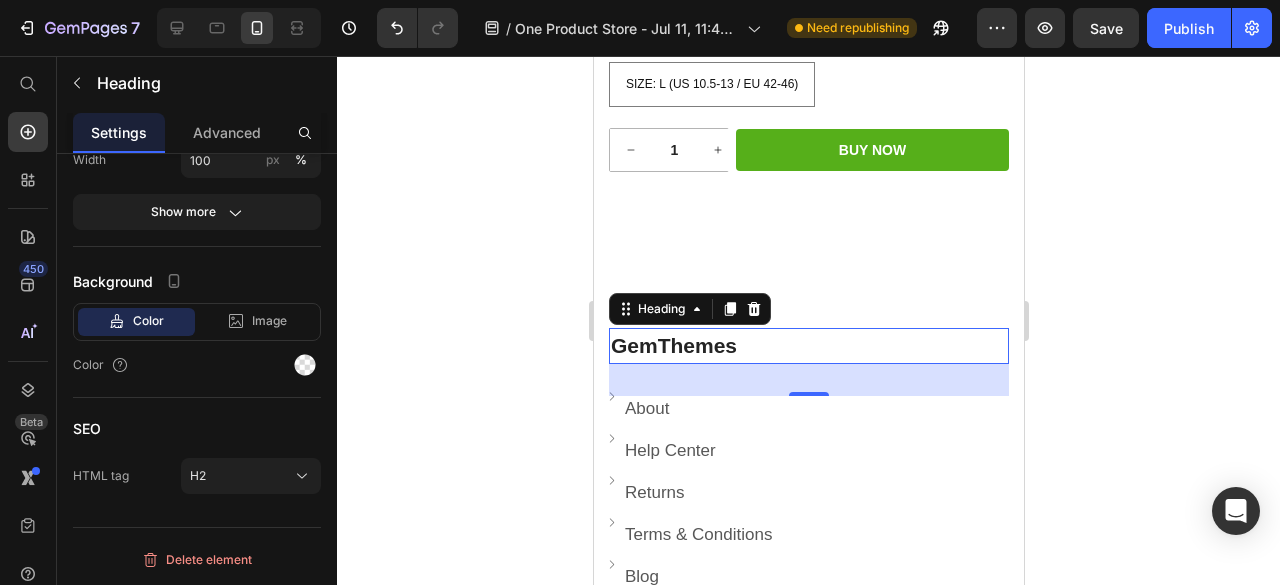 scroll, scrollTop: 0, scrollLeft: 0, axis: both 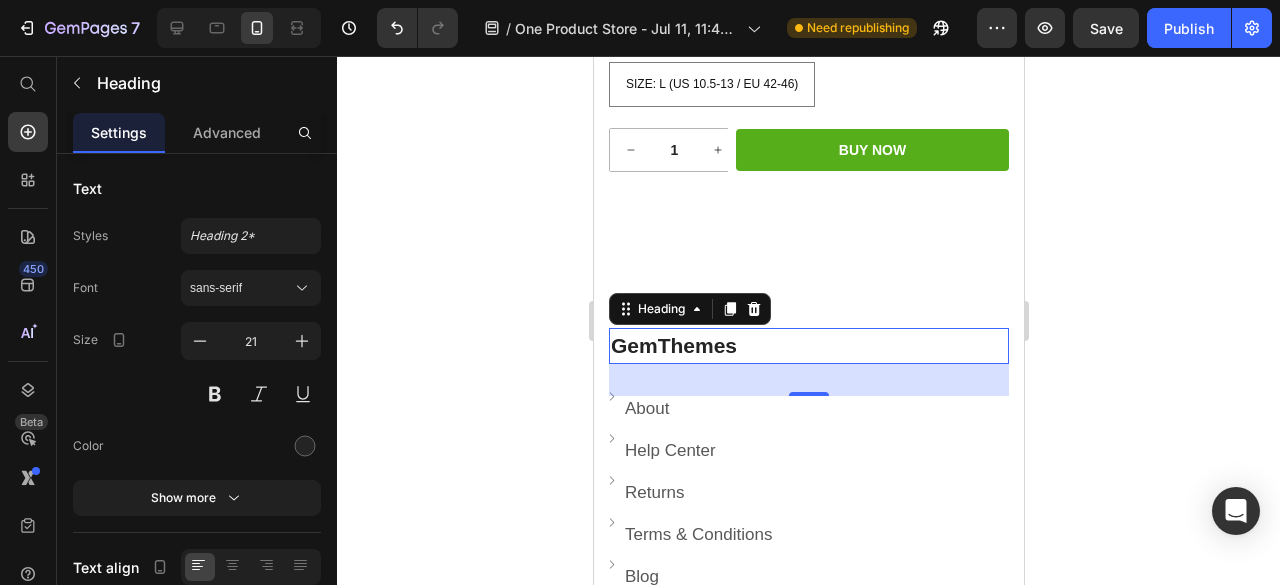 click on "GemThemes" at bounding box center (673, 345) 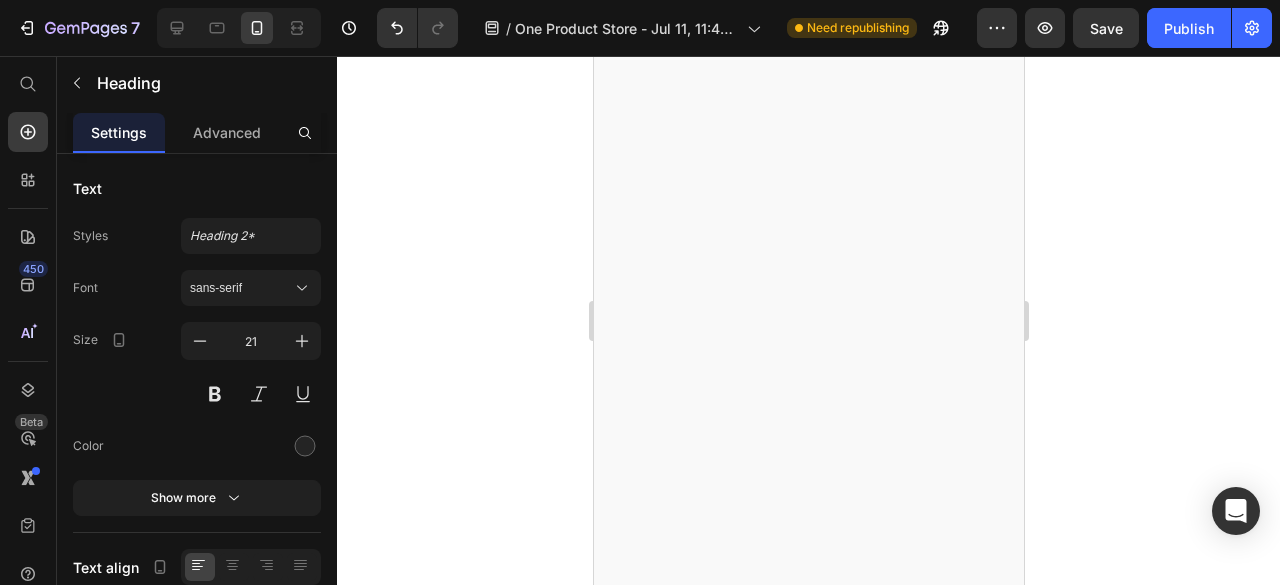 scroll, scrollTop: 0, scrollLeft: 0, axis: both 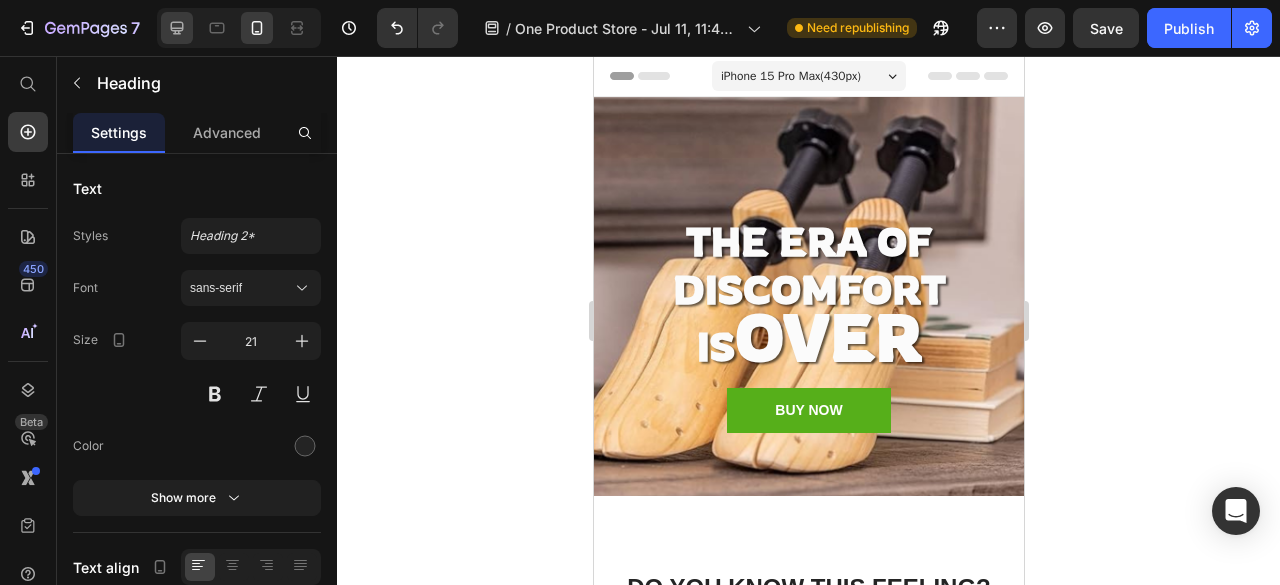 click 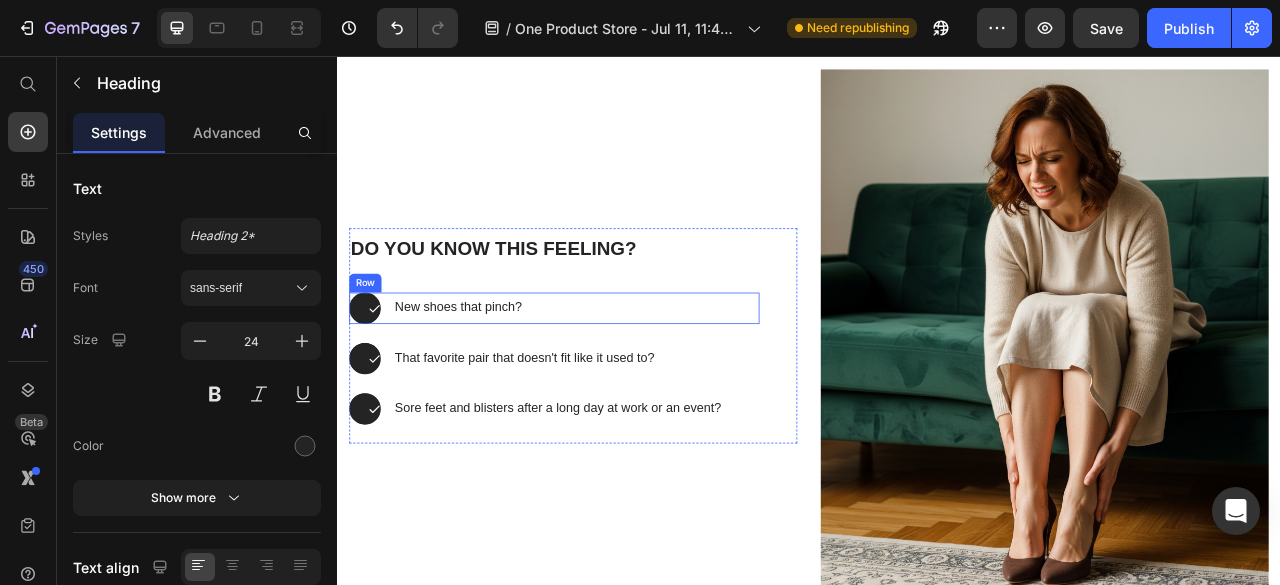 scroll, scrollTop: 600, scrollLeft: 0, axis: vertical 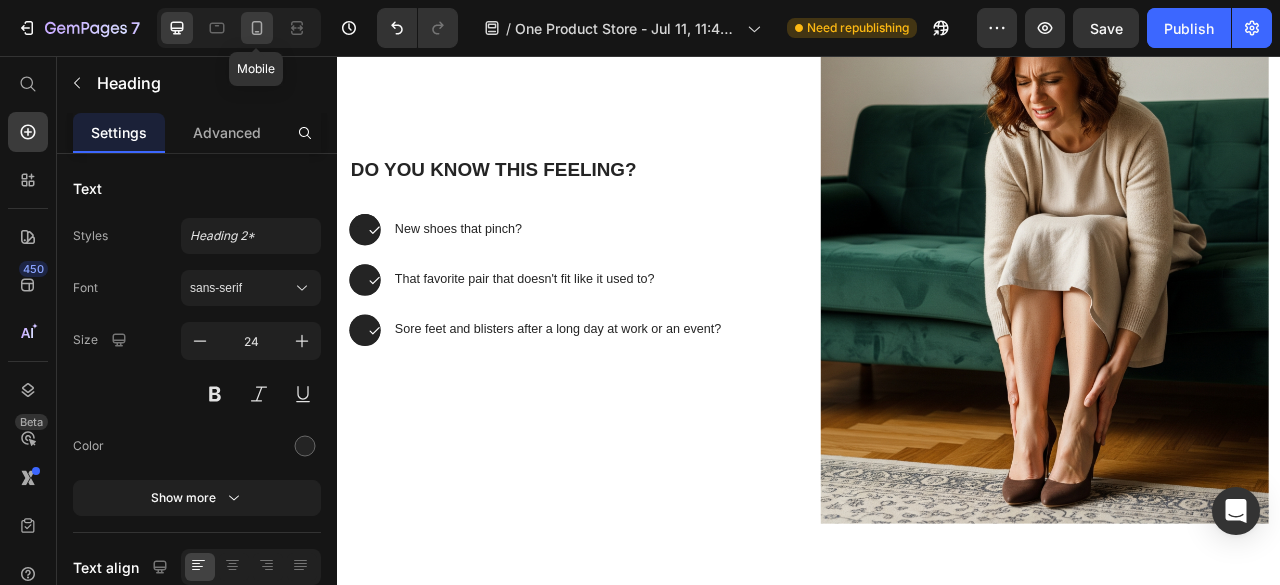 click 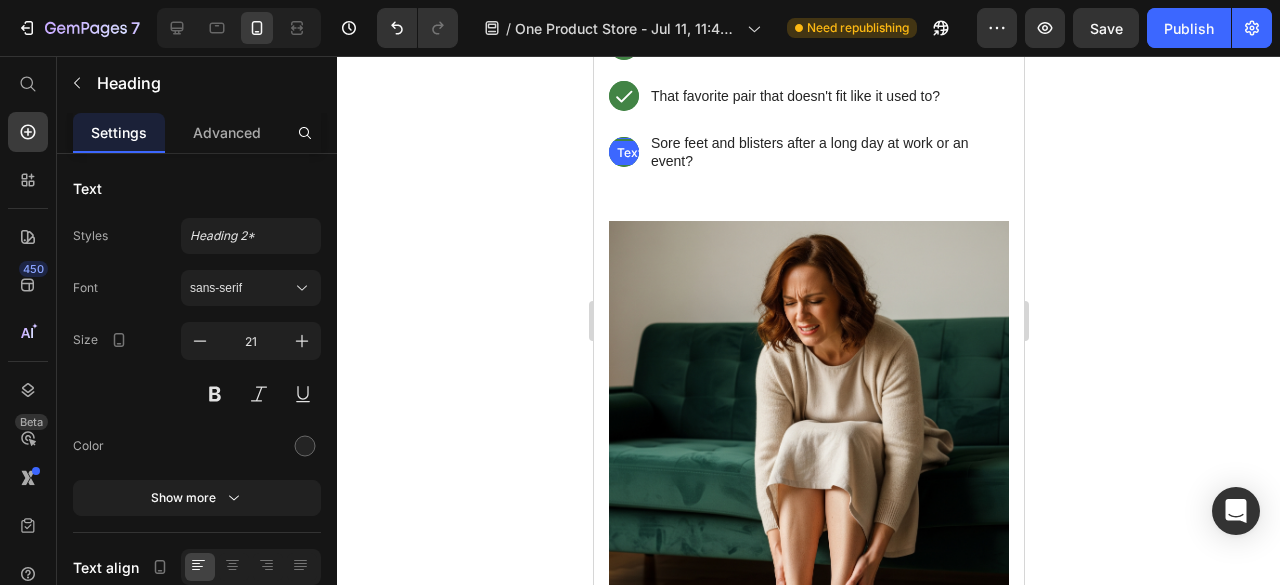 click on "Text Block
Icon Row Hero Banner" at bounding box center (623, 152) 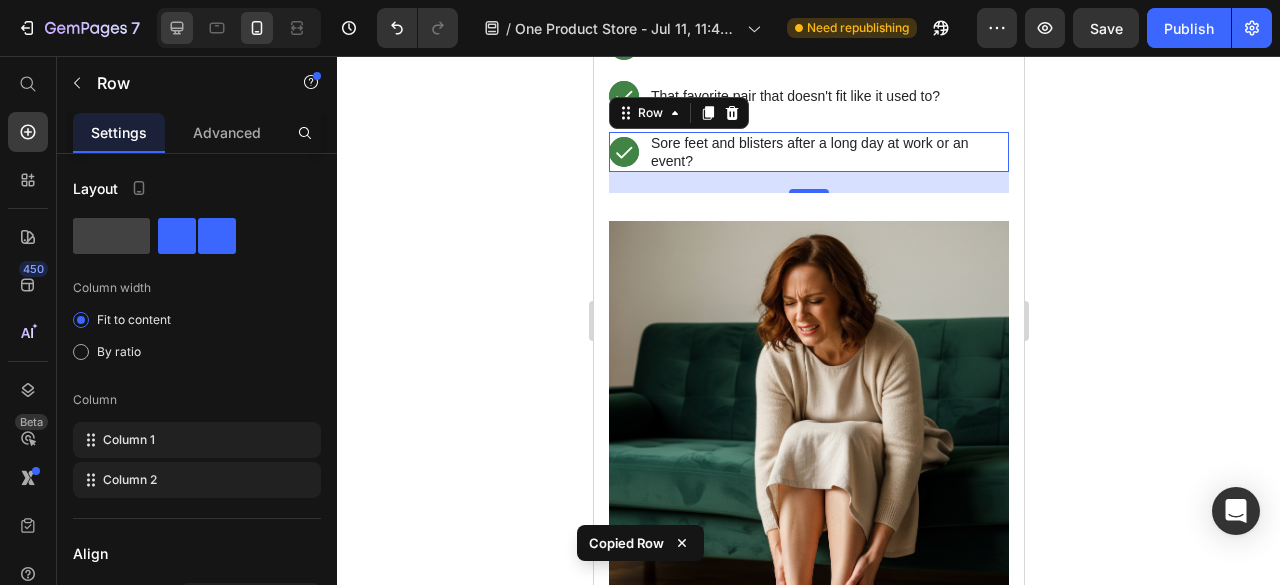 click 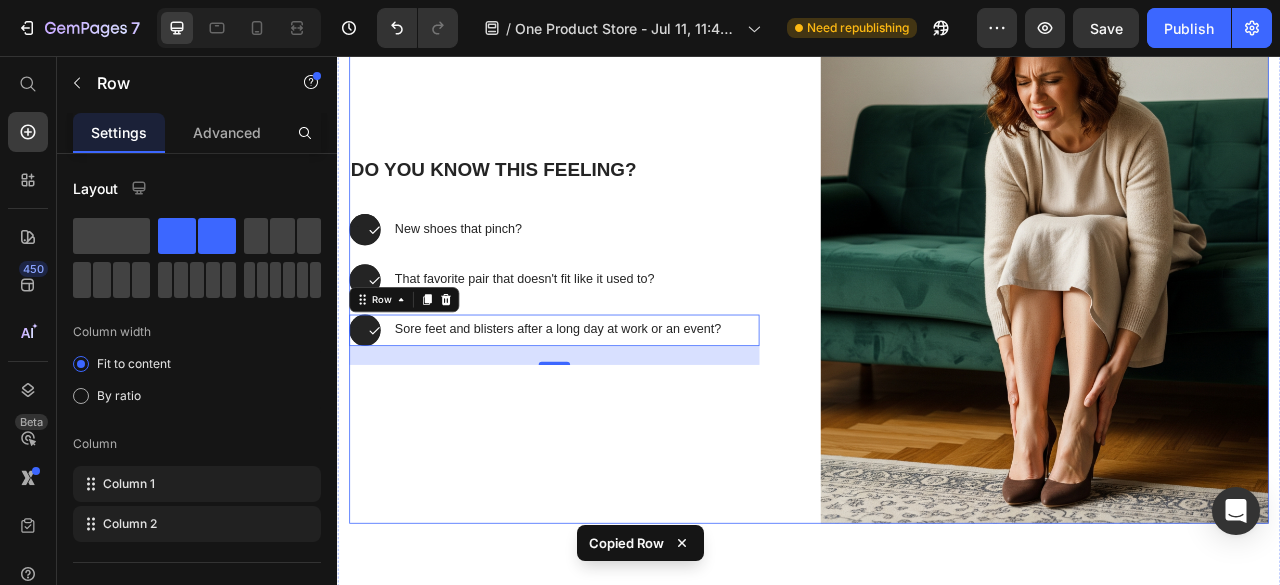 scroll, scrollTop: 854, scrollLeft: 0, axis: vertical 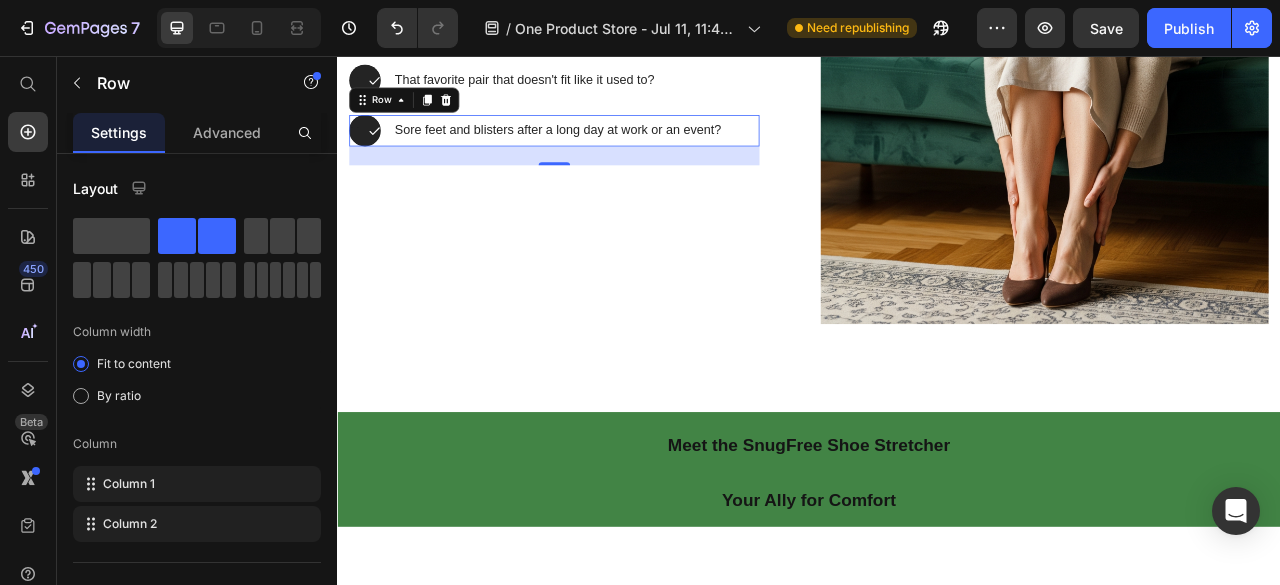 click on "Text Block
Icon Row Hero Banner Sore feet and blisters after a long day at work or an event? Text Block Row   21" at bounding box center [613, 151] 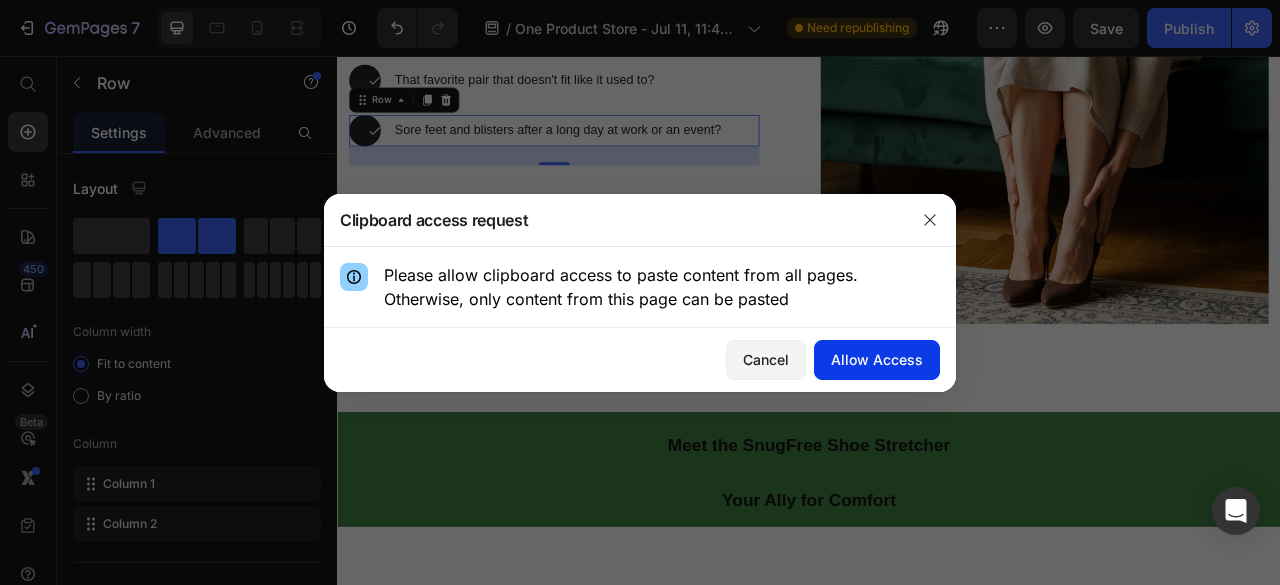 click on "Allow Access" at bounding box center [877, 359] 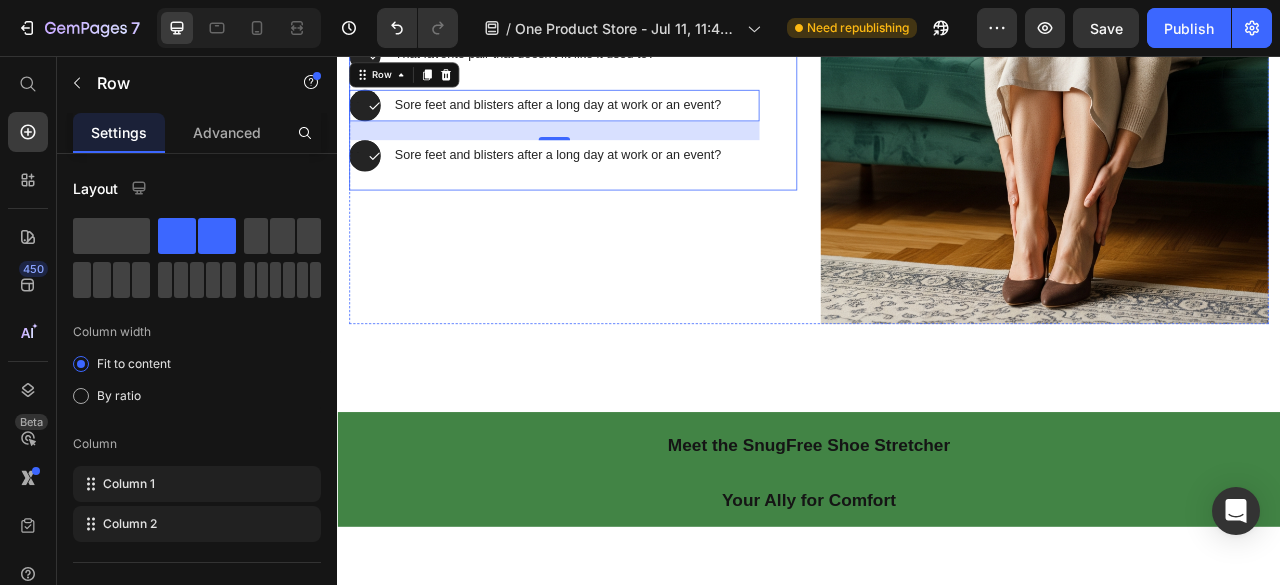 scroll, scrollTop: 722, scrollLeft: 0, axis: vertical 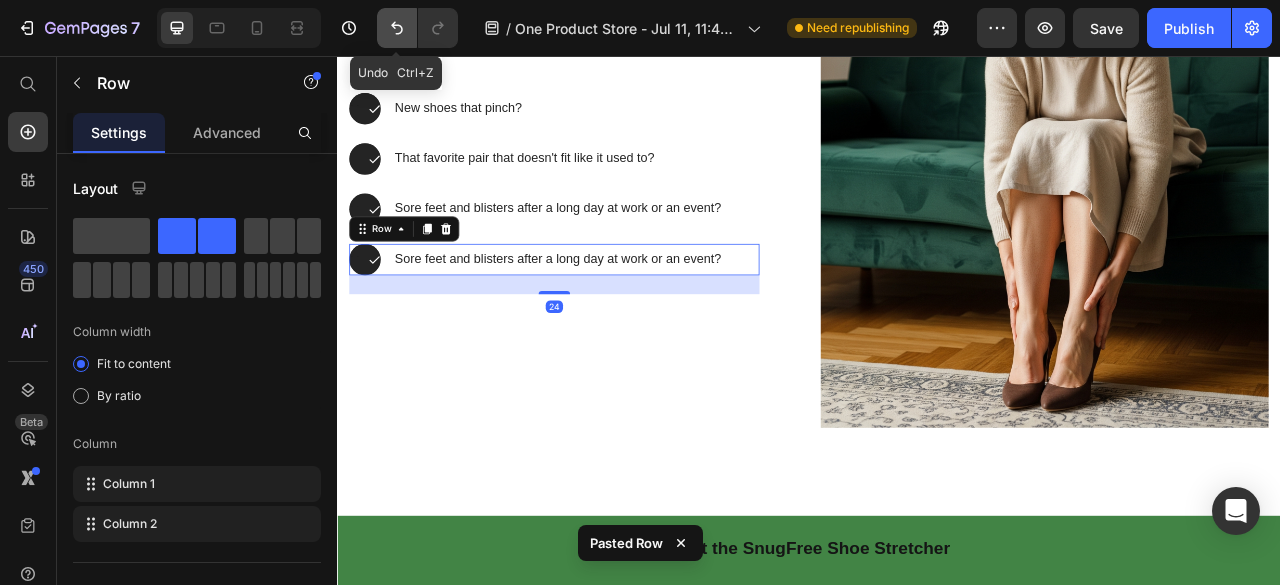 click 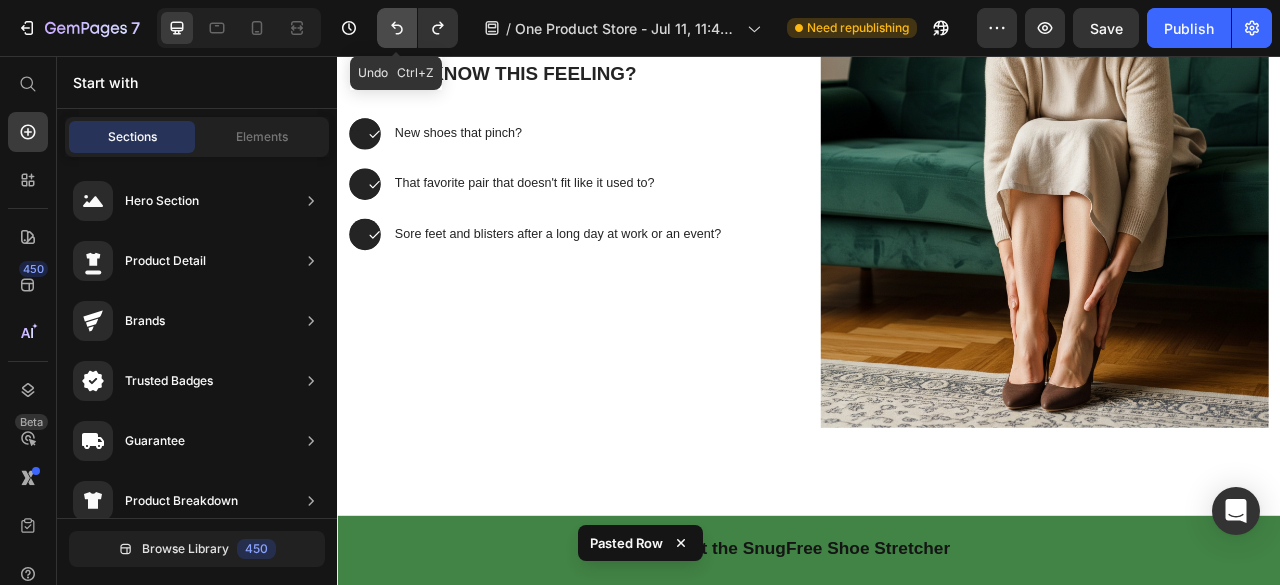 scroll, scrollTop: 754, scrollLeft: 0, axis: vertical 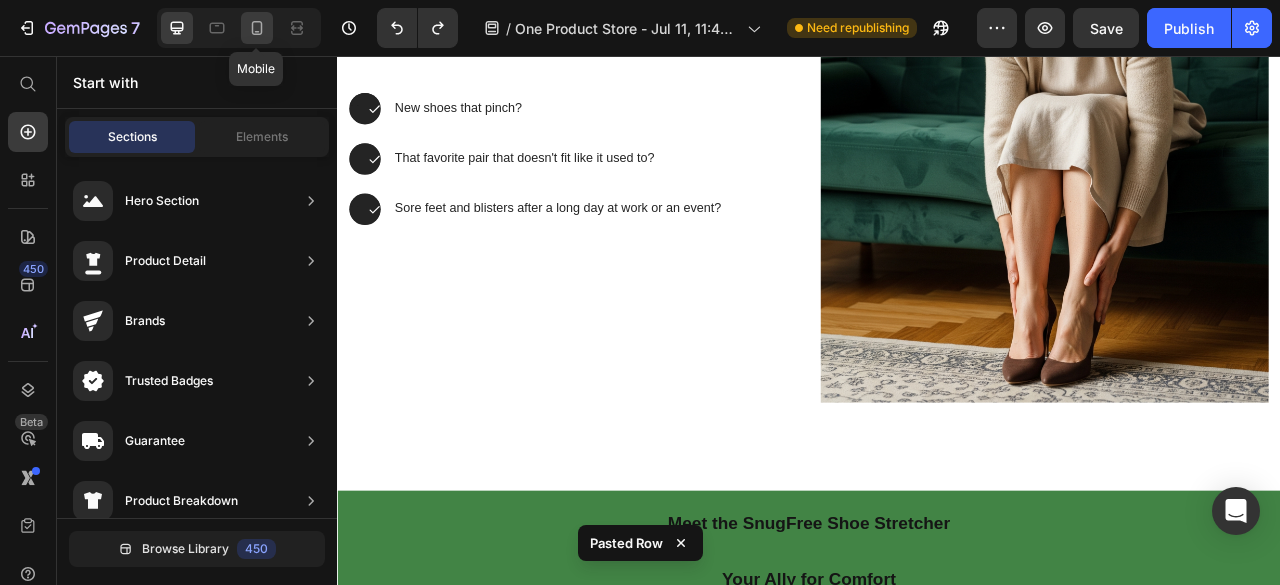 click 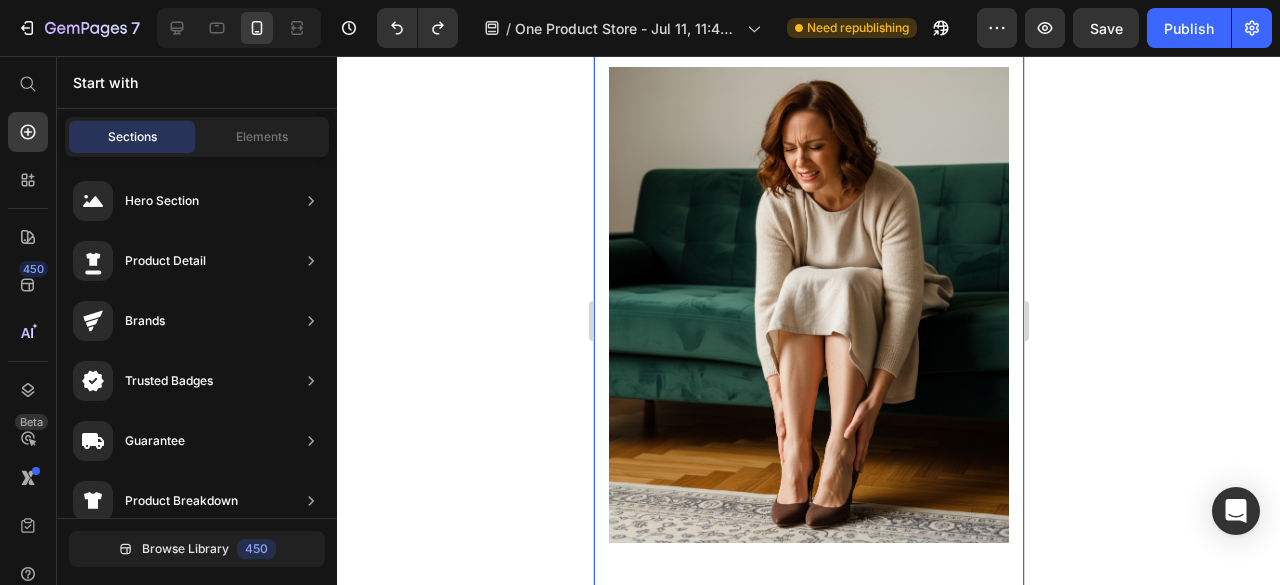 scroll, scrollTop: 354, scrollLeft: 0, axis: vertical 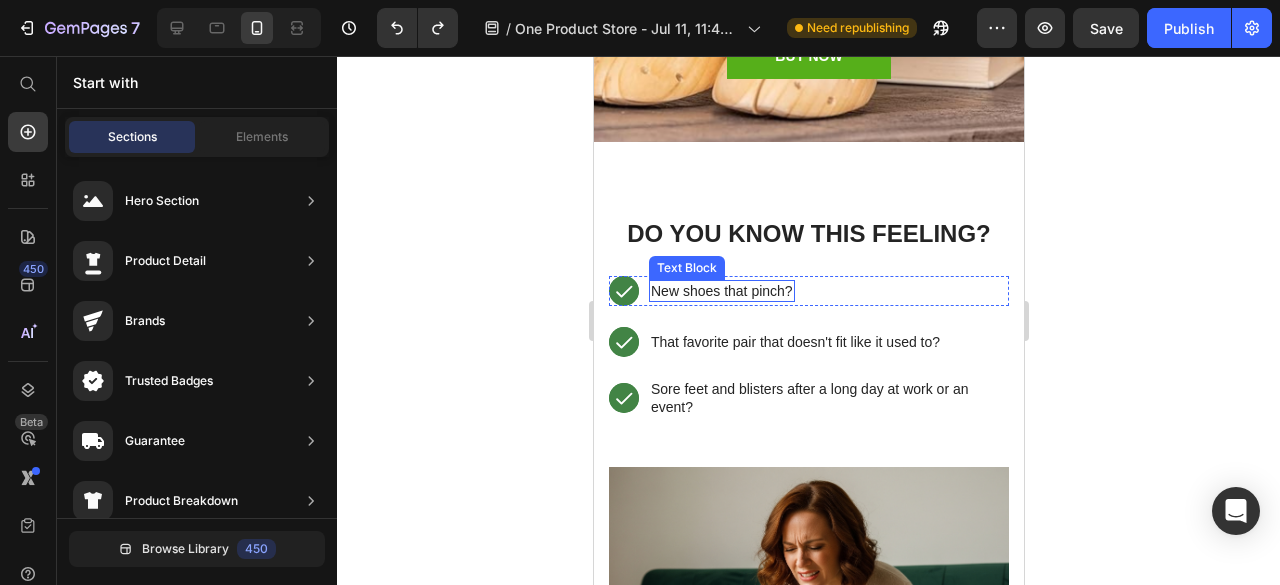 click on "New shoes that pinch?" at bounding box center [721, 291] 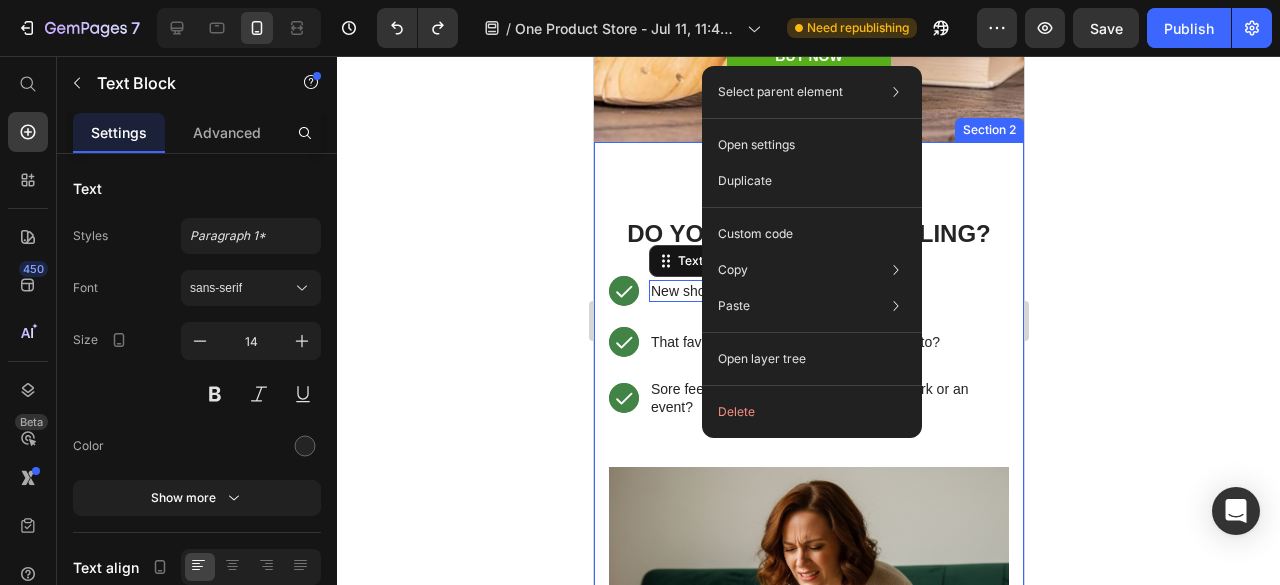 click on "Do You Know This Feeling? Heading Text Block
Icon Row Hero Banner New shoes that pinch? Text Block   0 Row Text Block
Icon Row Hero Banner That favorite pair that doesn't fit like it used to? Text Block Row Text Block
Icon Row Hero Banner Sore feet and blisters after a long day at work or an event? Text Block Row Row Image Row Section 2" at bounding box center [808, 577] 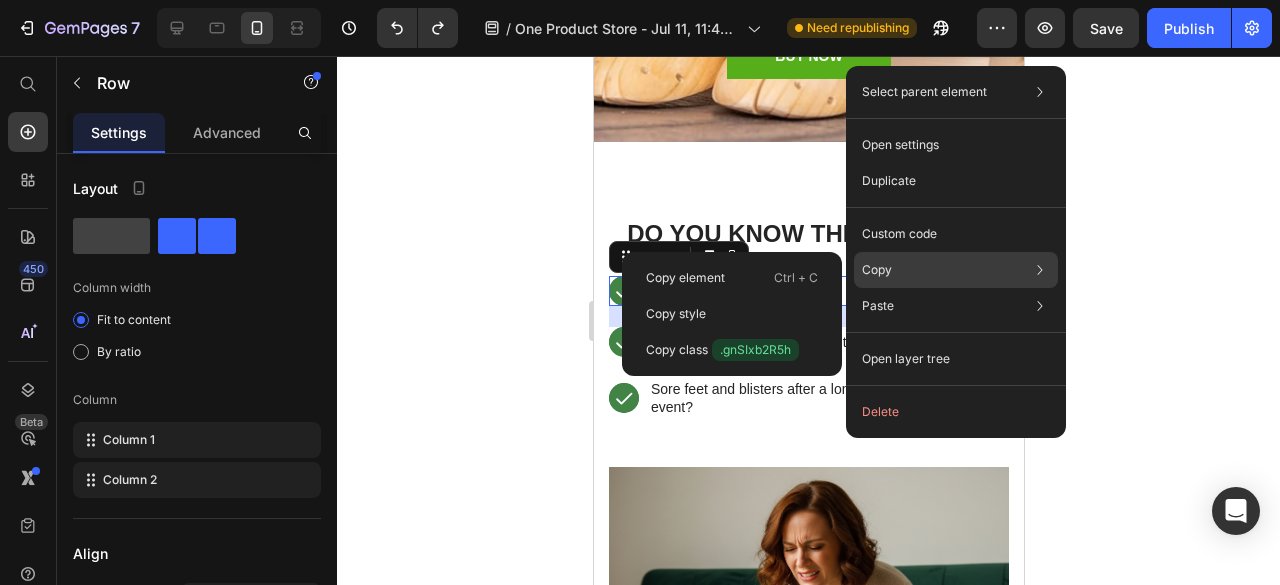 click on "Copy" at bounding box center [877, 270] 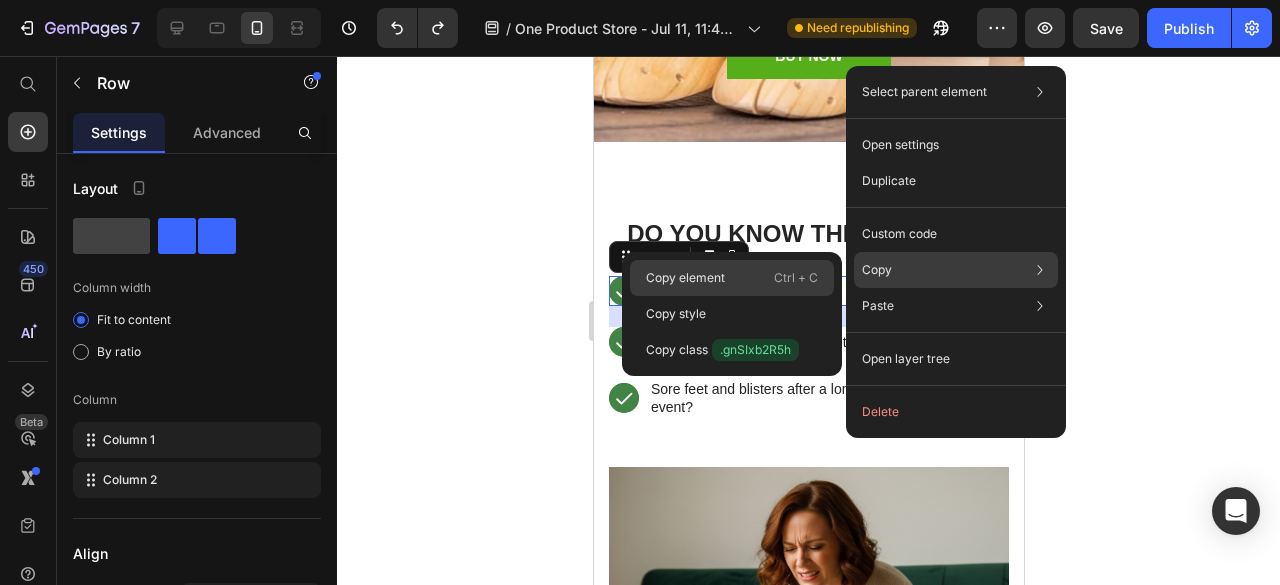 drag, startPoint x: 743, startPoint y: 273, endPoint x: 151, endPoint y: 217, distance: 594.64276 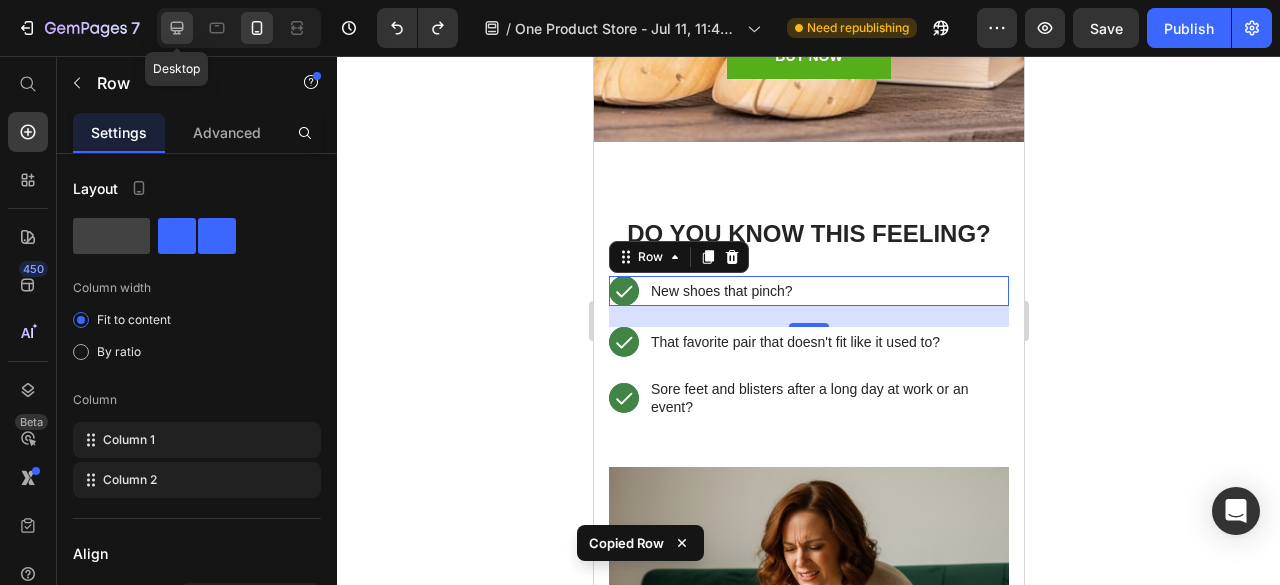click 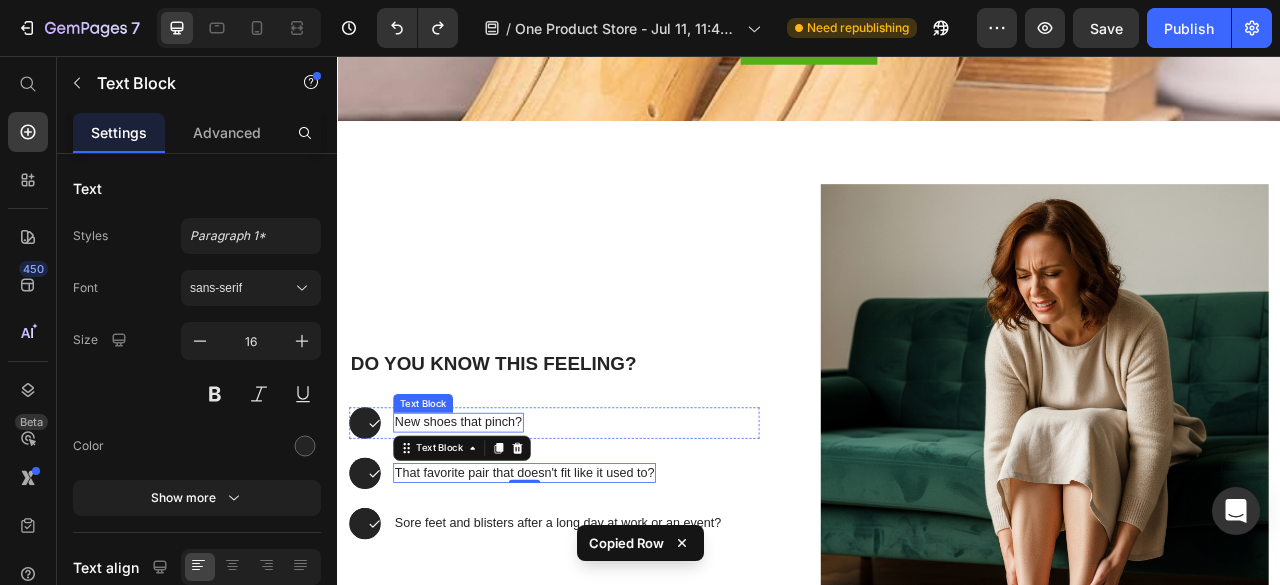 click on "Do You Know This Feeling? Heading Text Block
Icon Row Hero Banner New shoes that pinch? Text Block Row Text Block
Icon Row Hero Banner That favorite pair that doesn't fit like it used to? Text Block   0 Row Text Block
Icon Row Hero Banner Sore feet and blisters after a long day at work or an event? Text Block Row Row" at bounding box center (637, 558) 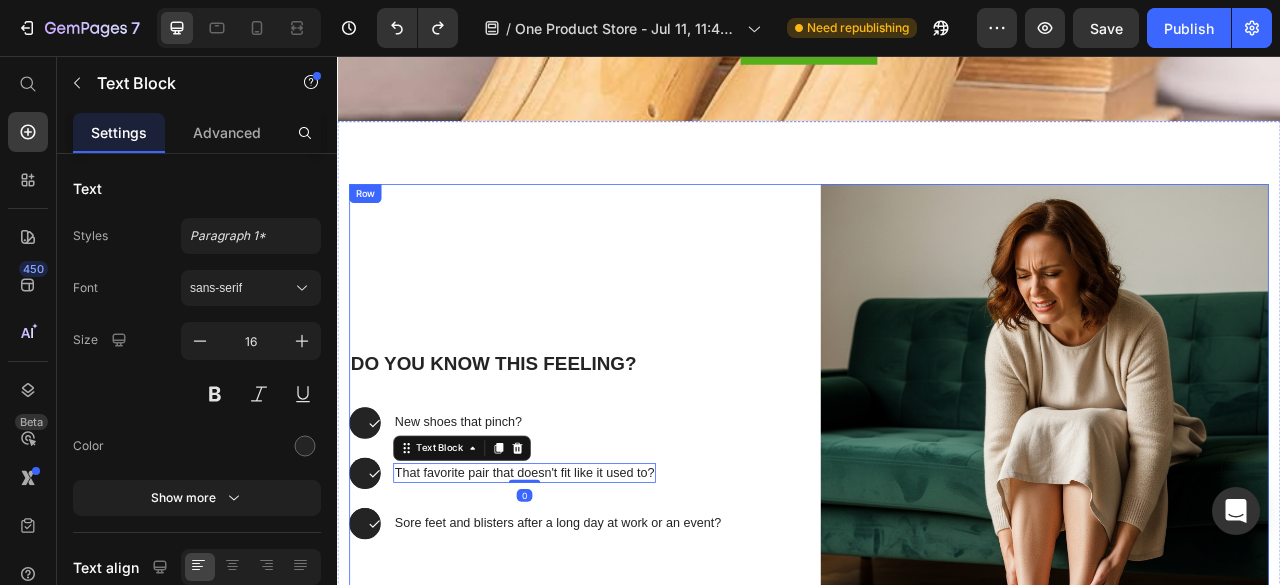 click on "Text Block
Icon Row Hero Banner New shoes that pinch? Text Block Row" at bounding box center (613, 523) 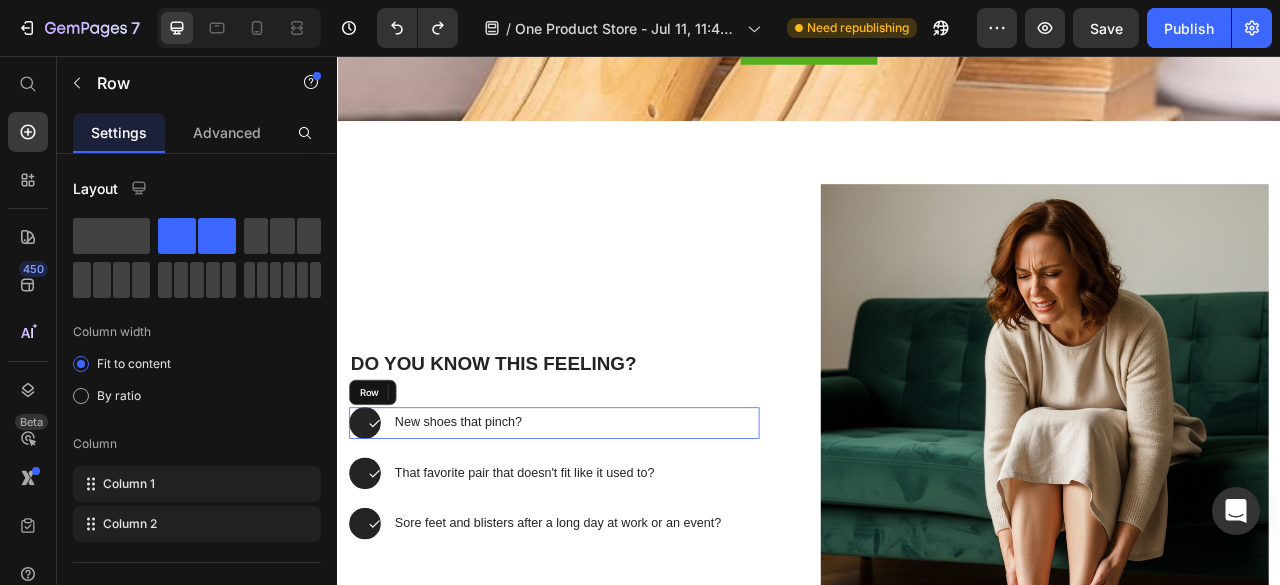 scroll, scrollTop: 498, scrollLeft: 0, axis: vertical 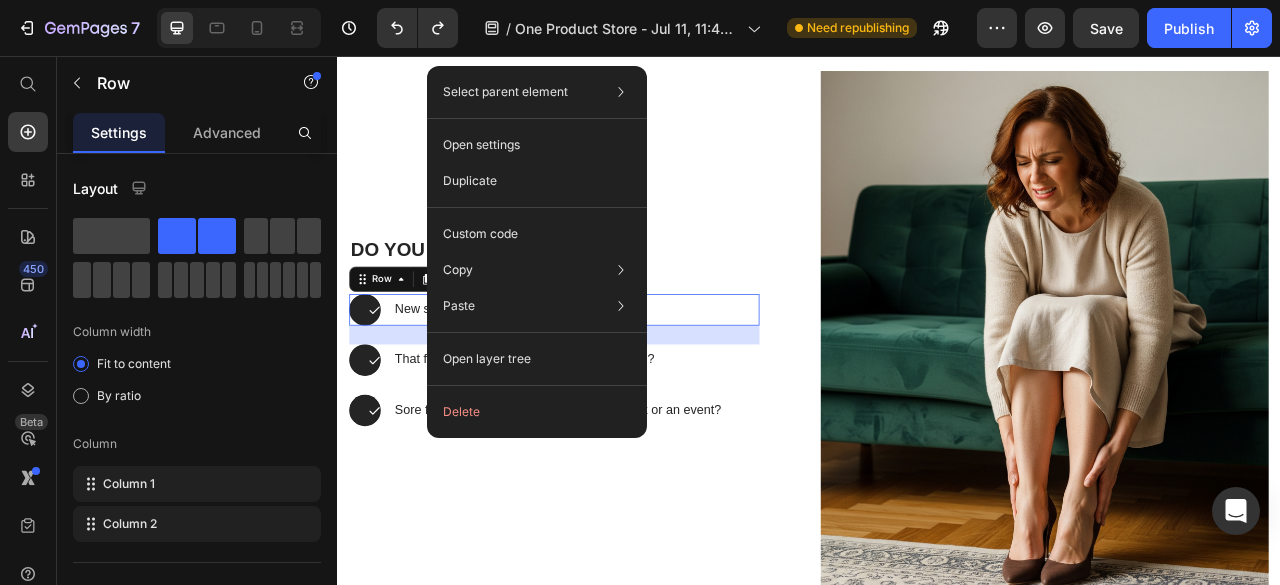 click on "Do You Know This Feeling? Heading Text Block
Icon Row Hero Banner New shoes that pinch? Text Block Row   24 Text Block
Icon Row Hero Banner That favorite pair that doesn't fit like it used to? Text Block Row Text Block
Icon Row Hero Banner Sore feet and blisters after a long day at work or an event? Text Block Row Row" at bounding box center (637, 414) 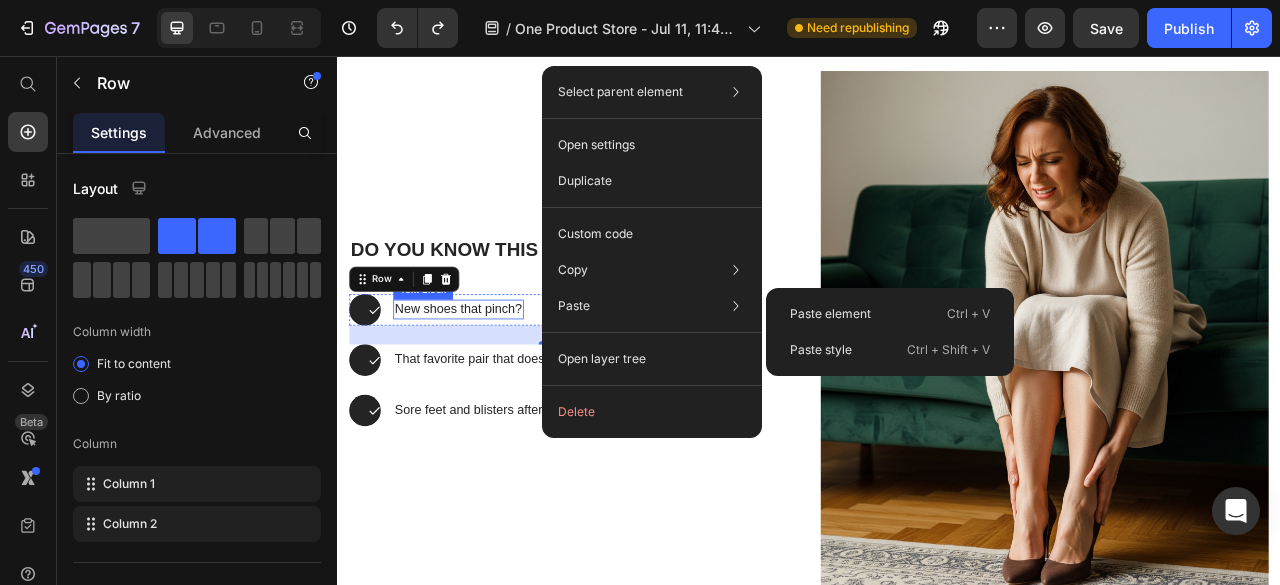 click on "New shoes that pinch?" at bounding box center [491, 378] 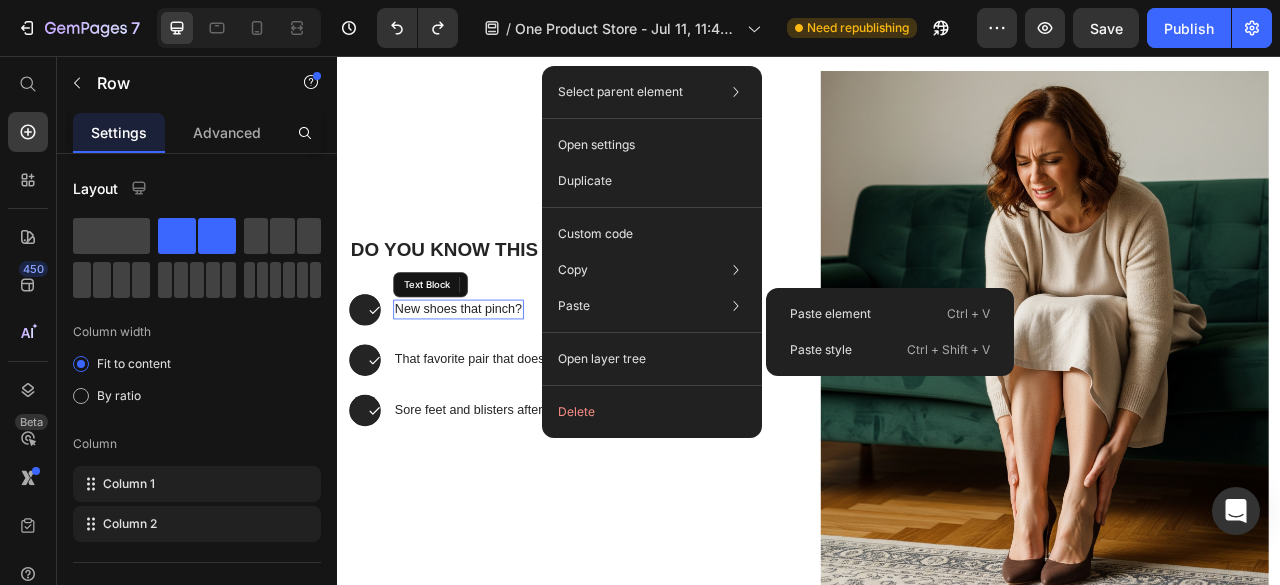click on "New shoes that pinch?" at bounding box center (491, 378) 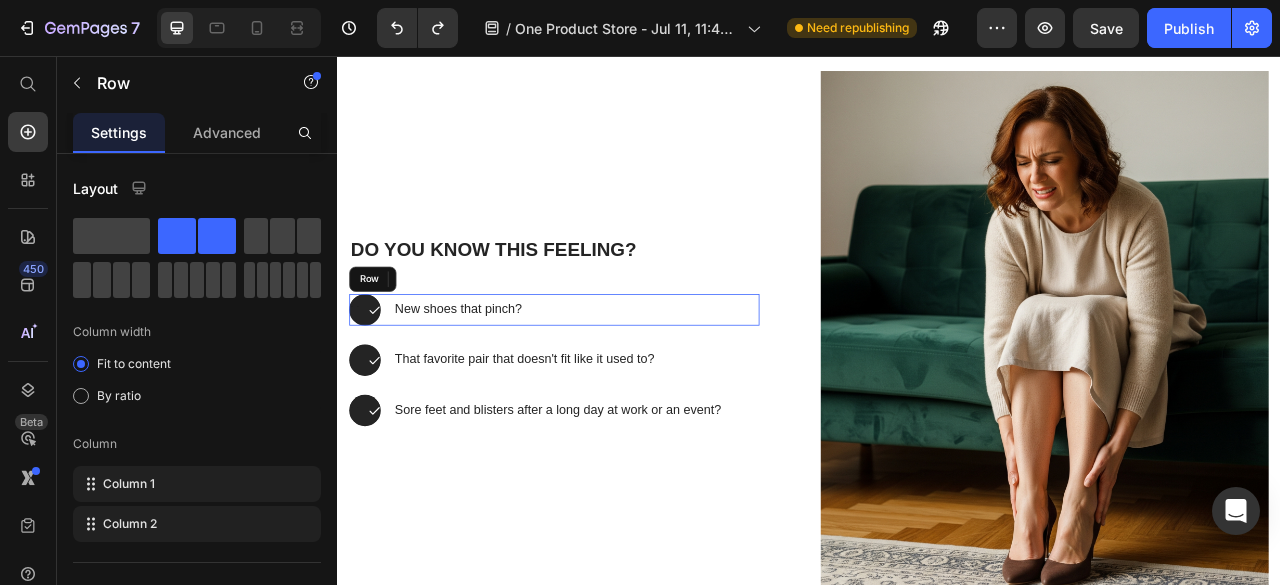 click on "Text Block
Icon Row Hero Banner New shoes that pinch? Text Block   0 Row" at bounding box center (613, 379) 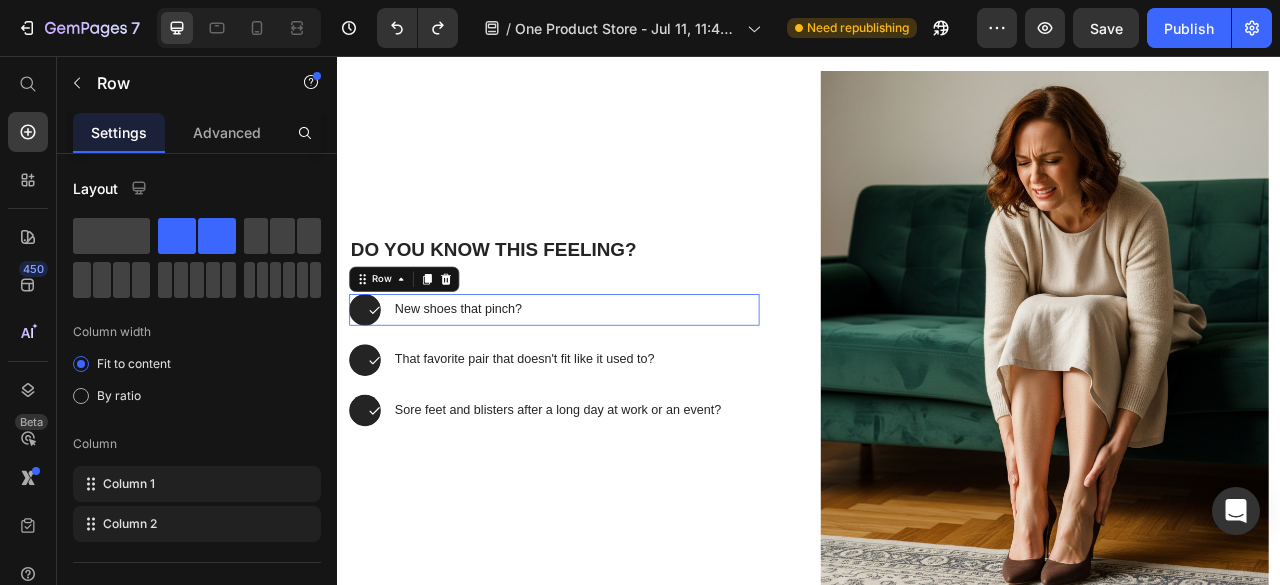 click on "Text Block
Icon Row Hero Banner New shoes that pinch? Text Block Row   0" at bounding box center [613, 379] 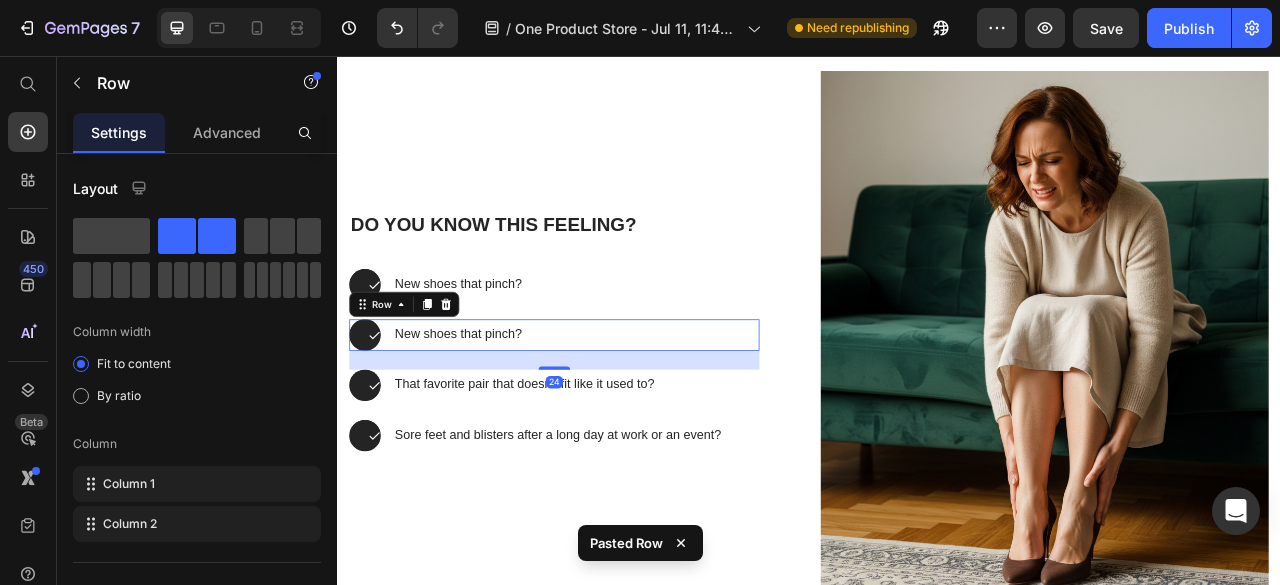 scroll, scrollTop: 466, scrollLeft: 0, axis: vertical 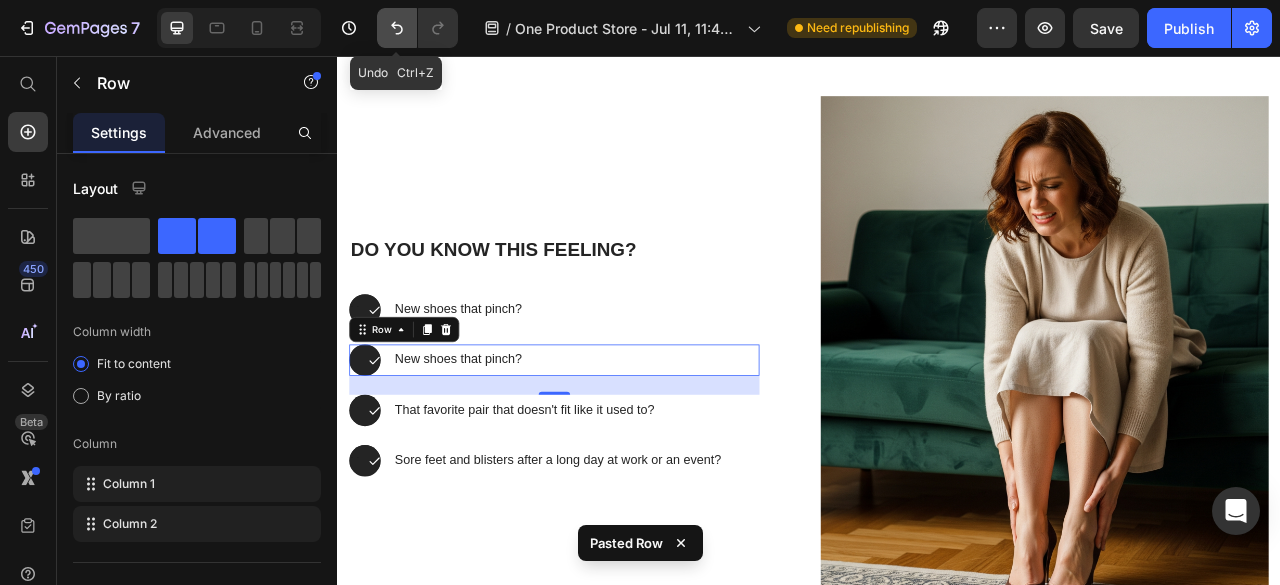 click 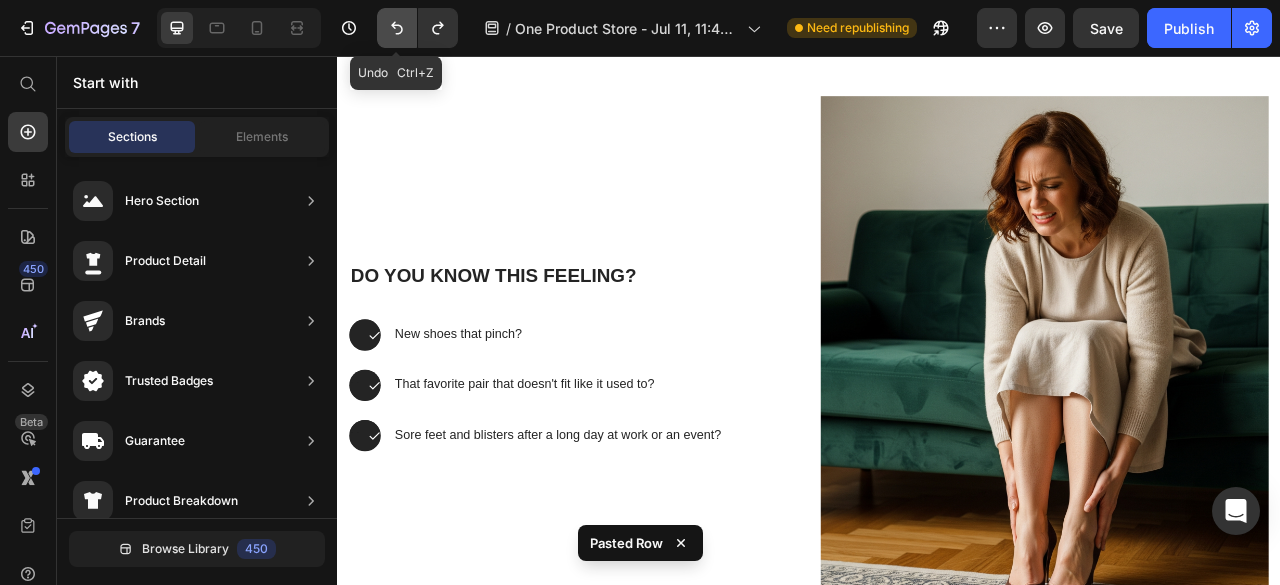 scroll, scrollTop: 498, scrollLeft: 0, axis: vertical 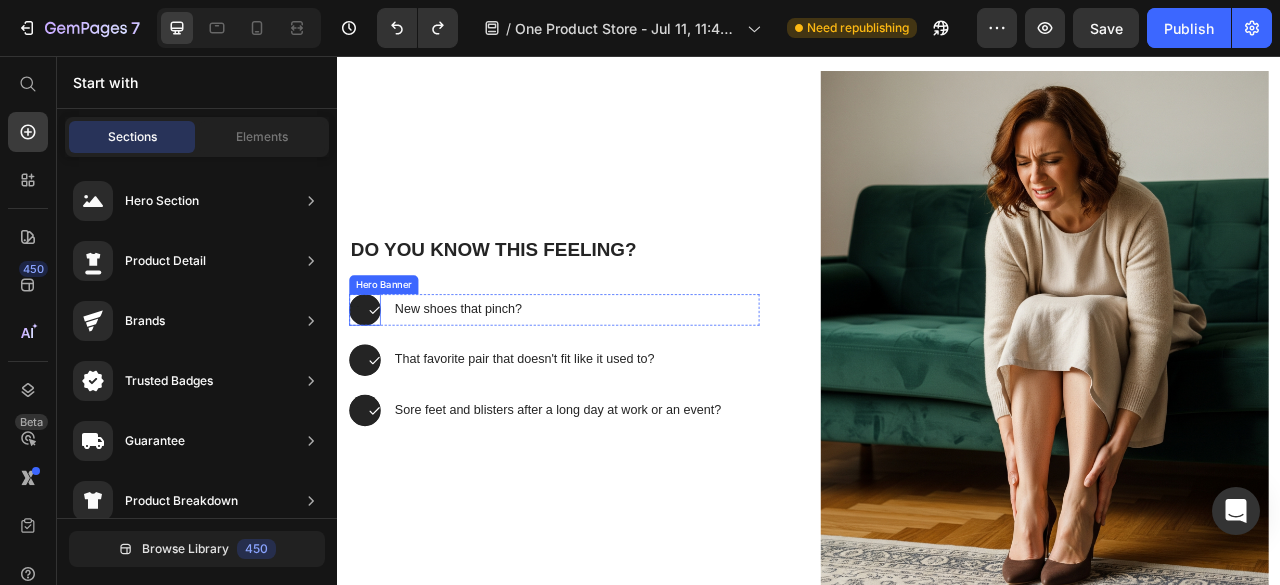 click at bounding box center [372, 379] 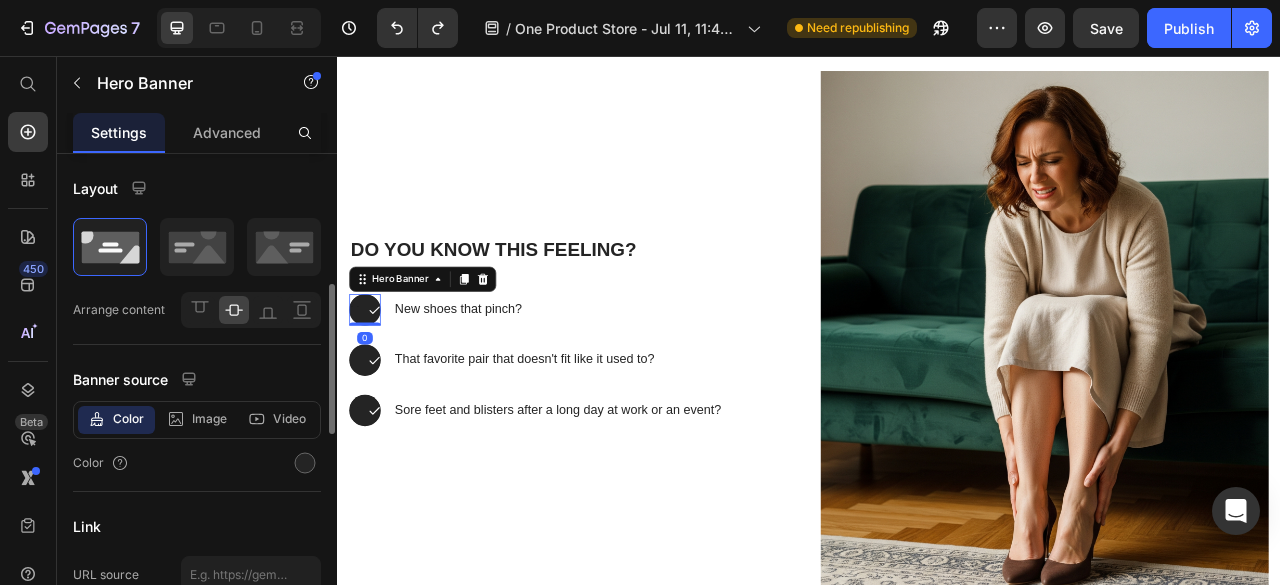scroll, scrollTop: 100, scrollLeft: 0, axis: vertical 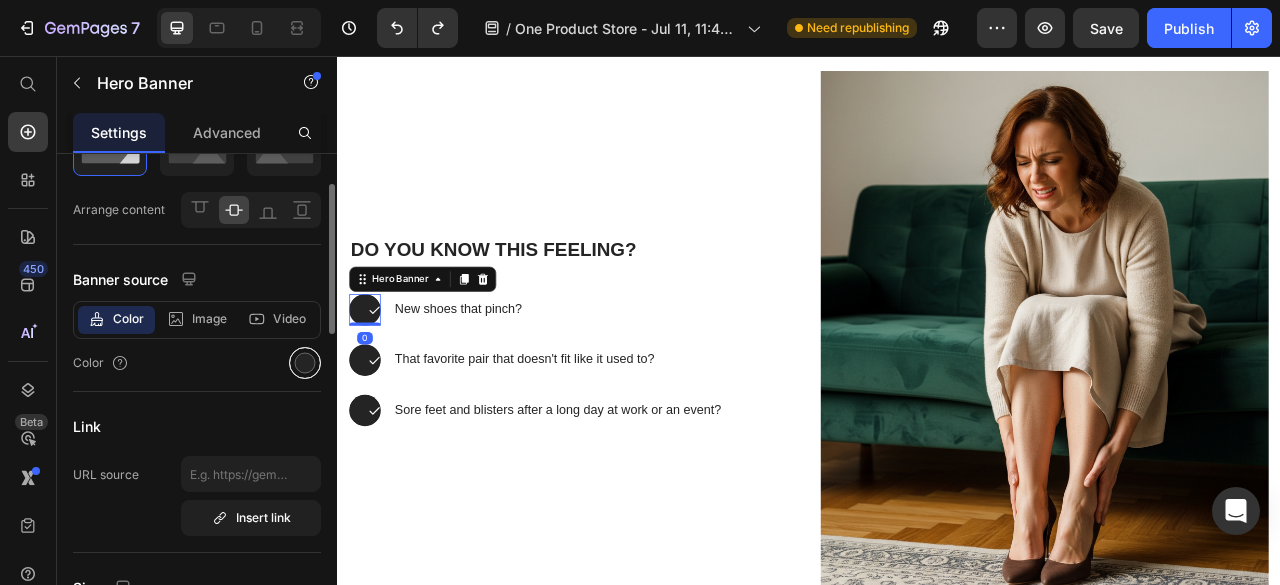 click at bounding box center [305, 363] 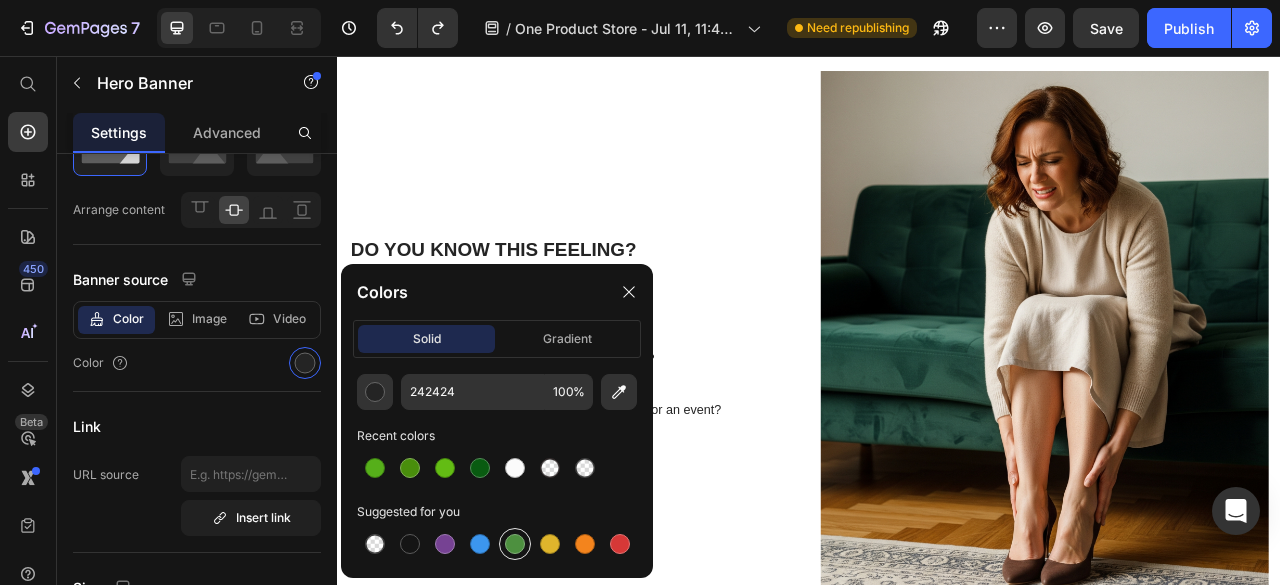 click at bounding box center (515, 544) 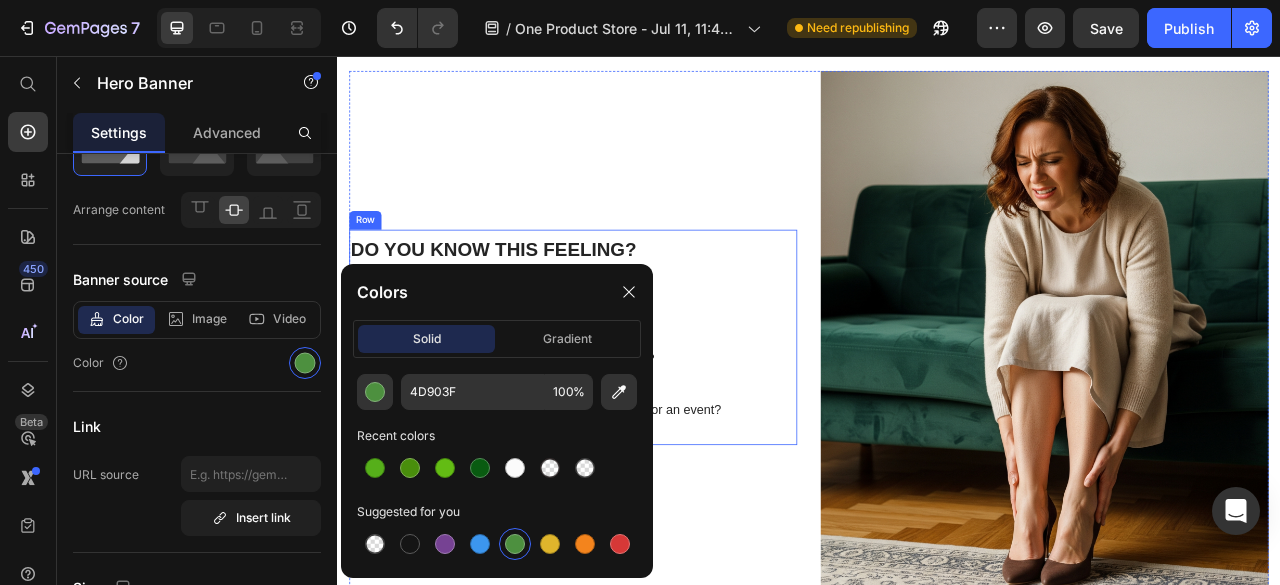 click on "Do You Know This Feeling? Heading Text Block
Icon Row Hero Banner   0 New shoes that pinch? Text Block Row Text Block
Icon Row Hero Banner That favorite pair that doesn't fit like it used to? Text Block Row Text Block
Icon Row Hero Banner Sore feet and blisters after a long day at work or an event? Text Block Row Row" at bounding box center (637, 414) 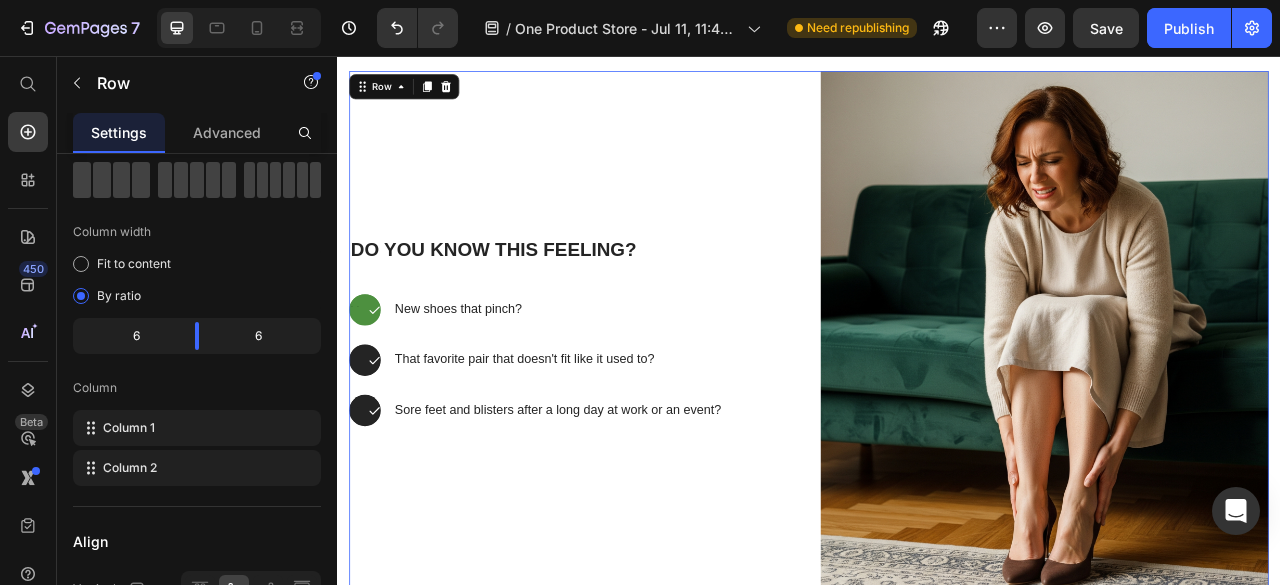 scroll, scrollTop: 0, scrollLeft: 0, axis: both 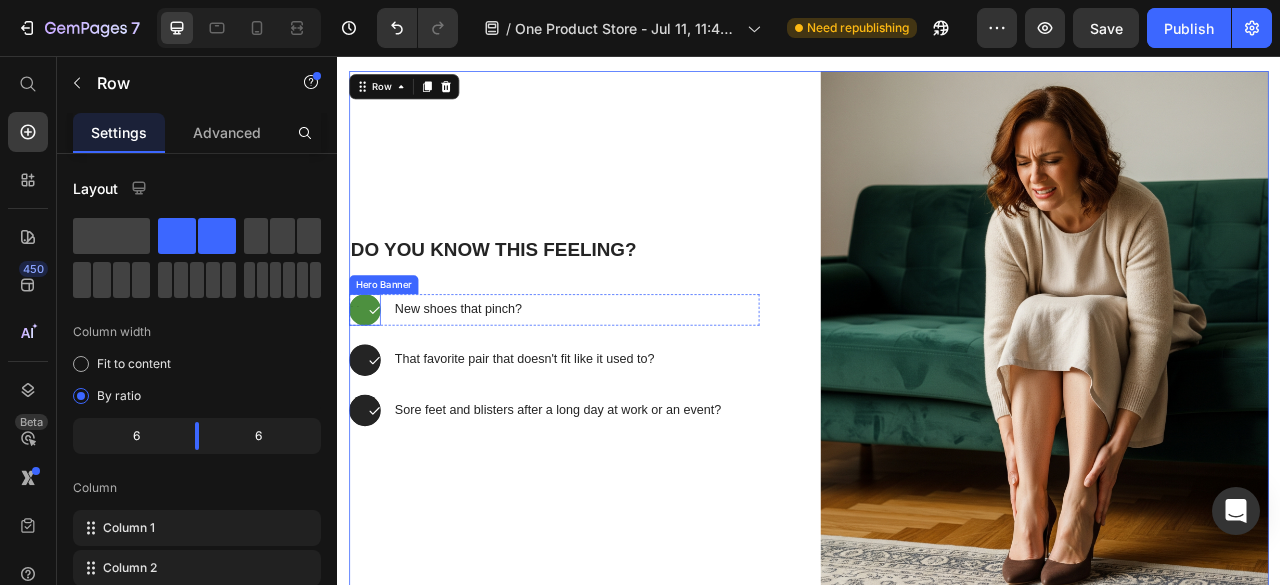 click at bounding box center (372, 379) 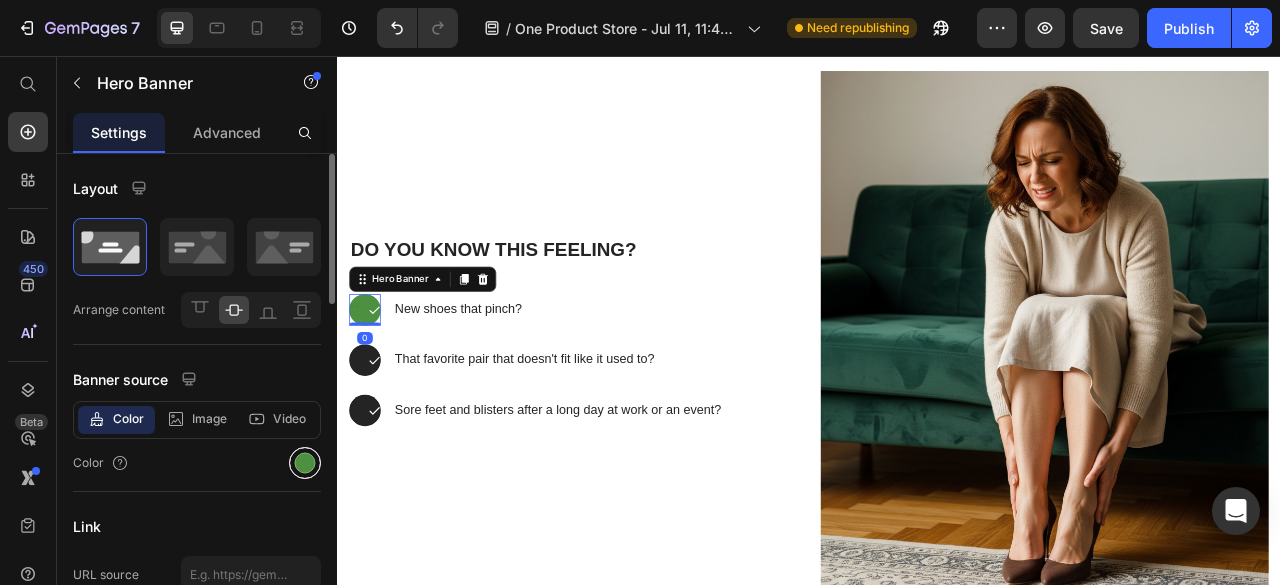 click at bounding box center [305, 463] 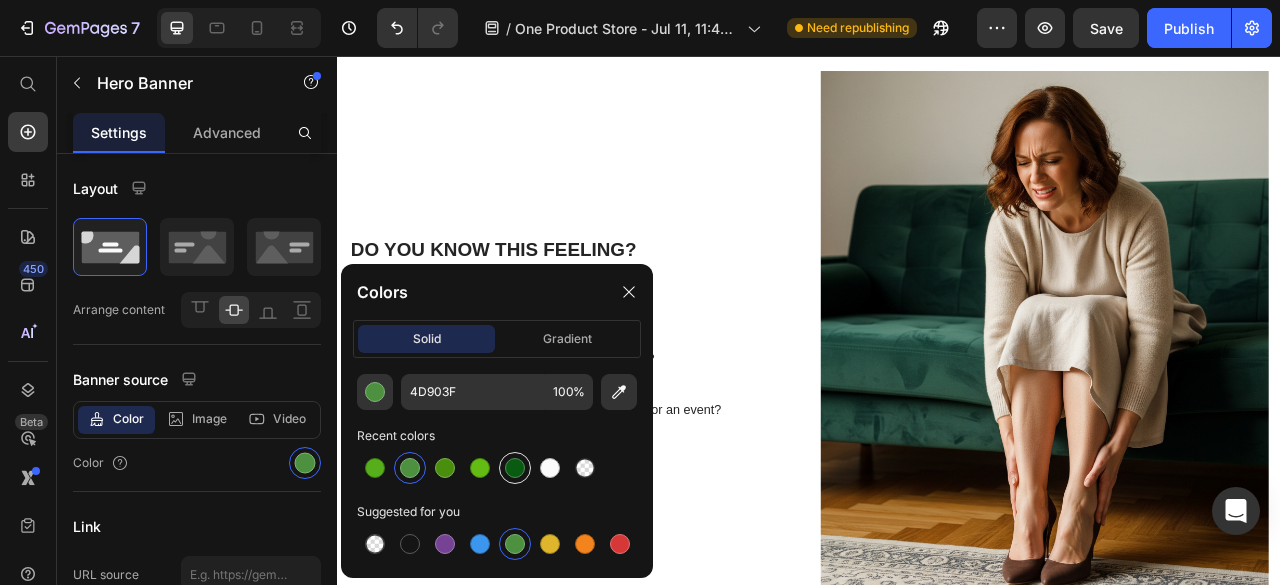 click at bounding box center [515, 468] 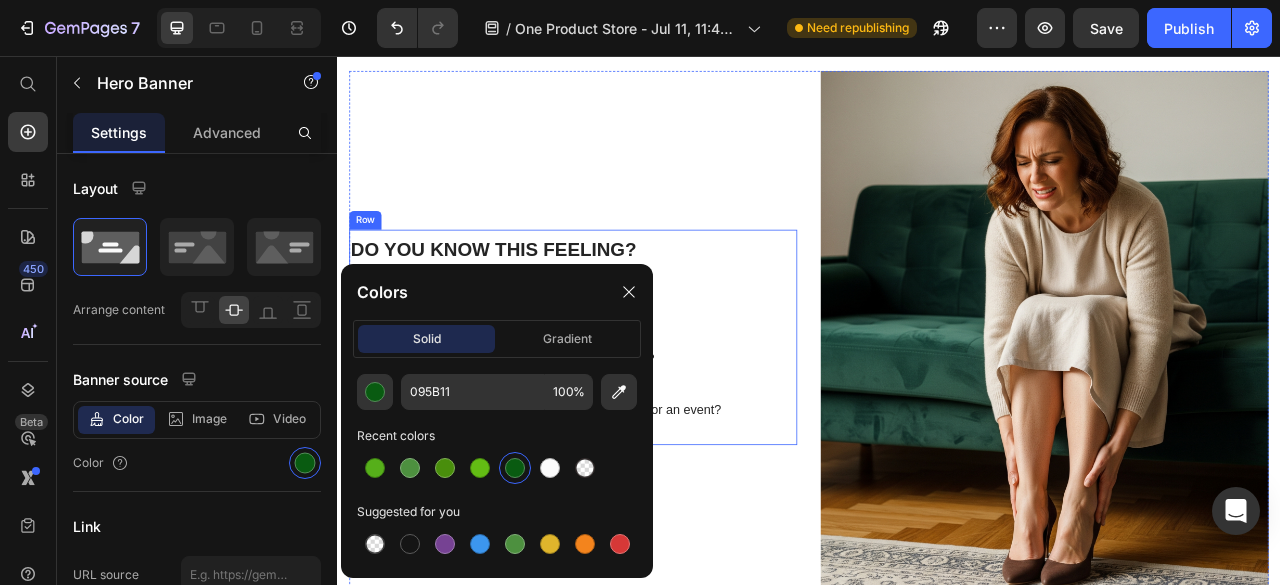 click on "Do You Know This Feeling? Heading Text Block
Icon Row Hero Banner   0 New shoes that pinch? Text Block Row Text Block
Icon Row Hero Banner That favorite pair that doesn't fit like it used to? Text Block Row Text Block
Icon Row Hero Banner Sore feet and blisters after a long day at work or an event? Text Block Row" at bounding box center [613, 414] 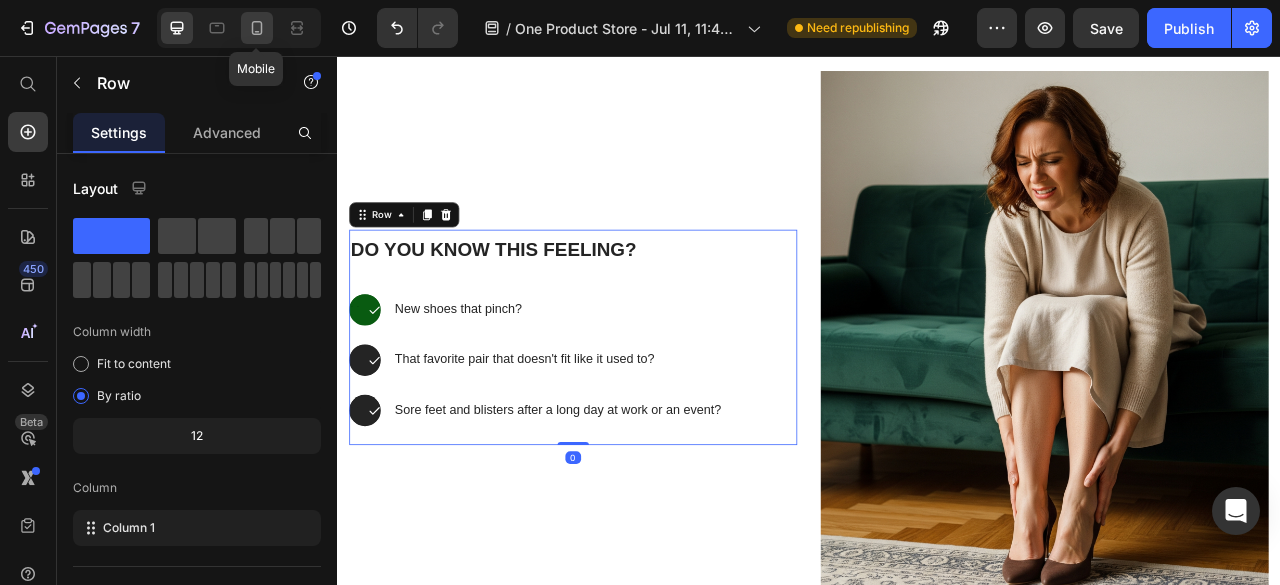 click 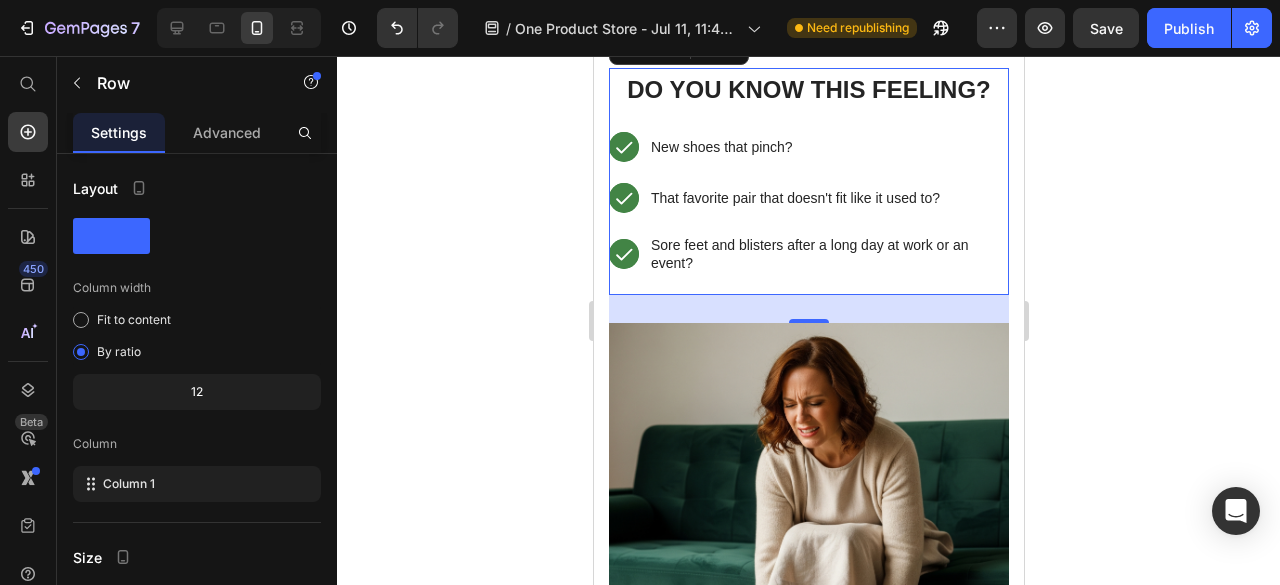 scroll, scrollTop: 440, scrollLeft: 0, axis: vertical 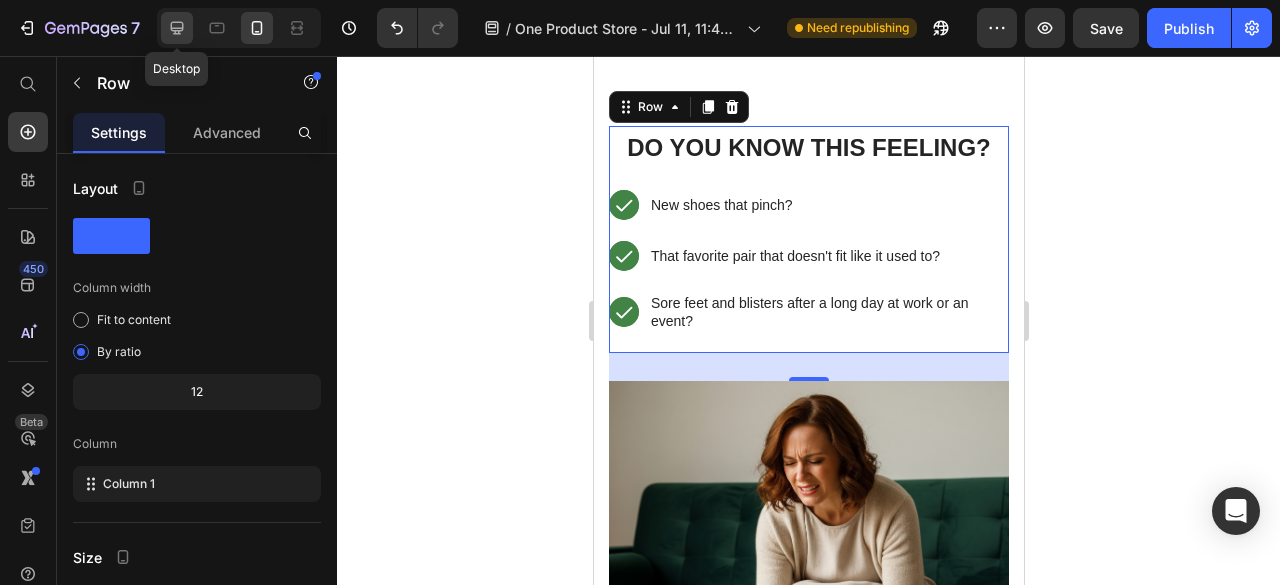 click 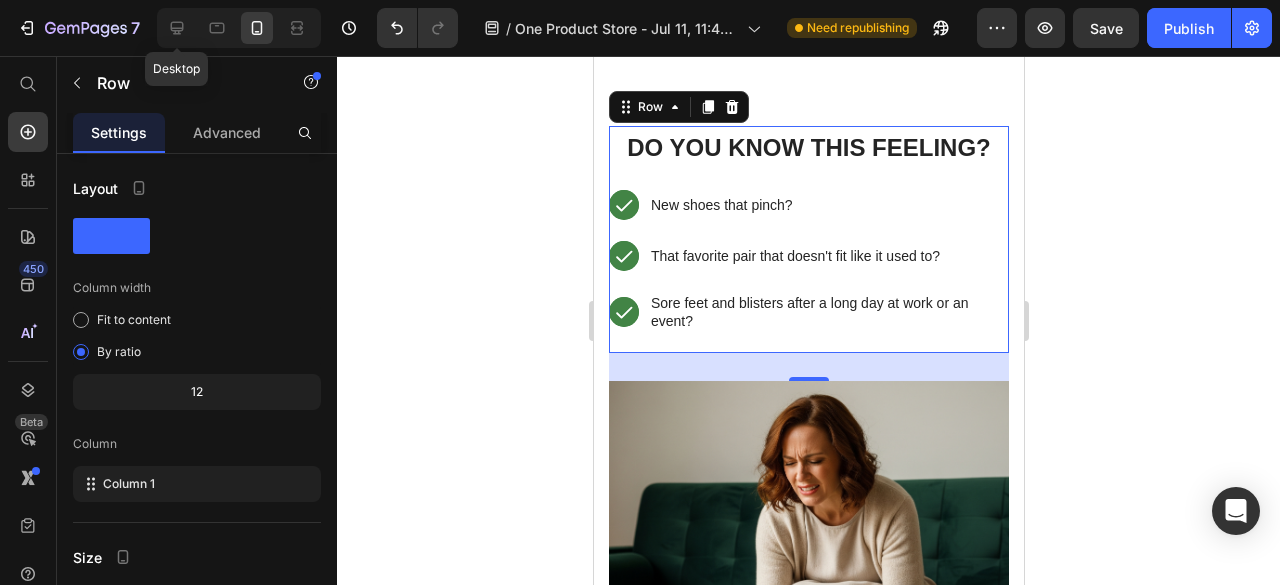 click 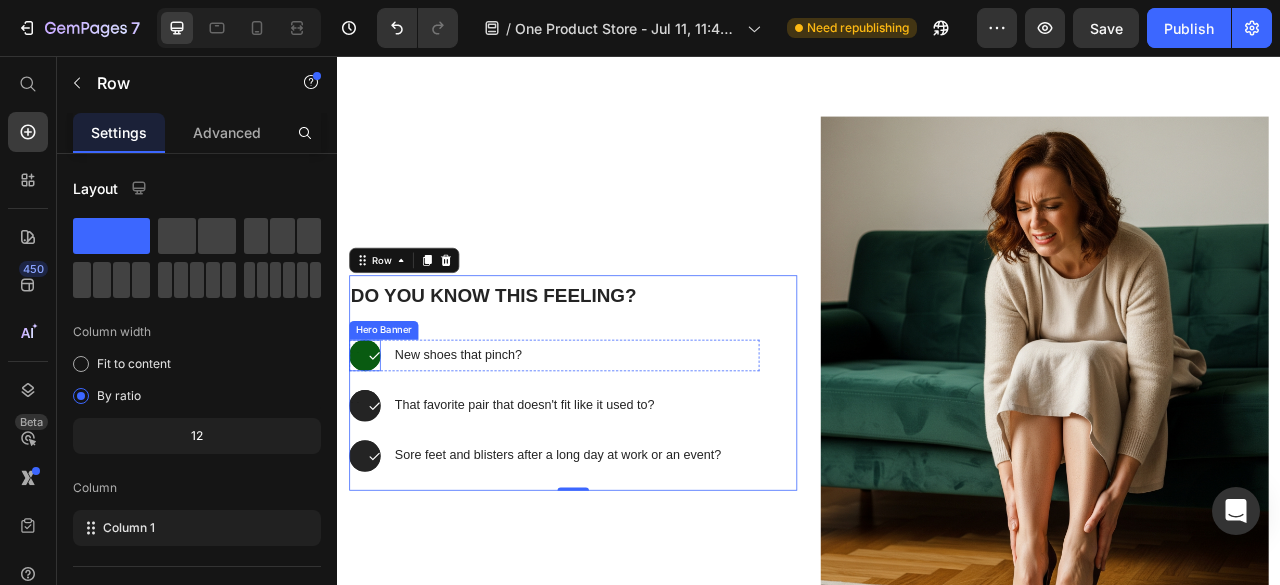 click at bounding box center (372, 501) 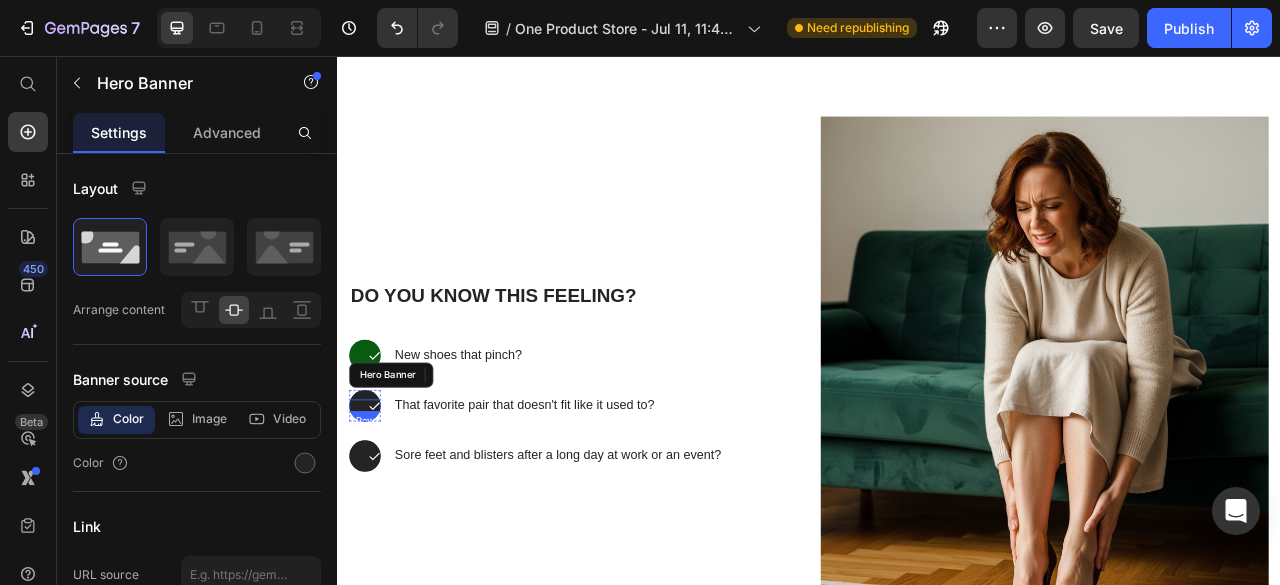 scroll, scrollTop: 644, scrollLeft: 0, axis: vertical 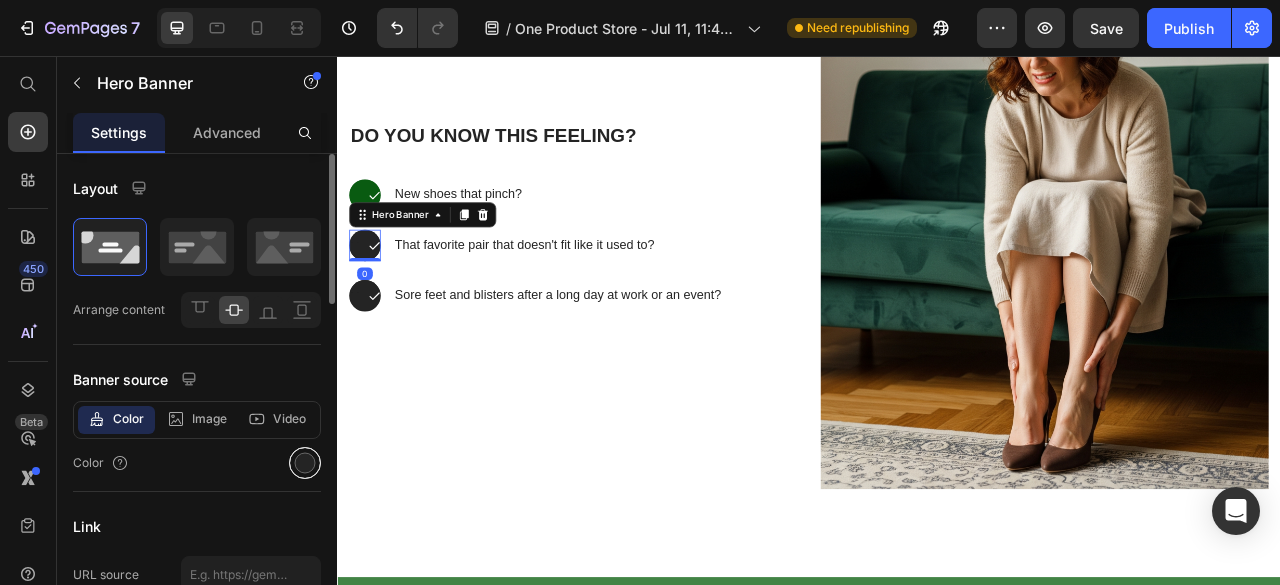 click at bounding box center (305, 463) 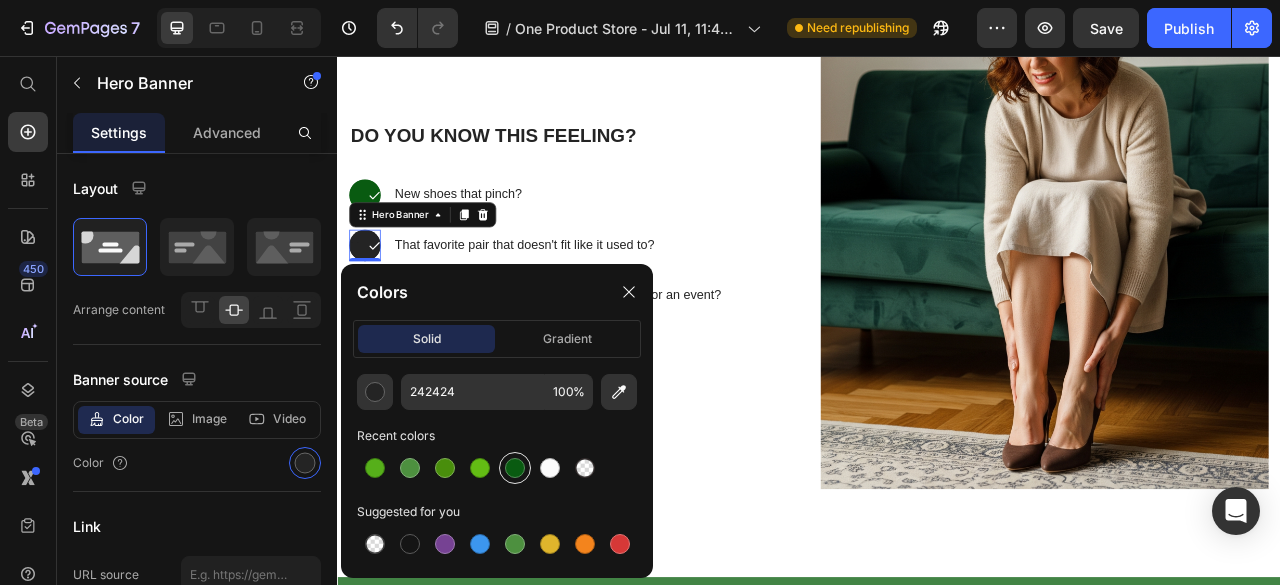 click at bounding box center (515, 468) 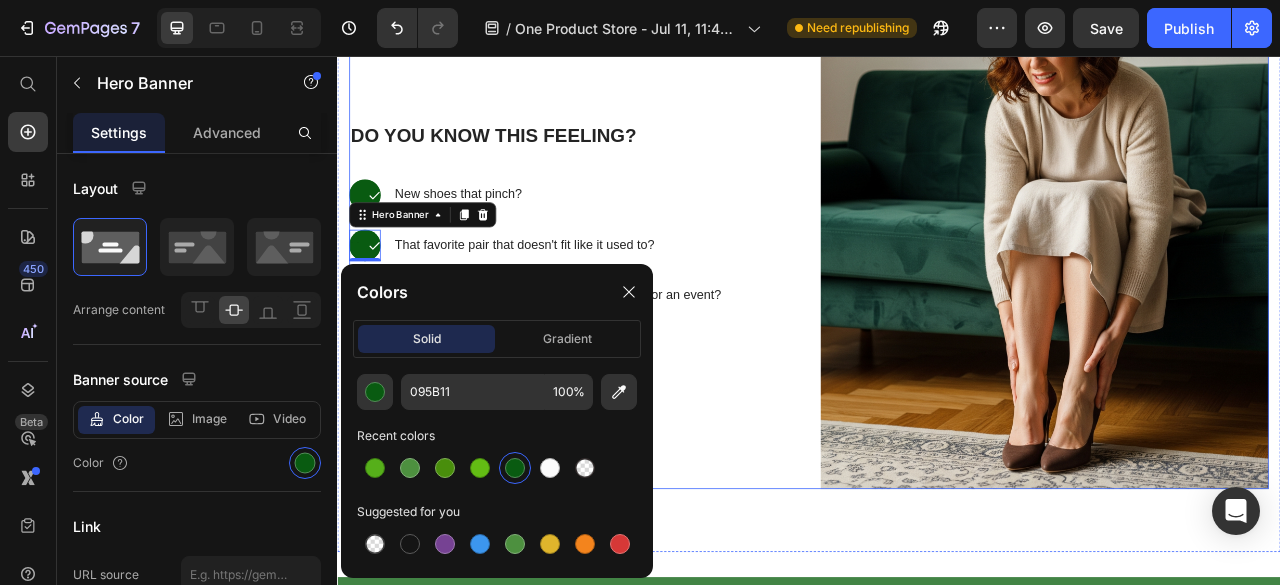 click on "Do You Know This Feeling? Heading Text Block
Icon Row Hero Banner New shoes that pinch? Text Block Row Text Block
Icon Row Hero Banner   0 That favorite pair that doesn't fit like it used to? Text Block Row Text Block
Icon Row Hero Banner Sore feet and blisters after a long day at work or an event? Text Block Row Row" at bounding box center (637, 268) 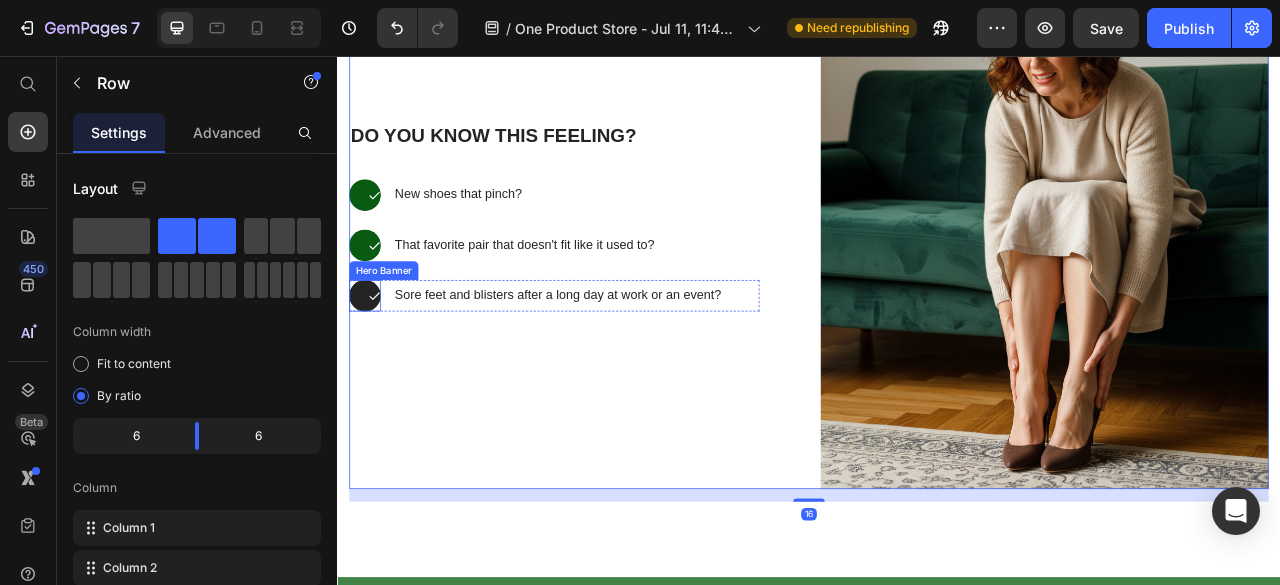 click at bounding box center (372, 361) 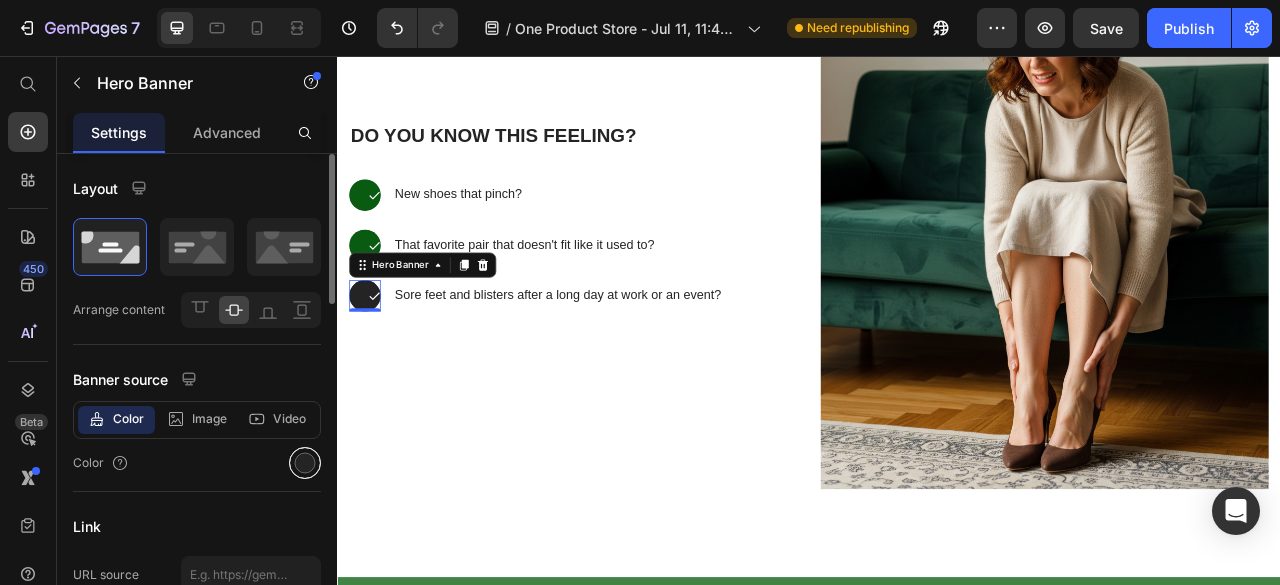 click at bounding box center (305, 463) 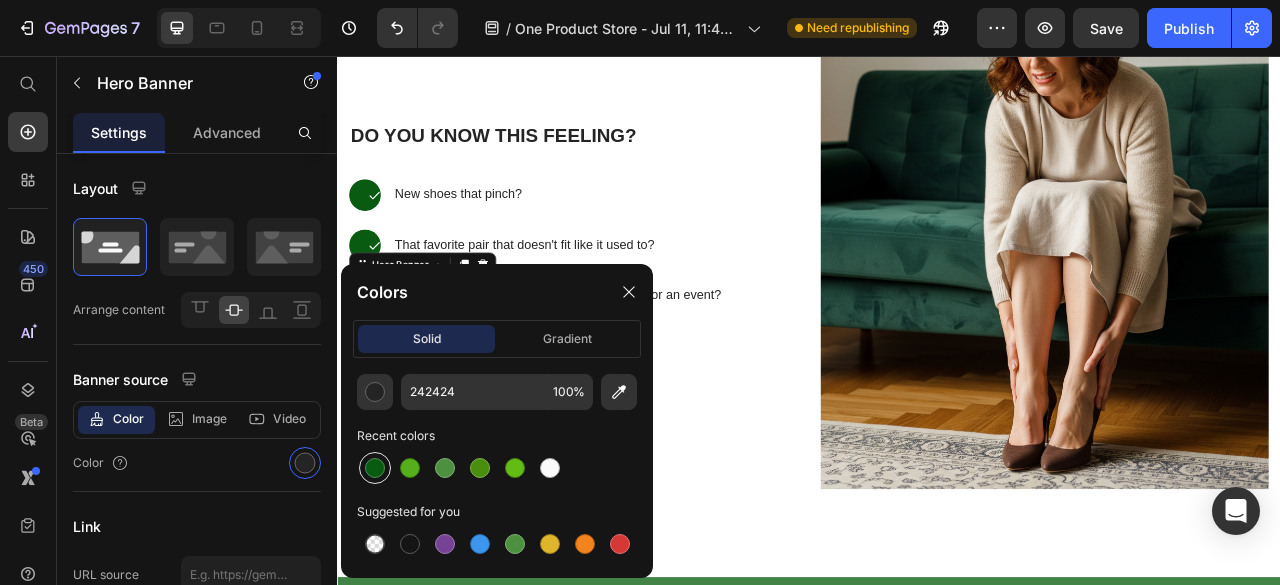 click at bounding box center [375, 468] 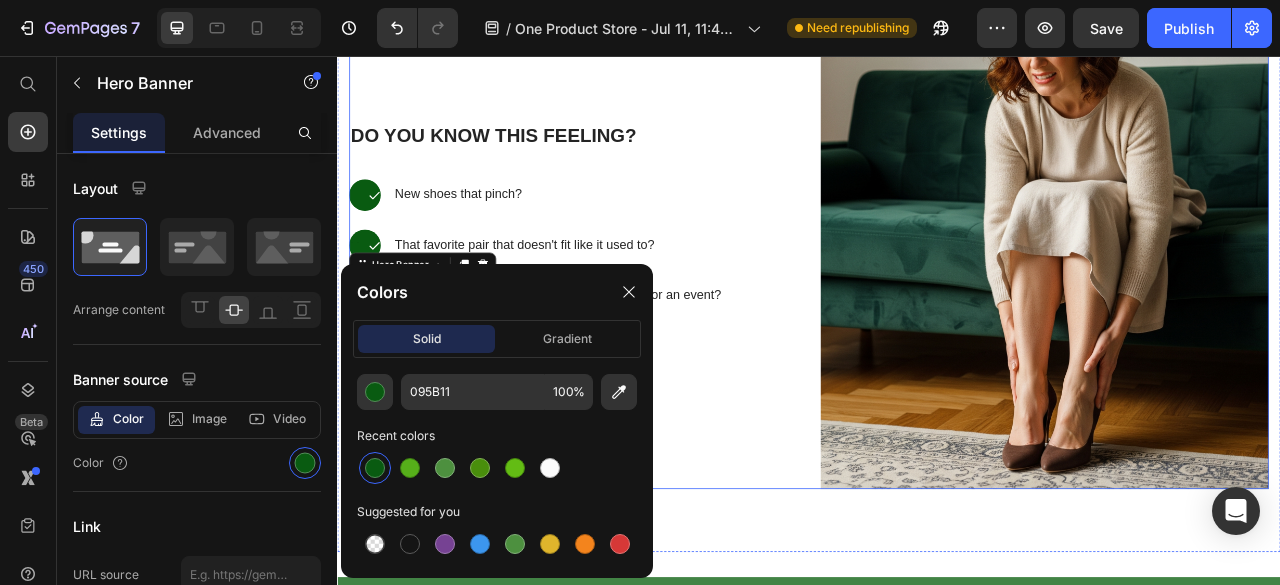 click on "Do You Know This Feeling? Heading Text Block
Icon Row Hero Banner New shoes that pinch? Text Block Row Text Block
Icon Row Hero Banner That favorite pair that doesn't fit like it used to? Text Block Row Text Block
Icon Row Hero Banner   0 Sore feet and blisters after a long day at work or an event? Text Block Row Row" at bounding box center (637, 268) 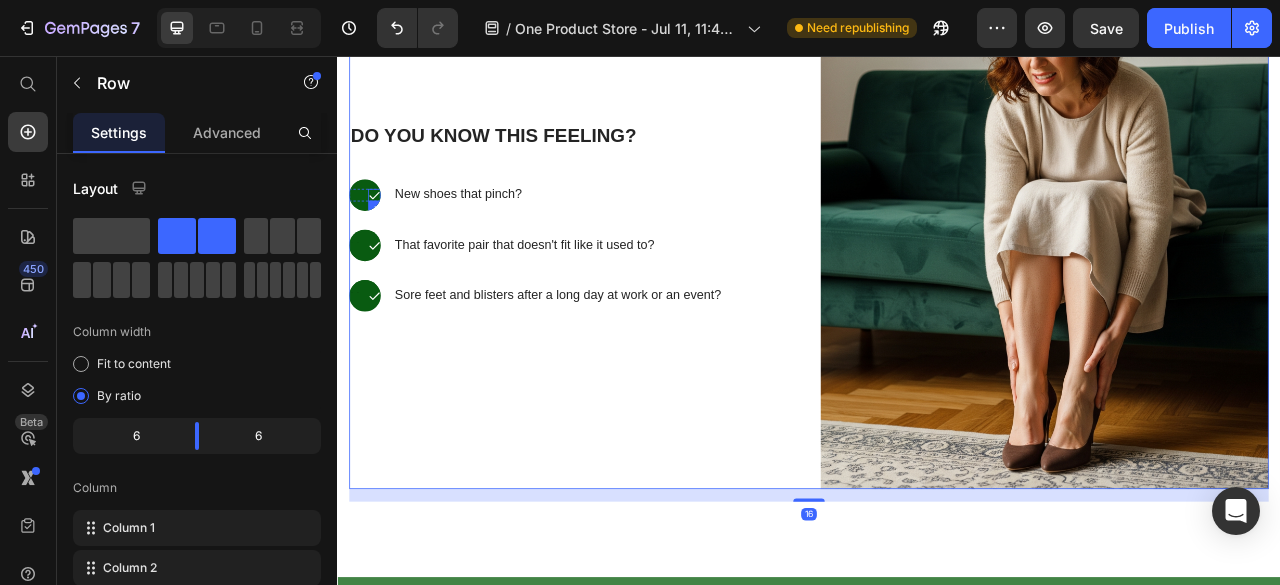 click 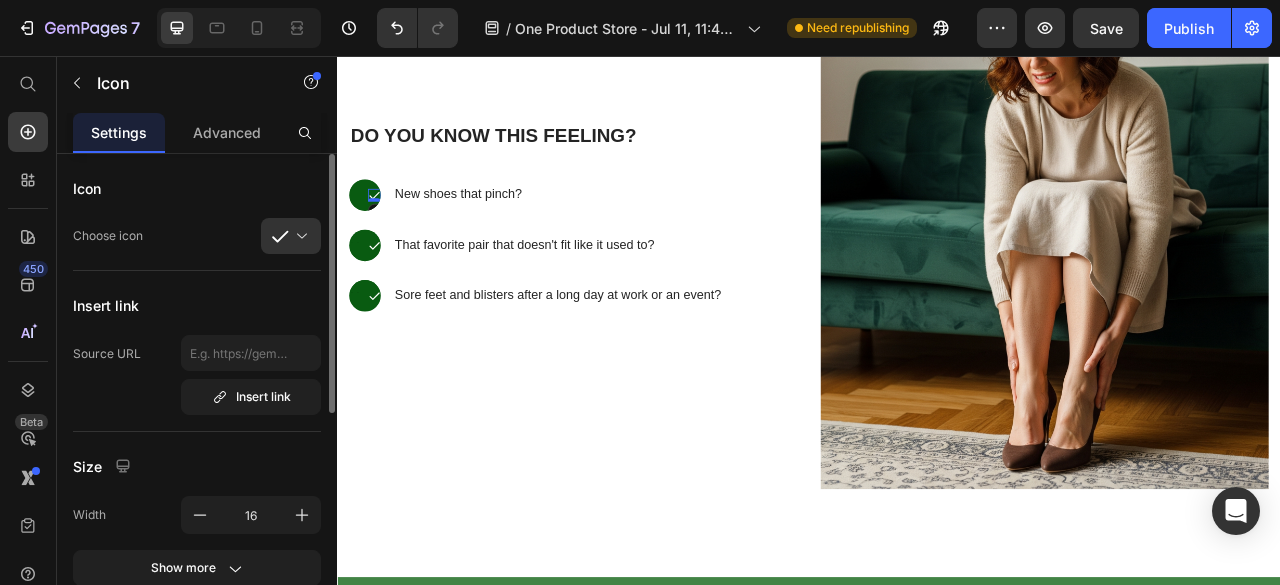 scroll, scrollTop: 100, scrollLeft: 0, axis: vertical 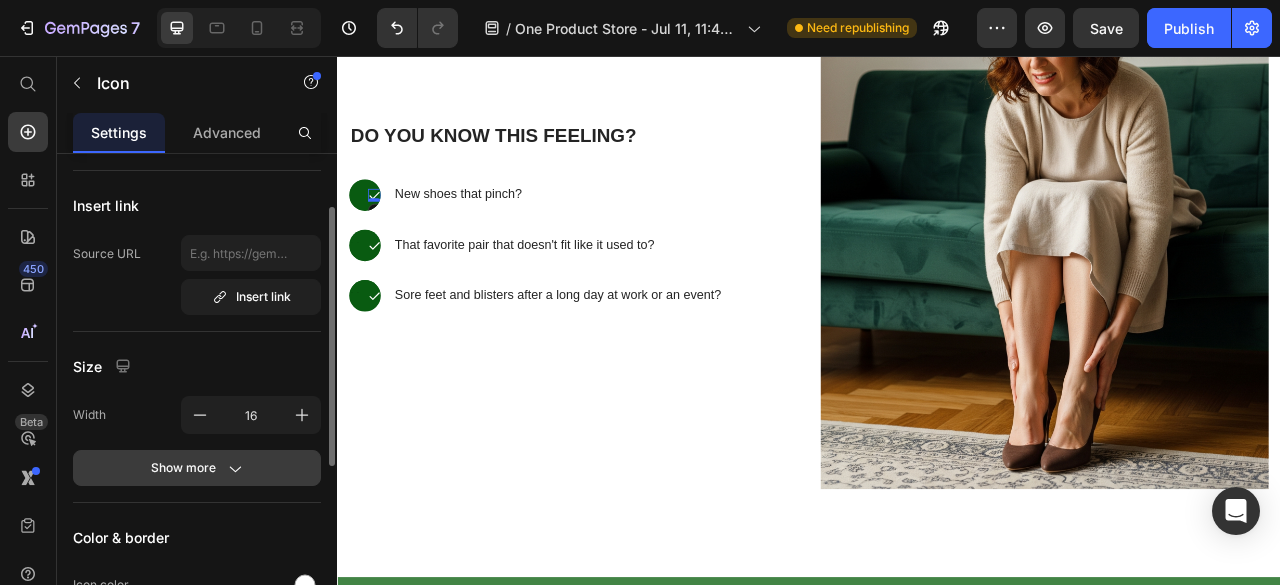 click 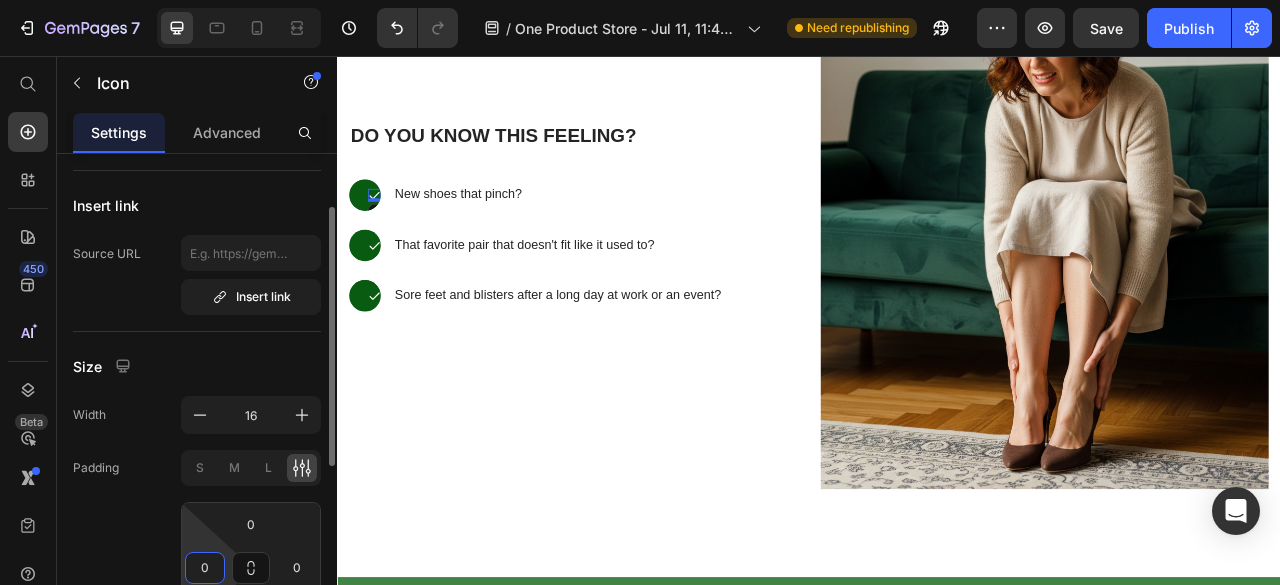 click on "0" at bounding box center (205, 568) 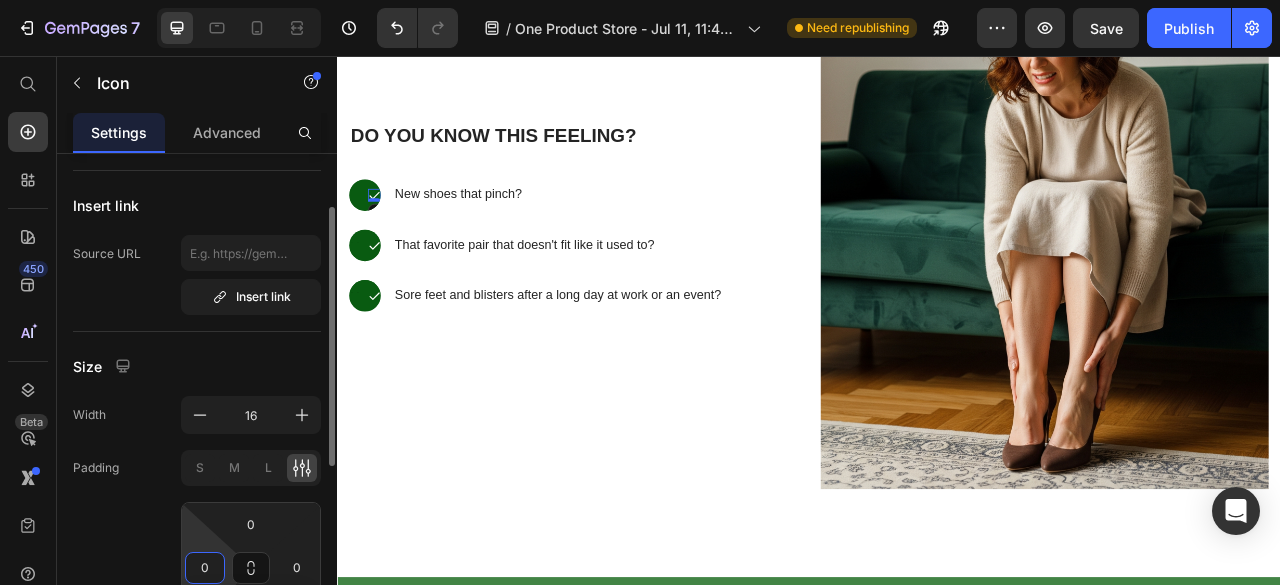 type on "3" 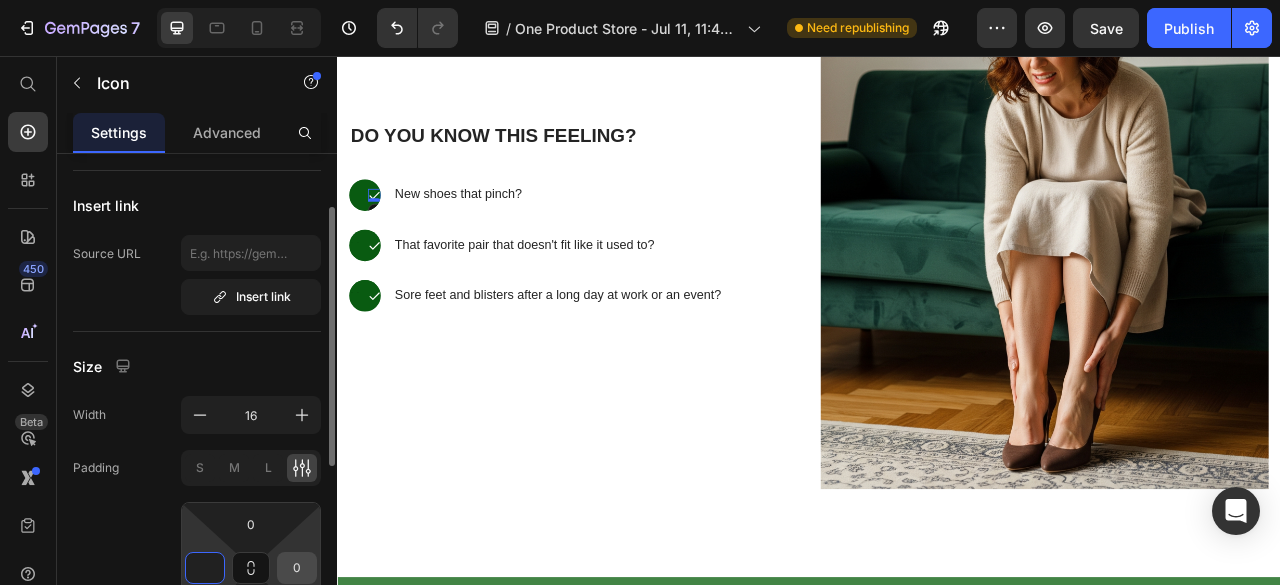 click on "0" at bounding box center [297, 568] 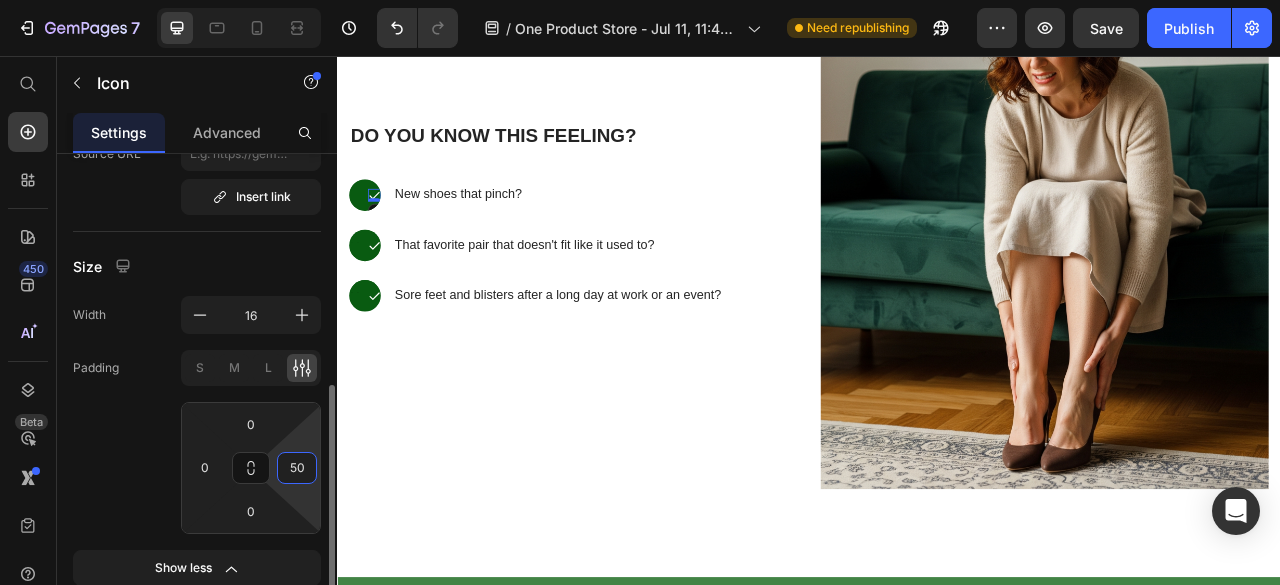 scroll, scrollTop: 300, scrollLeft: 0, axis: vertical 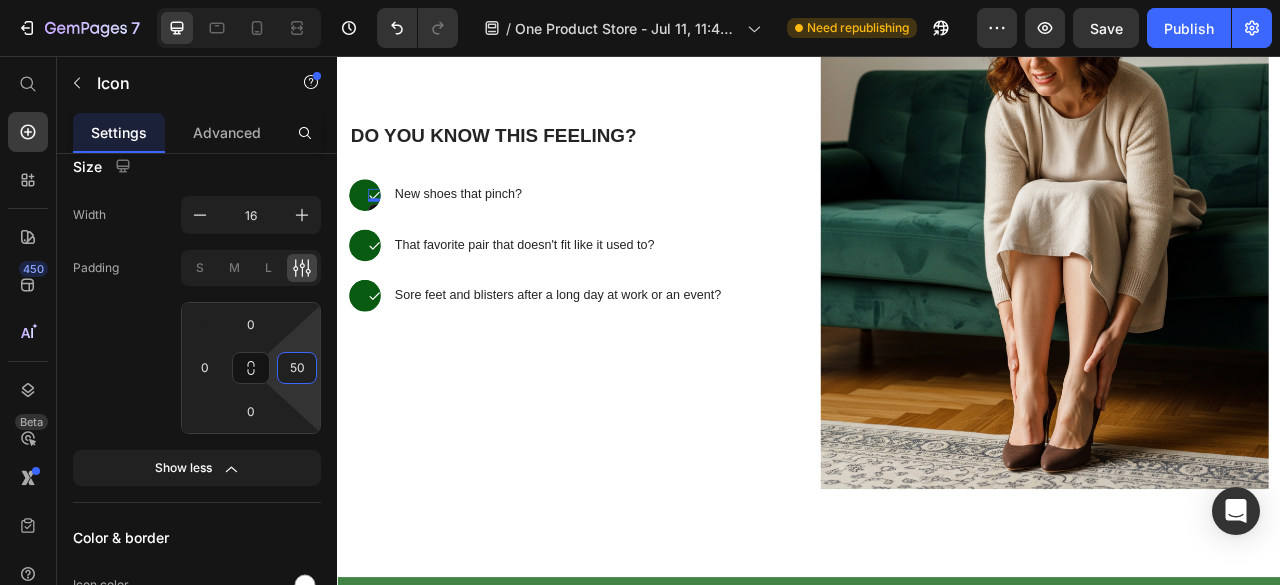 click 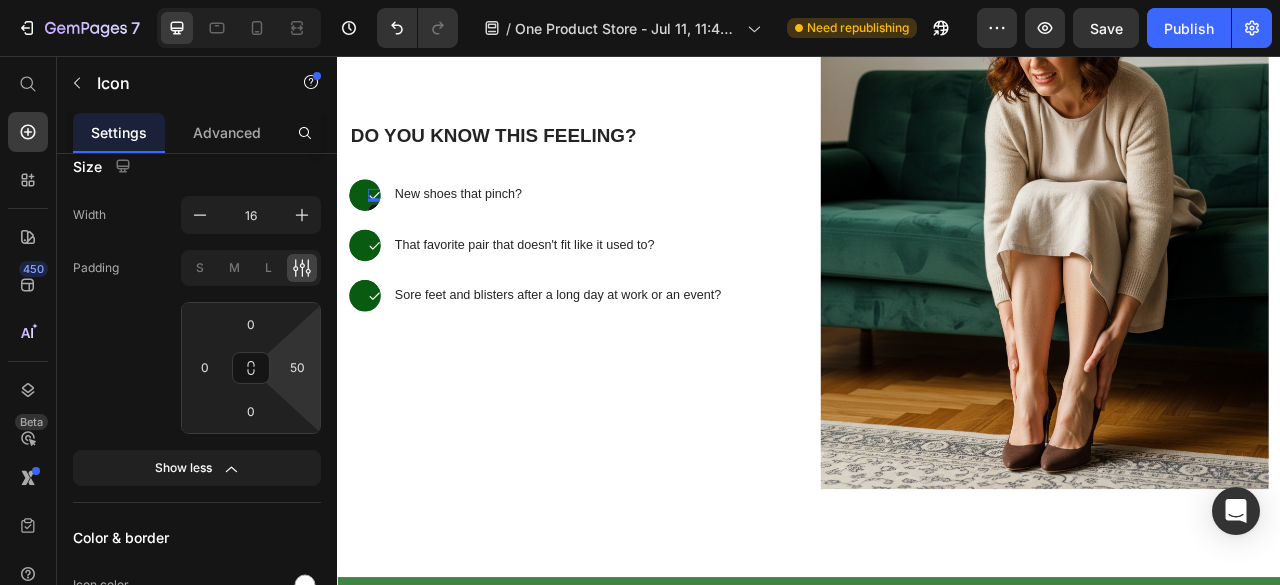 click 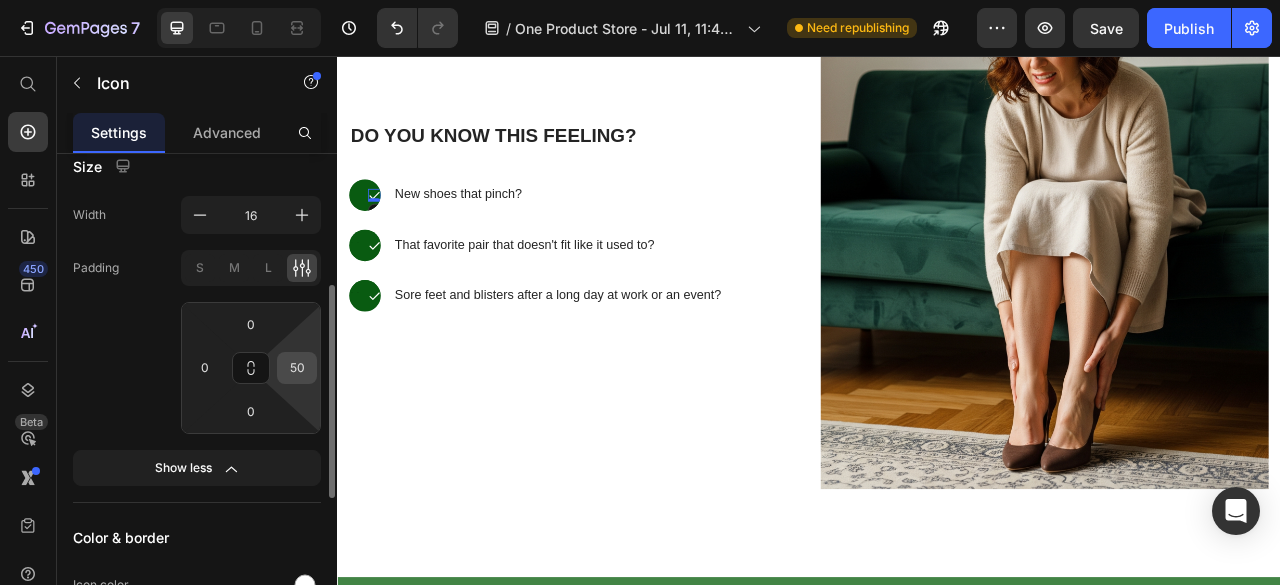 click on "50" at bounding box center [297, 368] 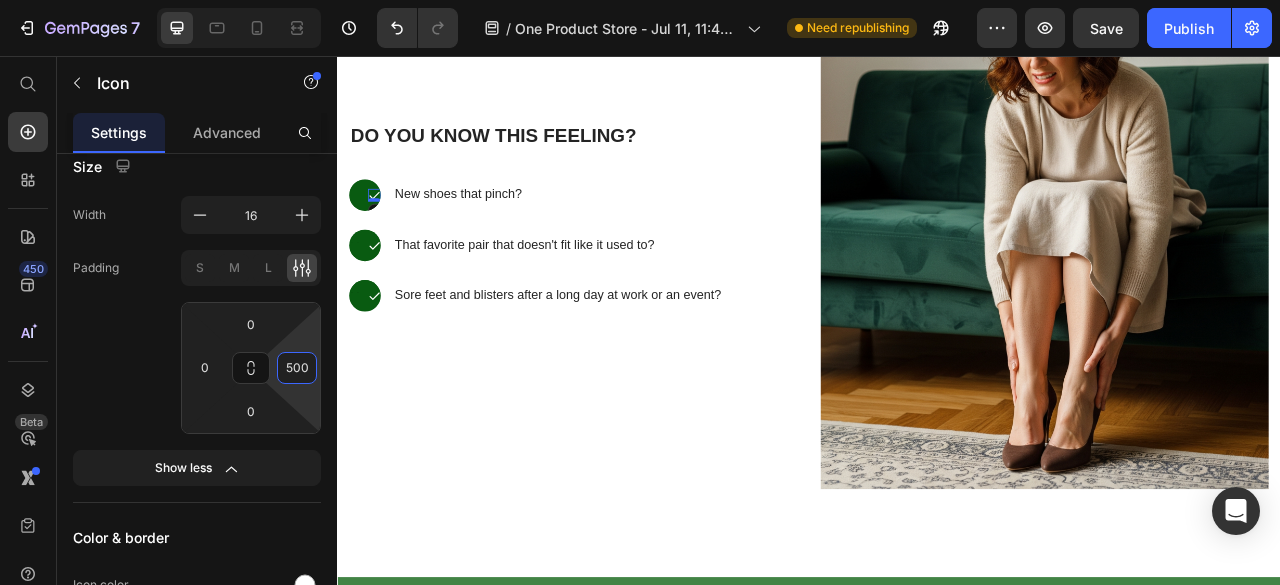 type on "500" 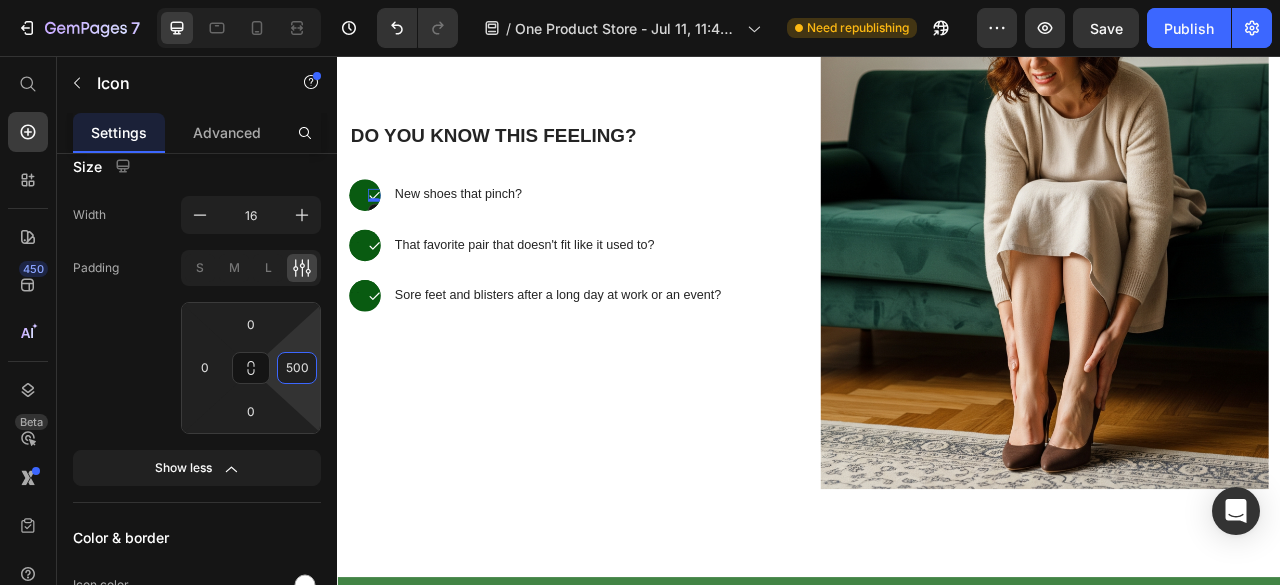 click 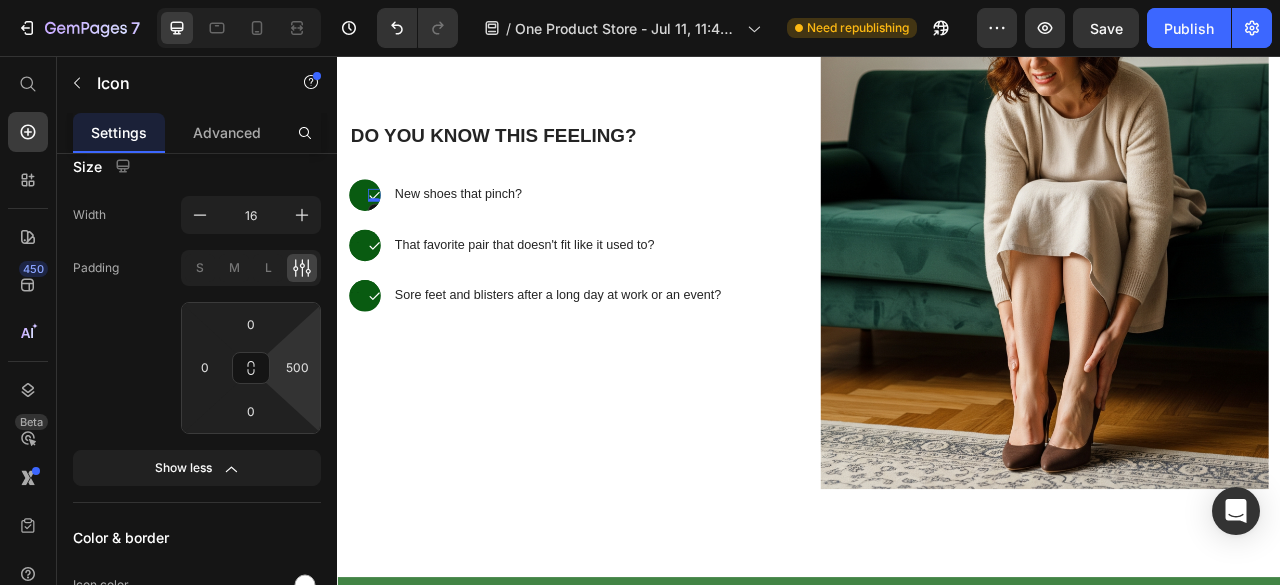 drag, startPoint x: 382, startPoint y: 230, endPoint x: 518, endPoint y: 533, distance: 332.12198 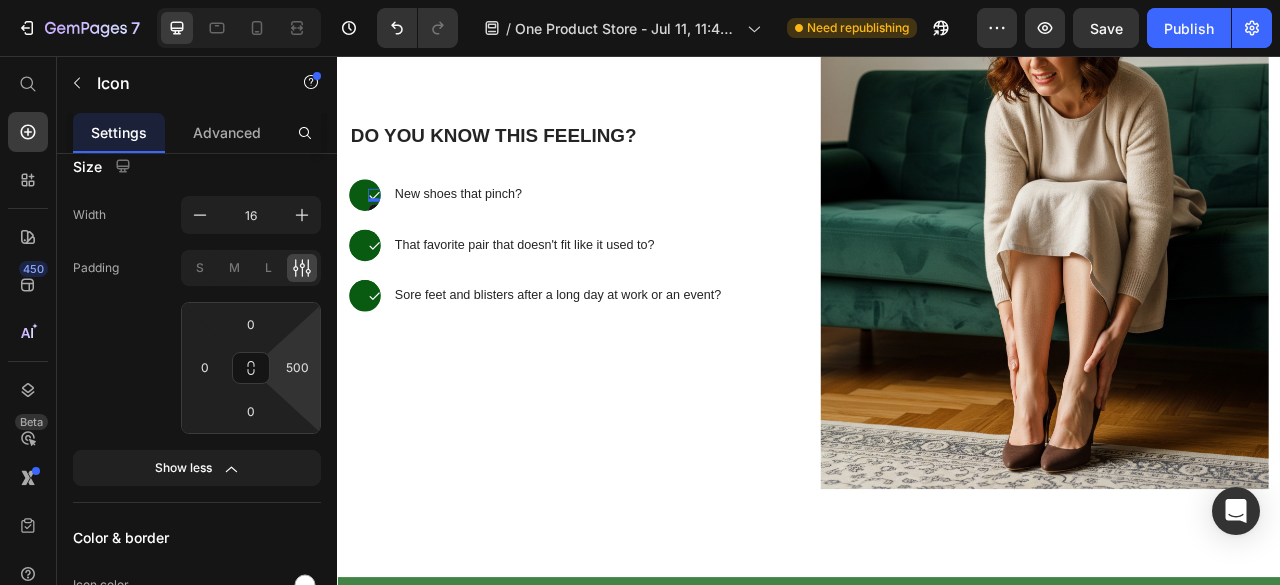 click on "Text Block
Icon   0 Row" at bounding box center [372, 233] 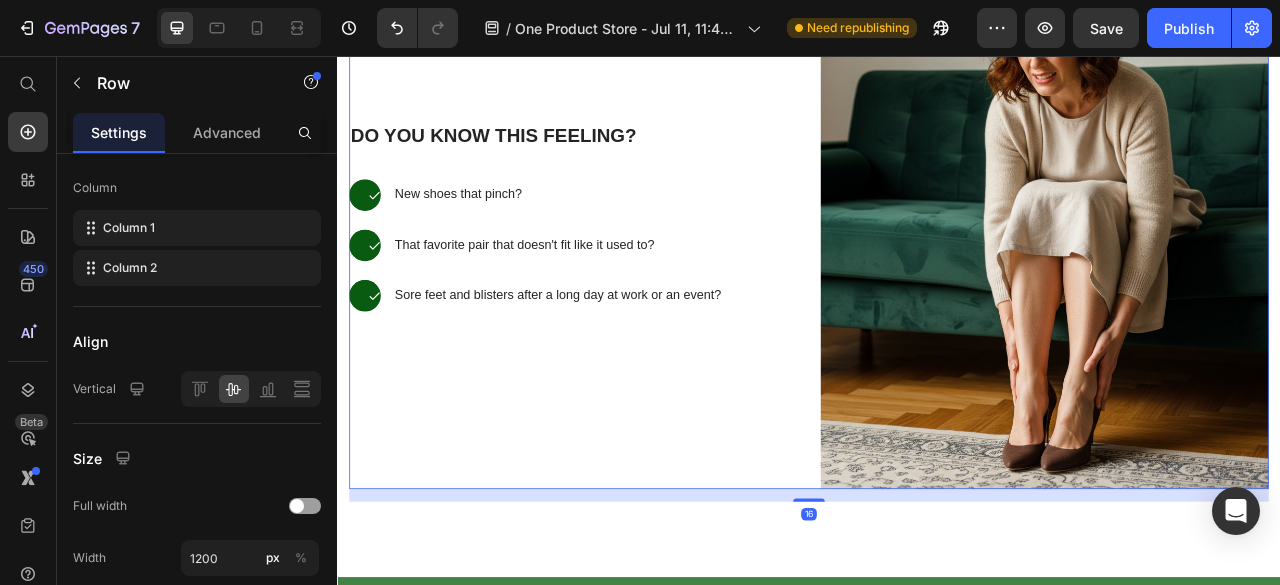 scroll, scrollTop: 0, scrollLeft: 0, axis: both 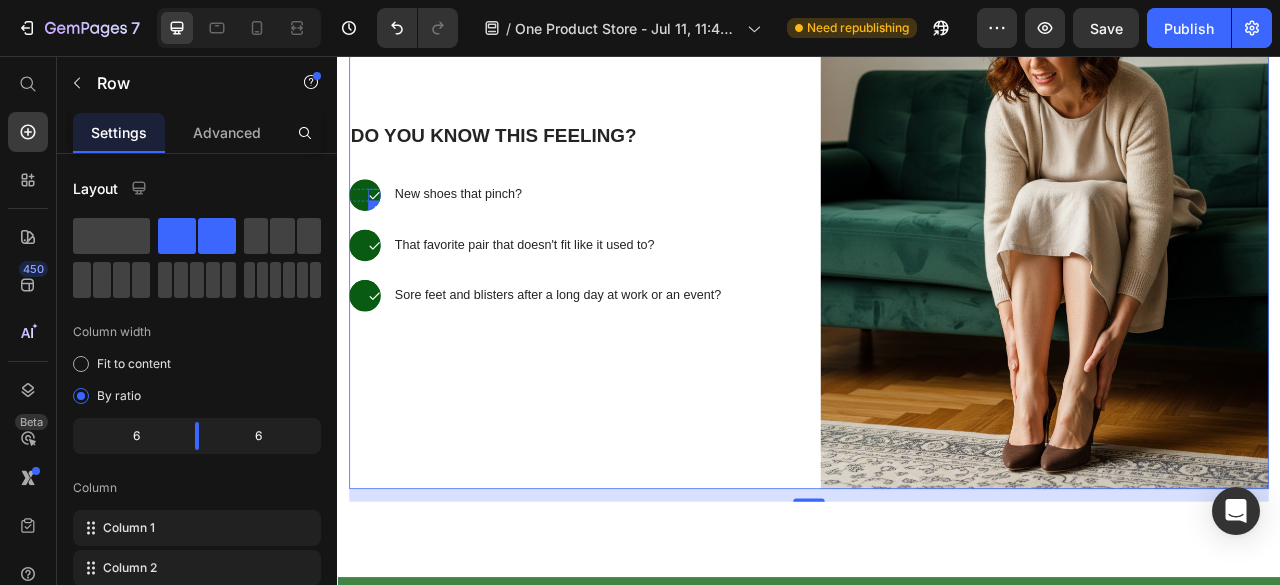click 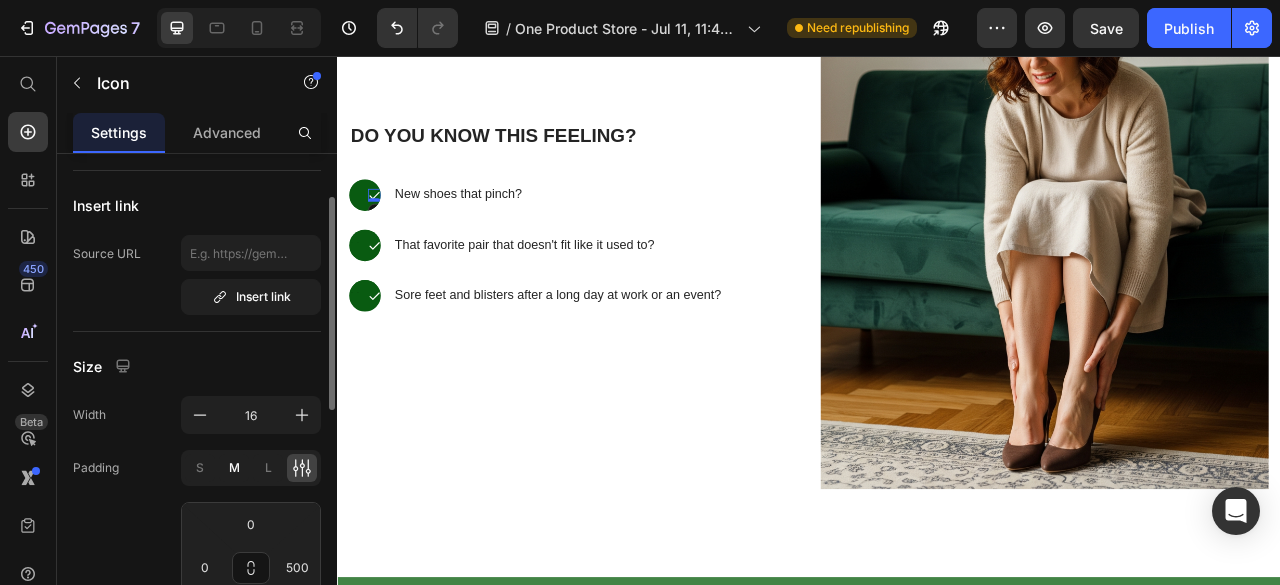 scroll, scrollTop: 200, scrollLeft: 0, axis: vertical 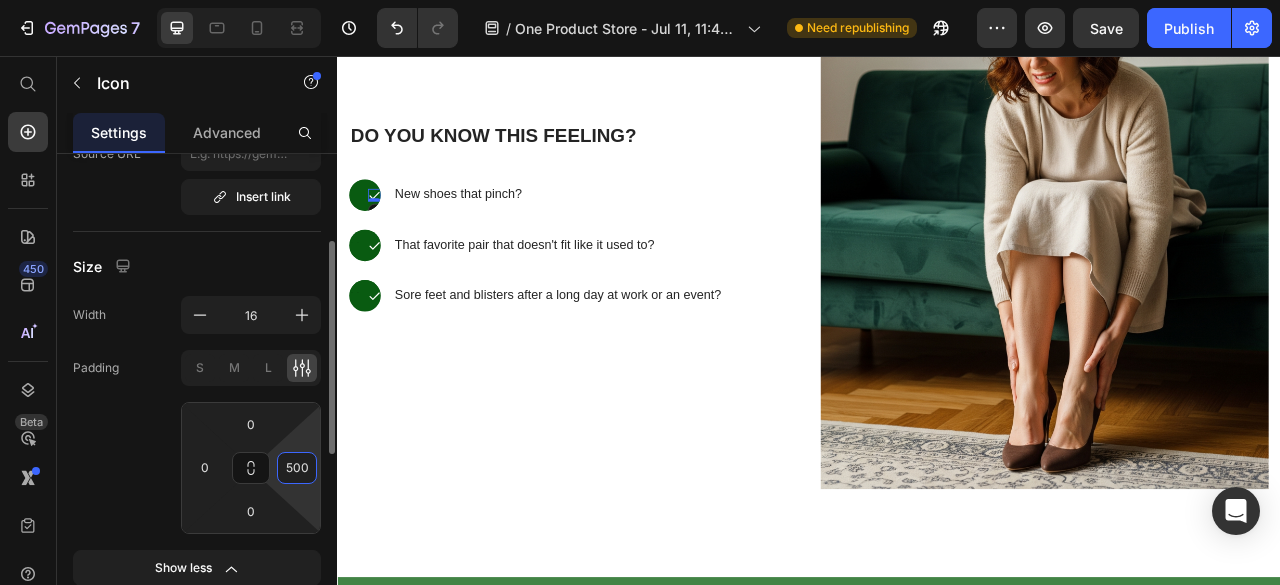click on "500" at bounding box center (297, 468) 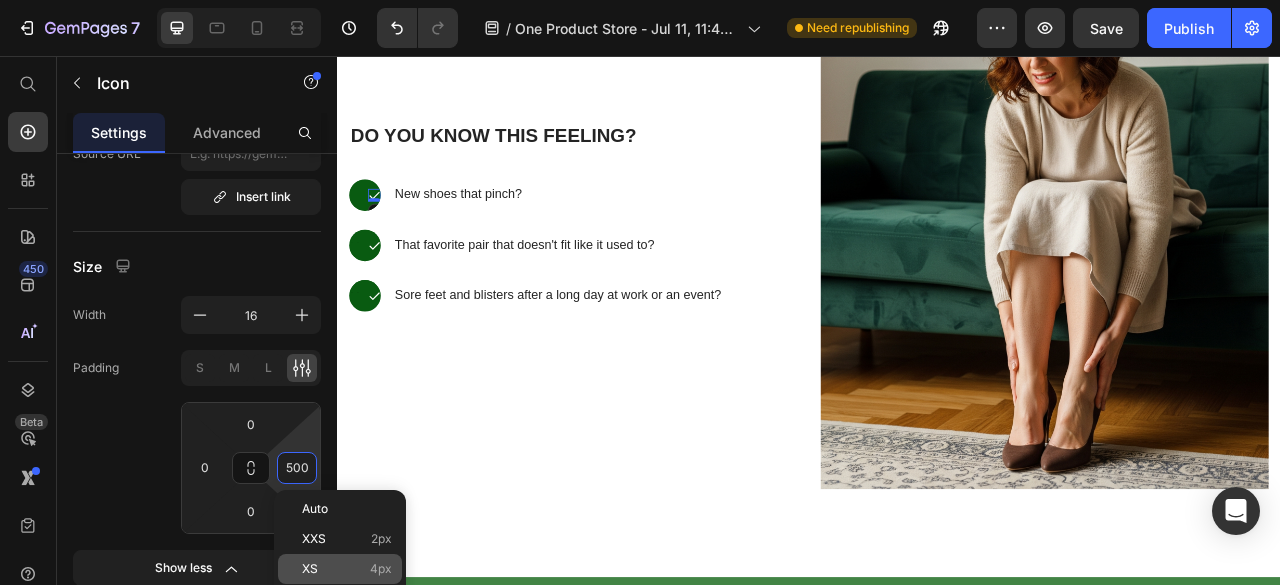 click on "XS 4px" at bounding box center (347, 569) 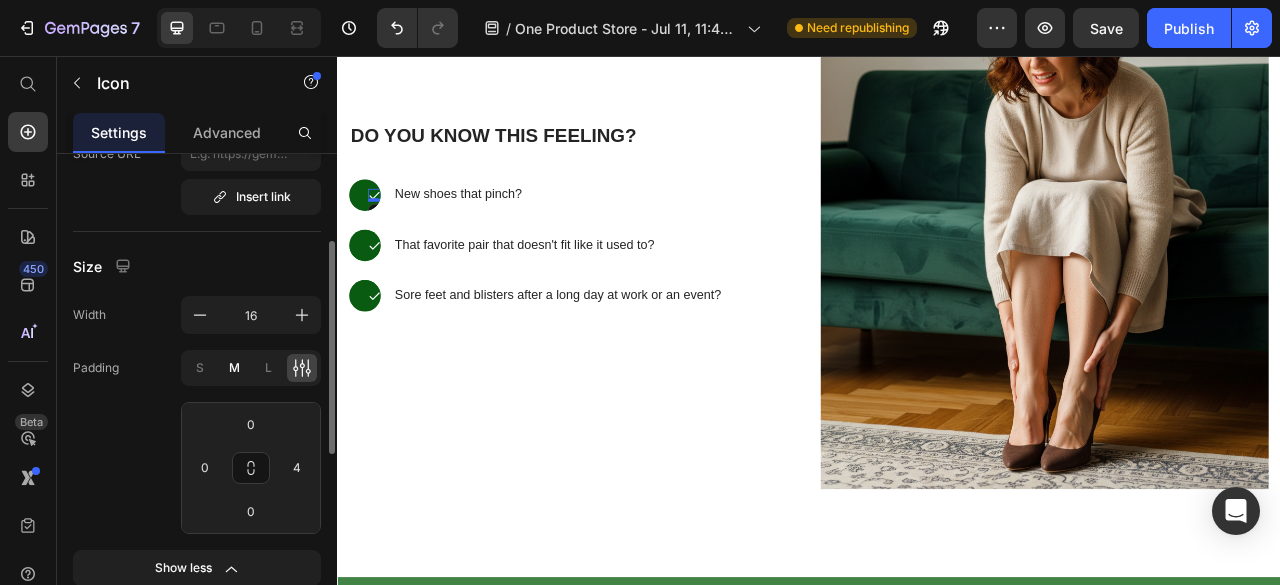 click on "M" 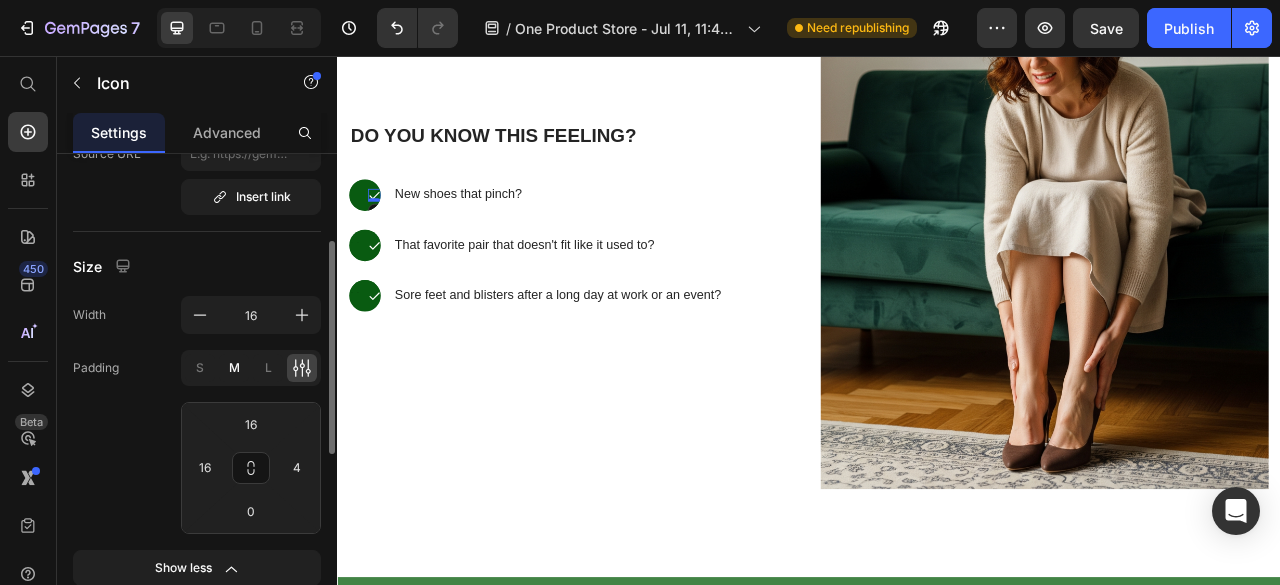 type on "16" 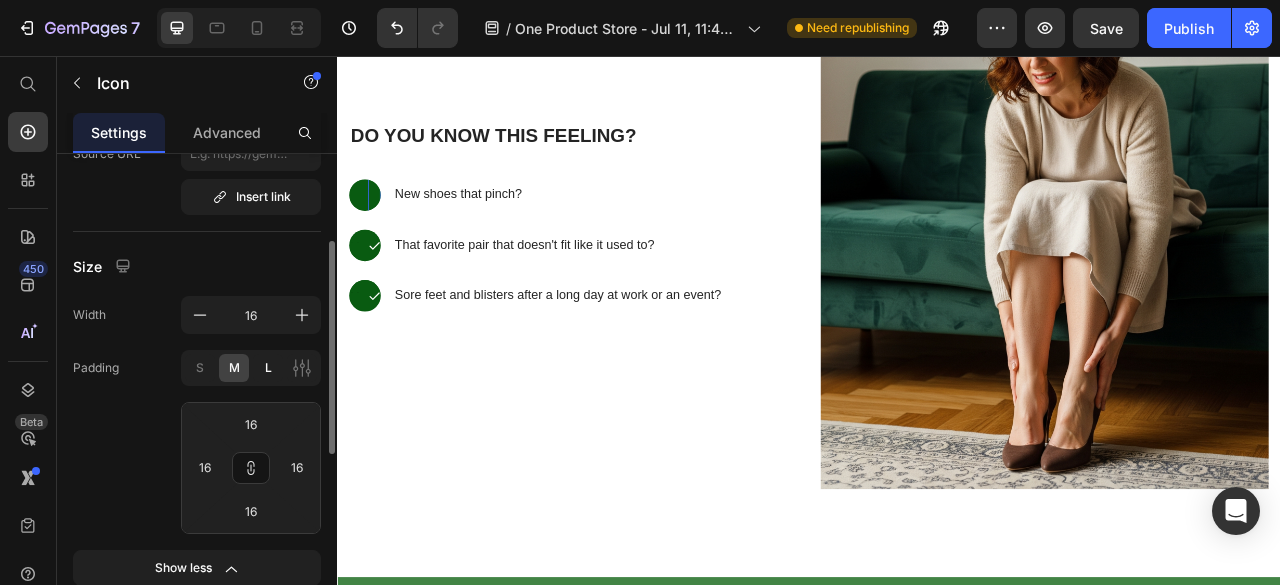 click on "L" 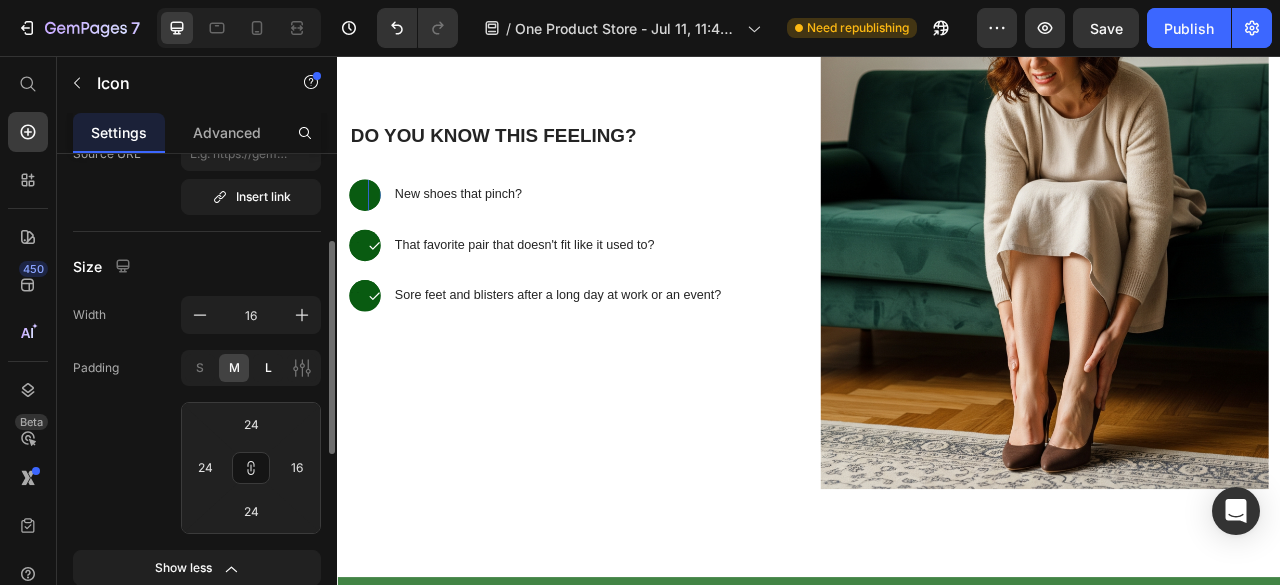 type on "24" 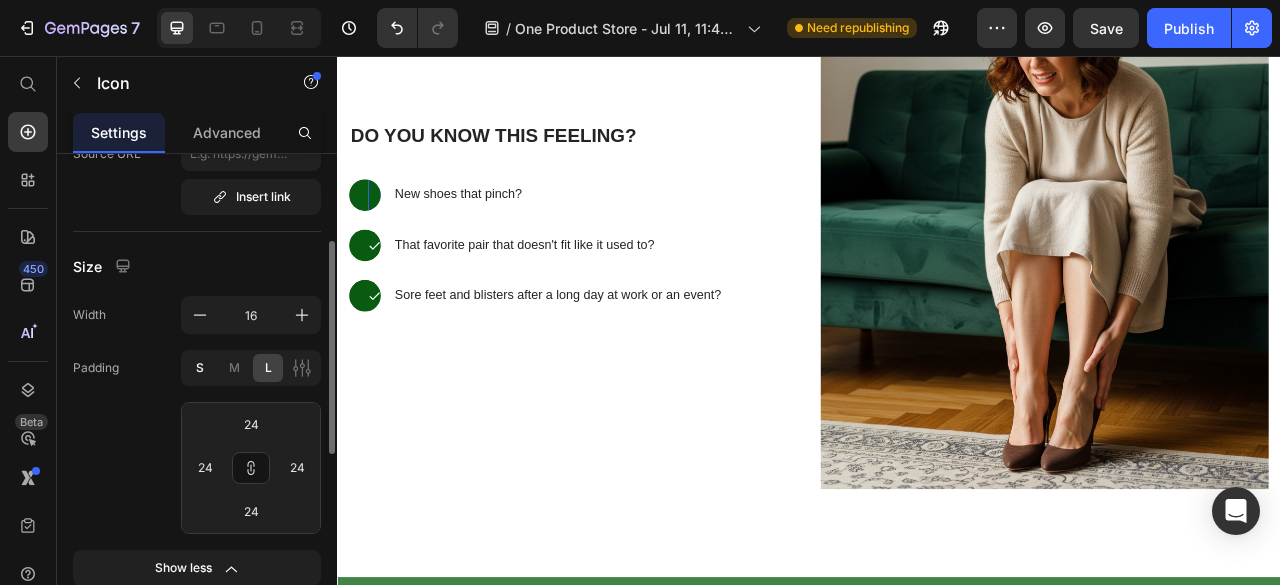 click on "S" 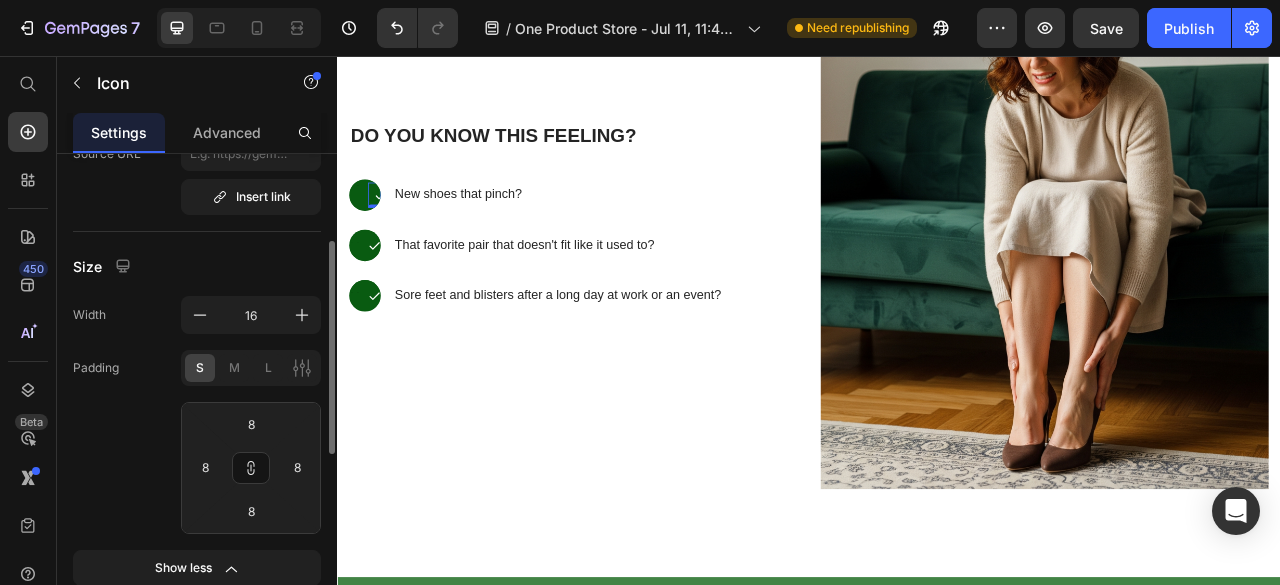click on "S" 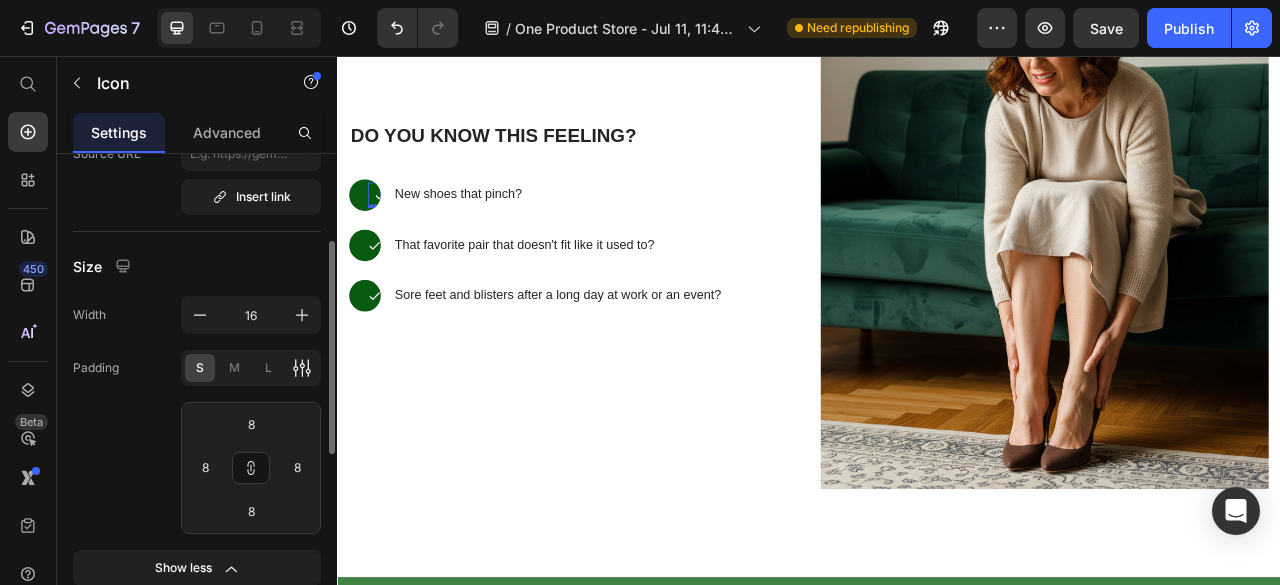 click 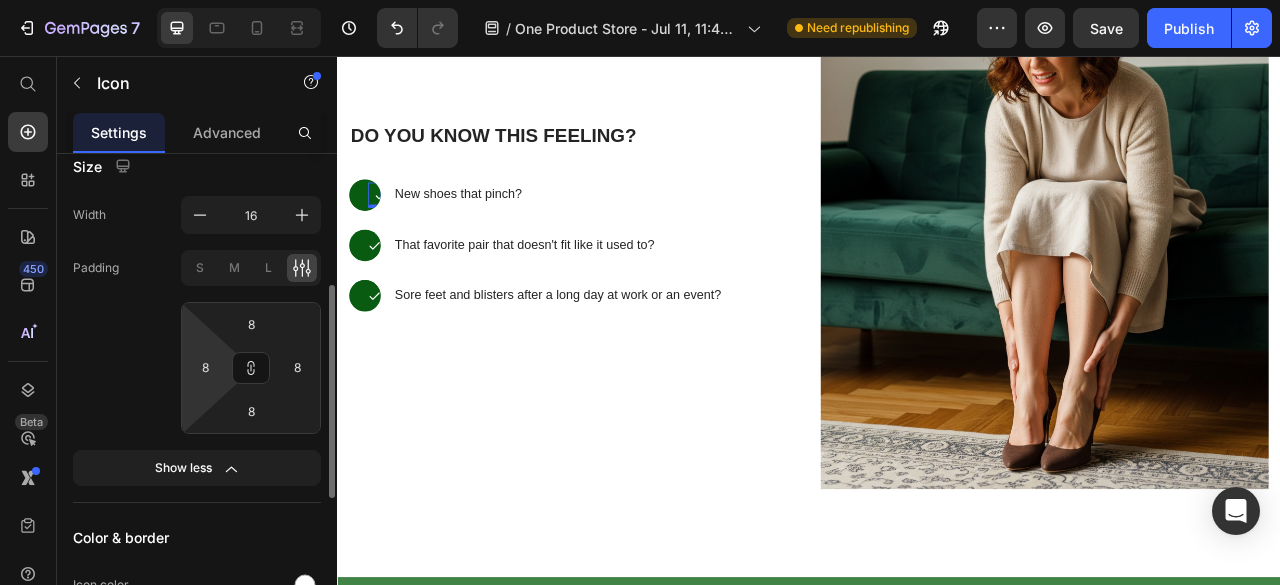 scroll, scrollTop: 200, scrollLeft: 0, axis: vertical 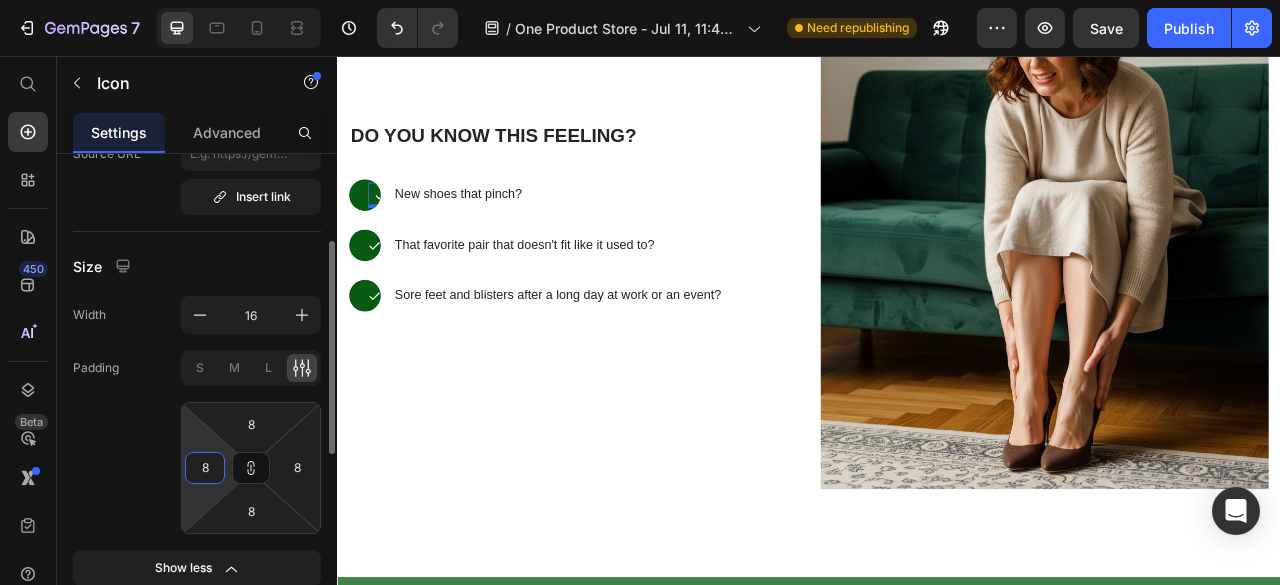 click on "8" at bounding box center (205, 468) 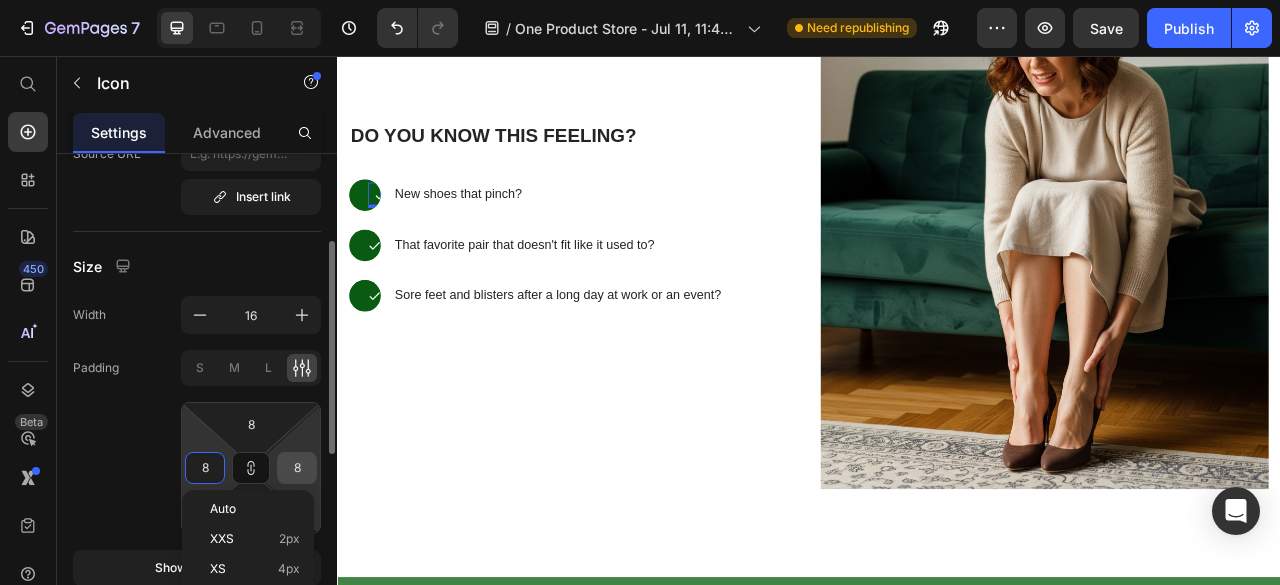 click on "8" at bounding box center (297, 468) 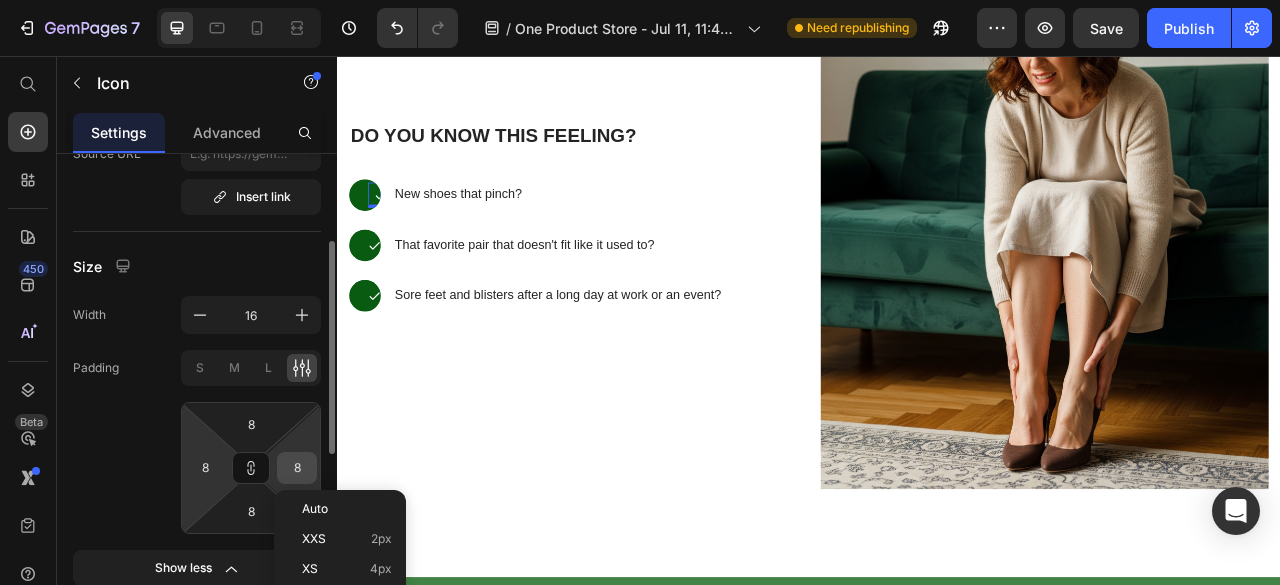 click on "8" at bounding box center (297, 468) 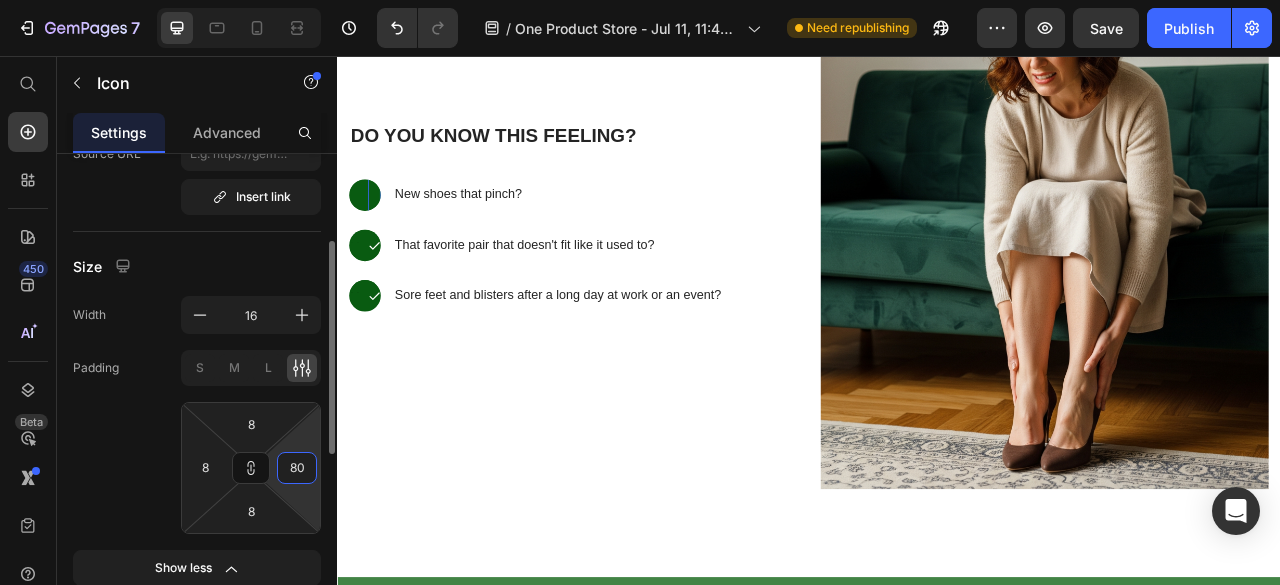 type on "8" 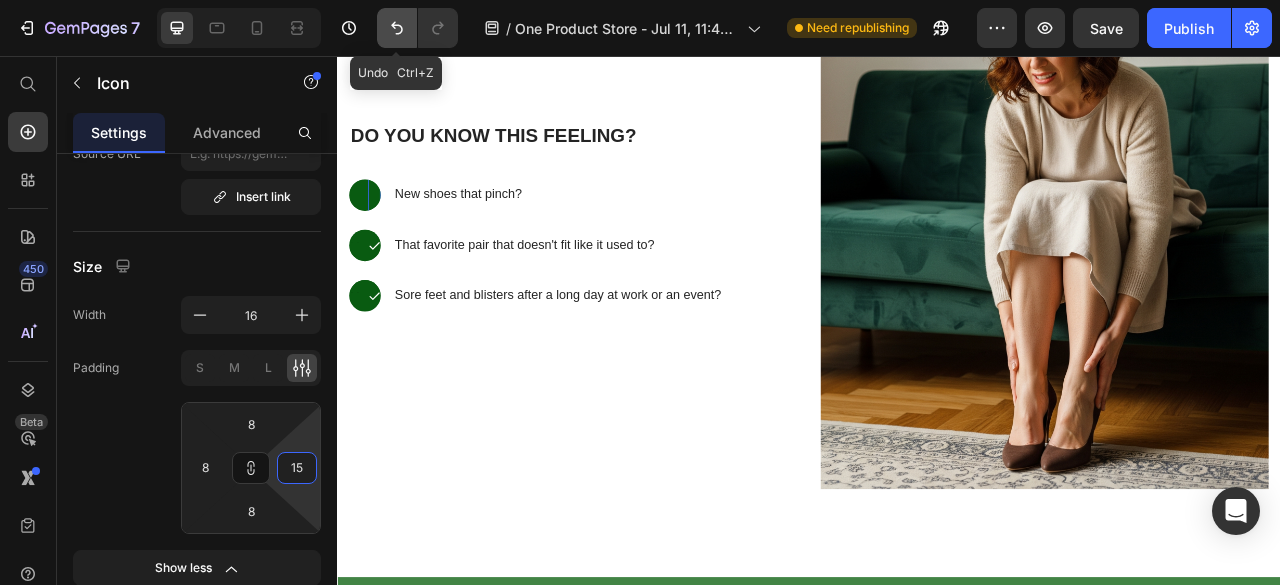 type on "15" 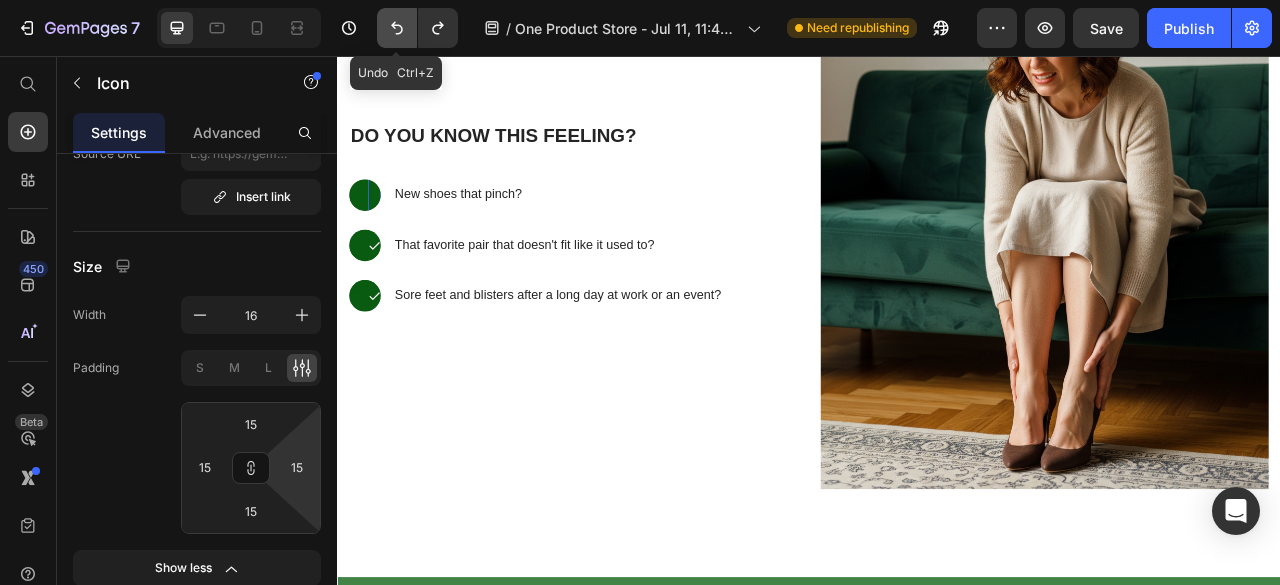 click 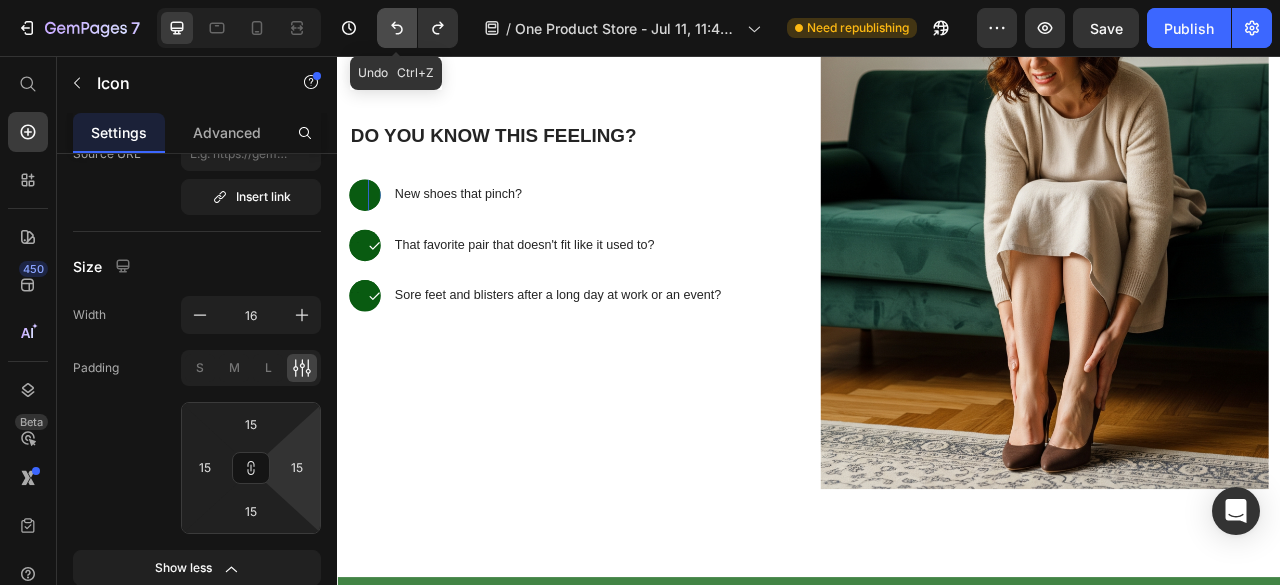 click 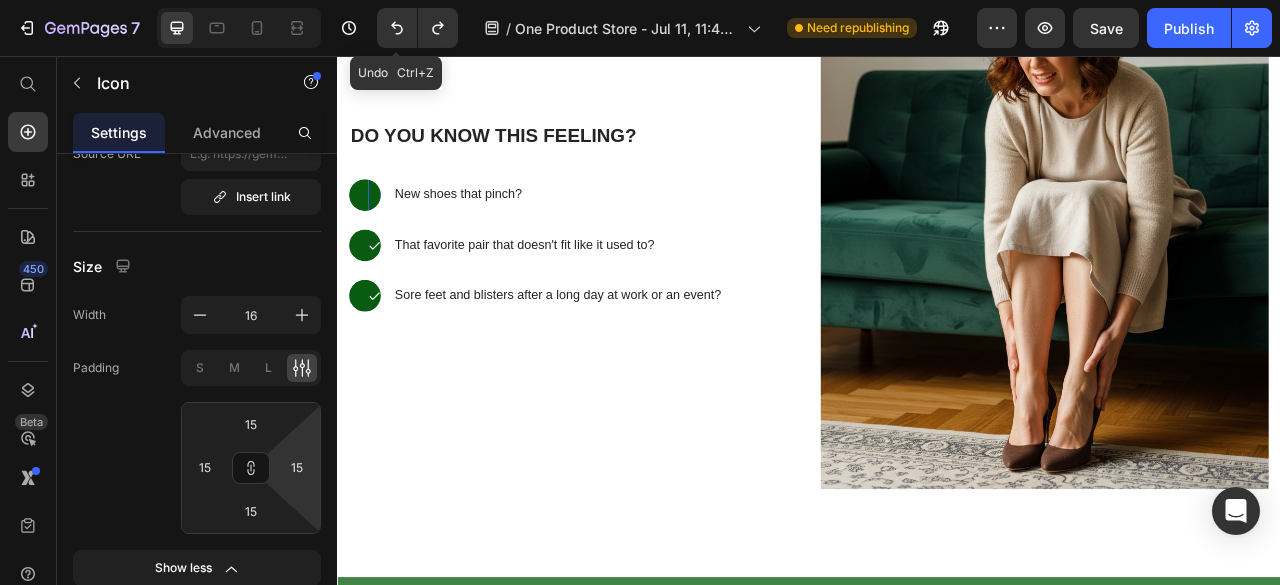 type on "8" 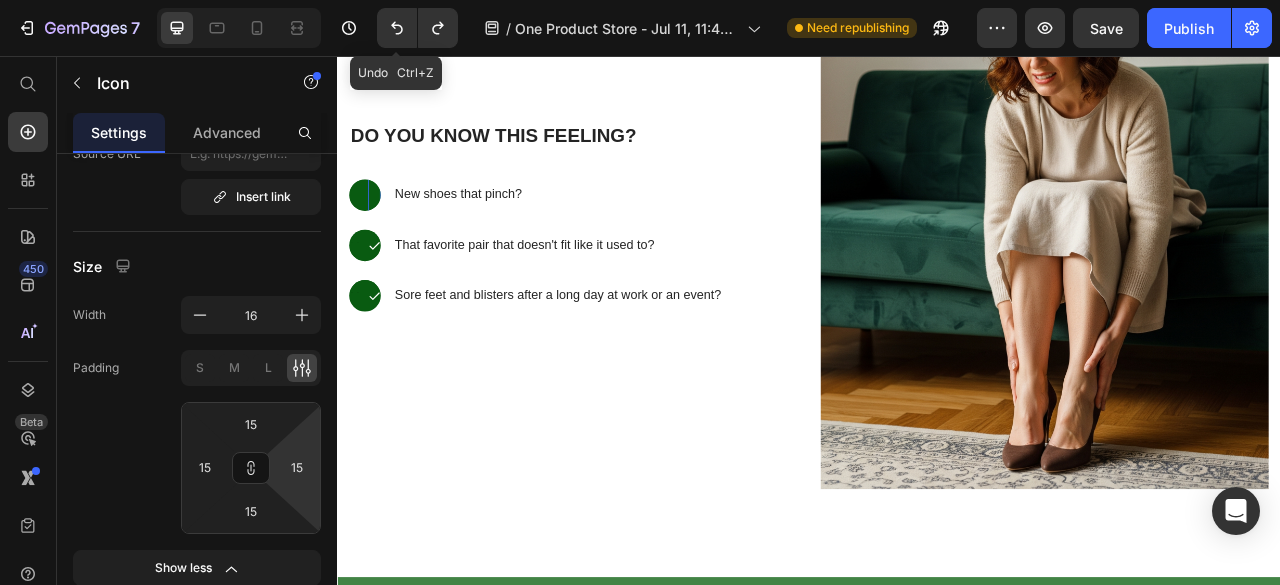 type on "8" 